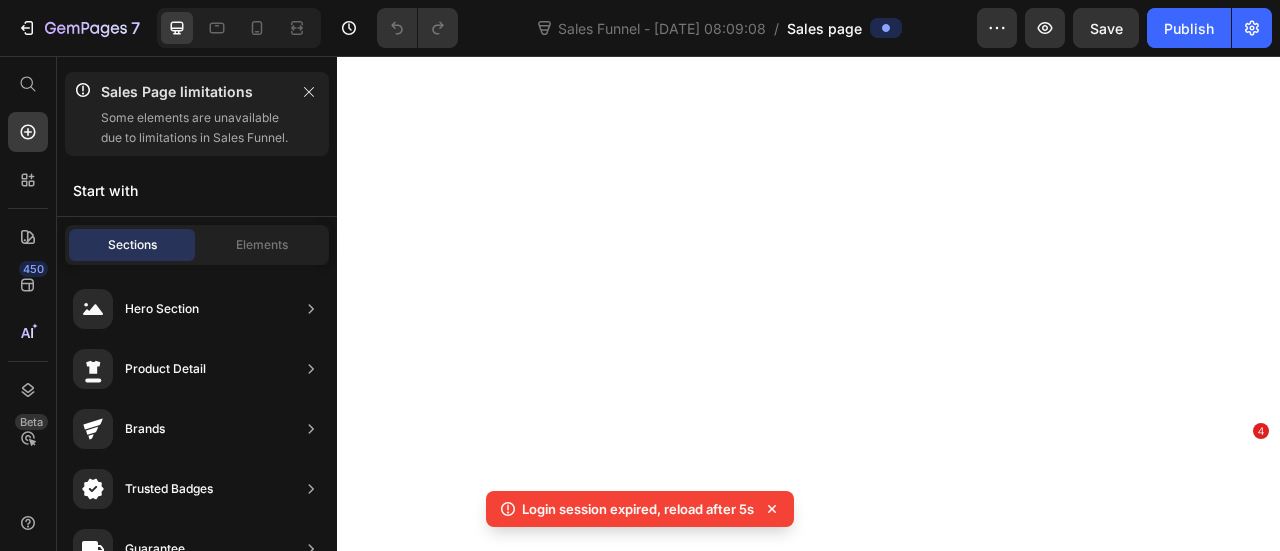 scroll, scrollTop: 0, scrollLeft: 0, axis: both 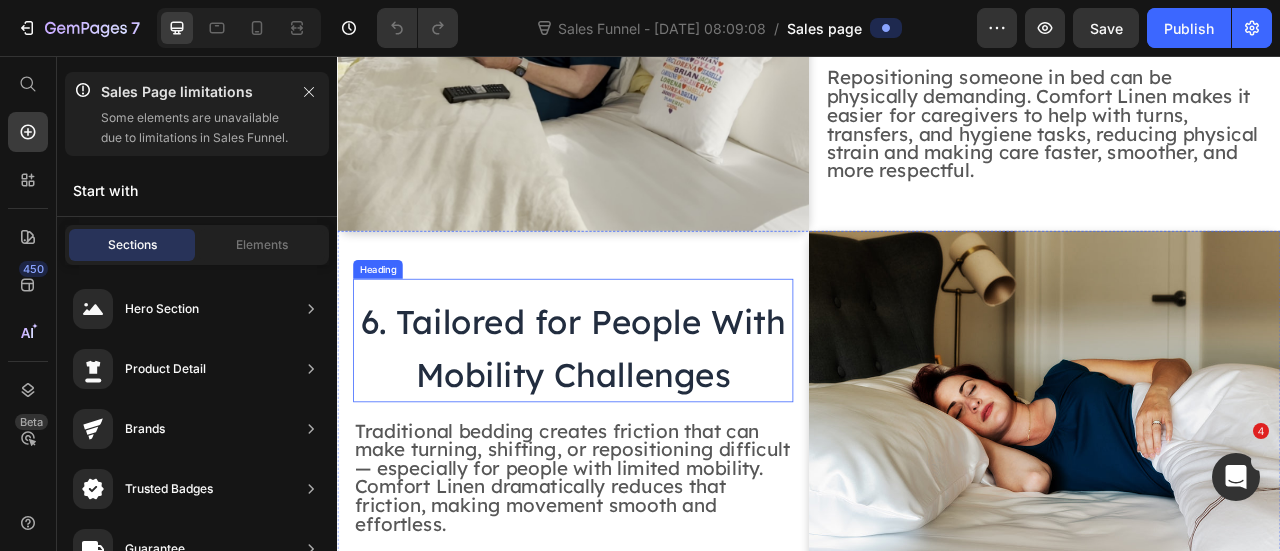click on "6. Tailored for People With Mobility Challenges" at bounding box center (637, 428) 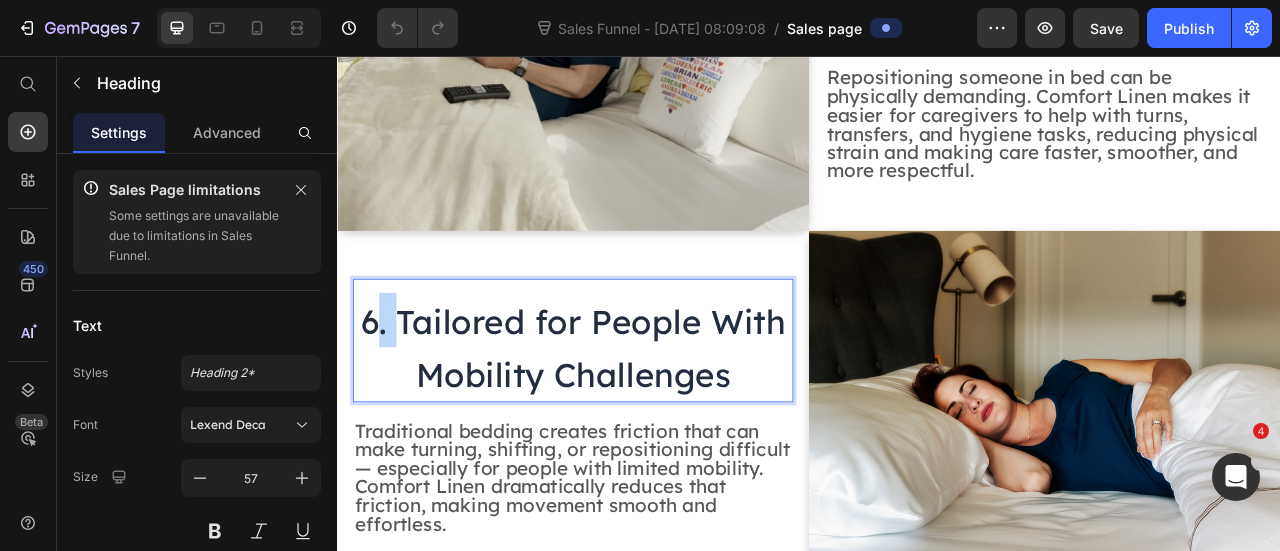 click on "6. Tailored for People With Mobility Challenges" at bounding box center [637, 428] 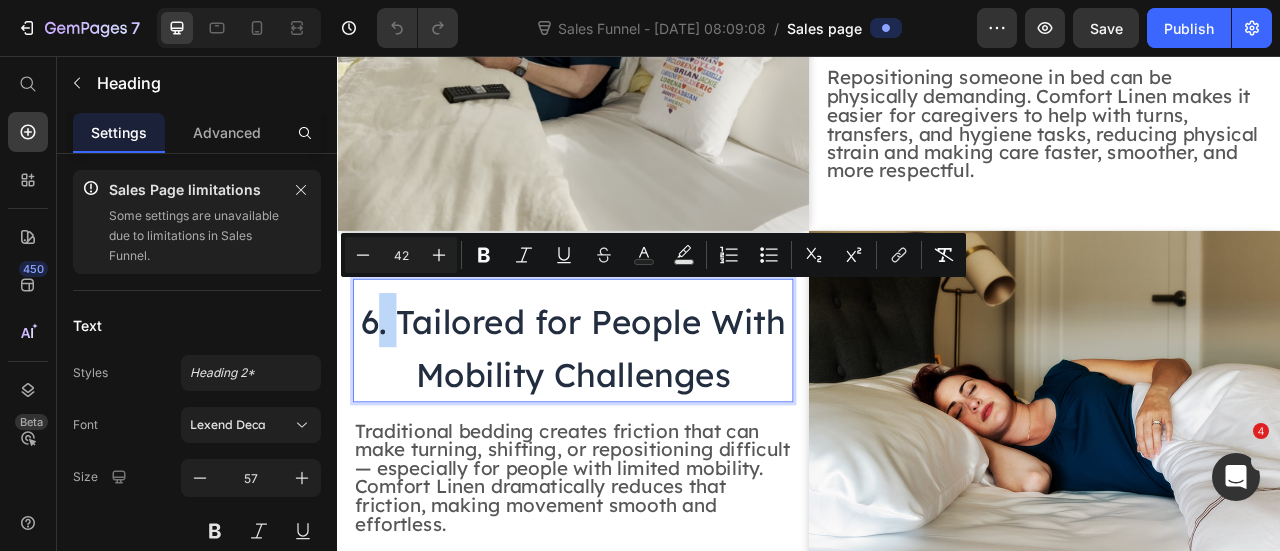 click on "6. Tailored for People With Mobility Challenges" at bounding box center (637, 428) 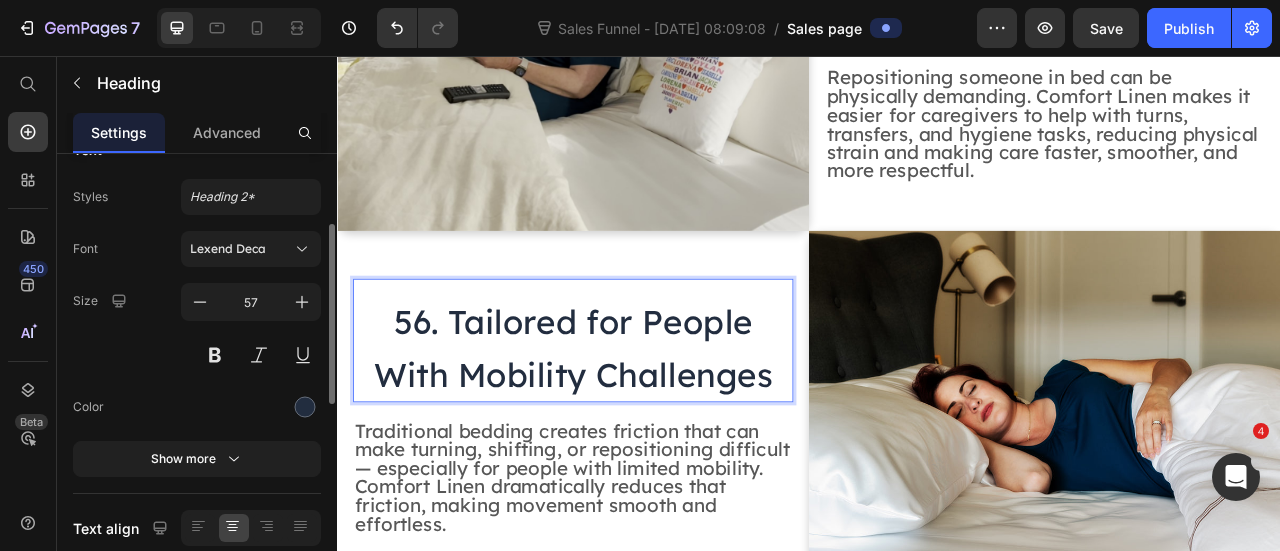 scroll, scrollTop: 202, scrollLeft: 0, axis: vertical 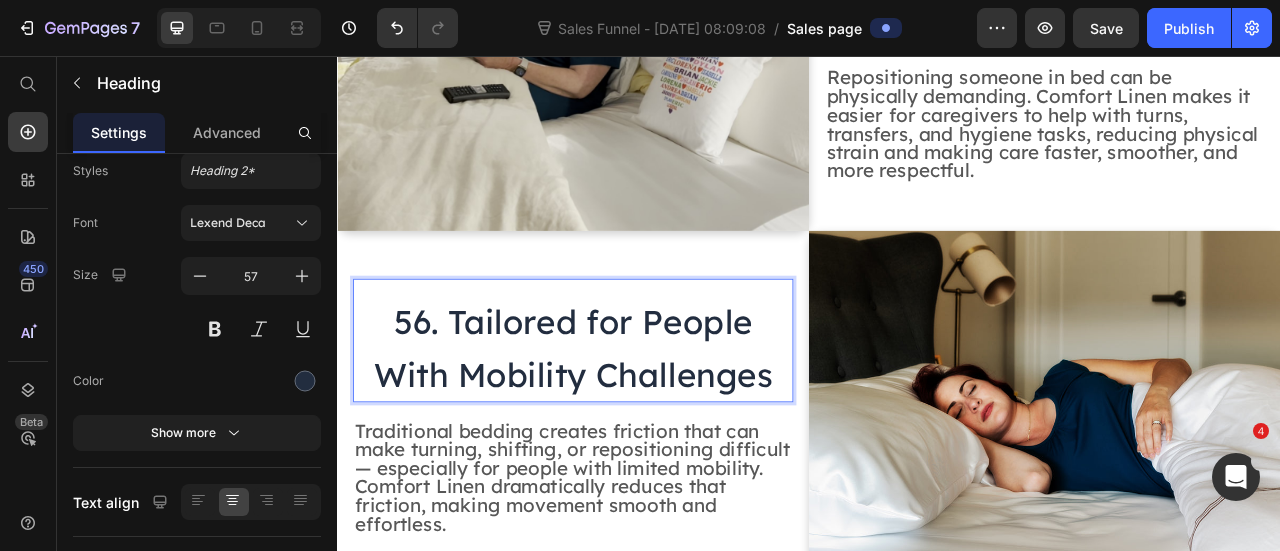 click on "56. Tailored for People With Mobility Challenges" at bounding box center (637, 428) 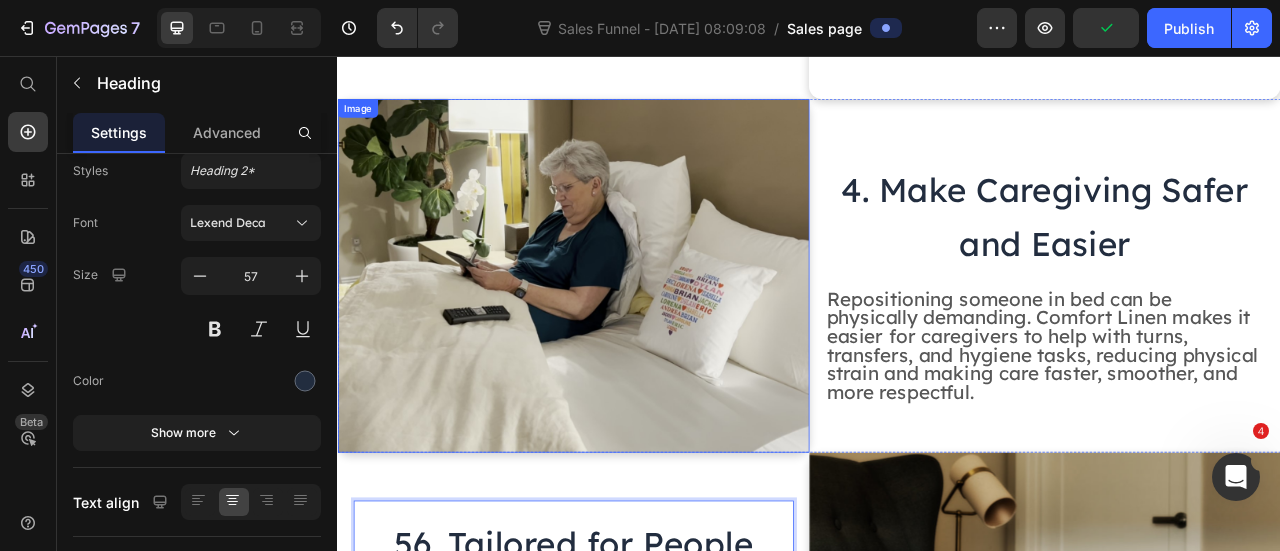 scroll, scrollTop: 2233, scrollLeft: 0, axis: vertical 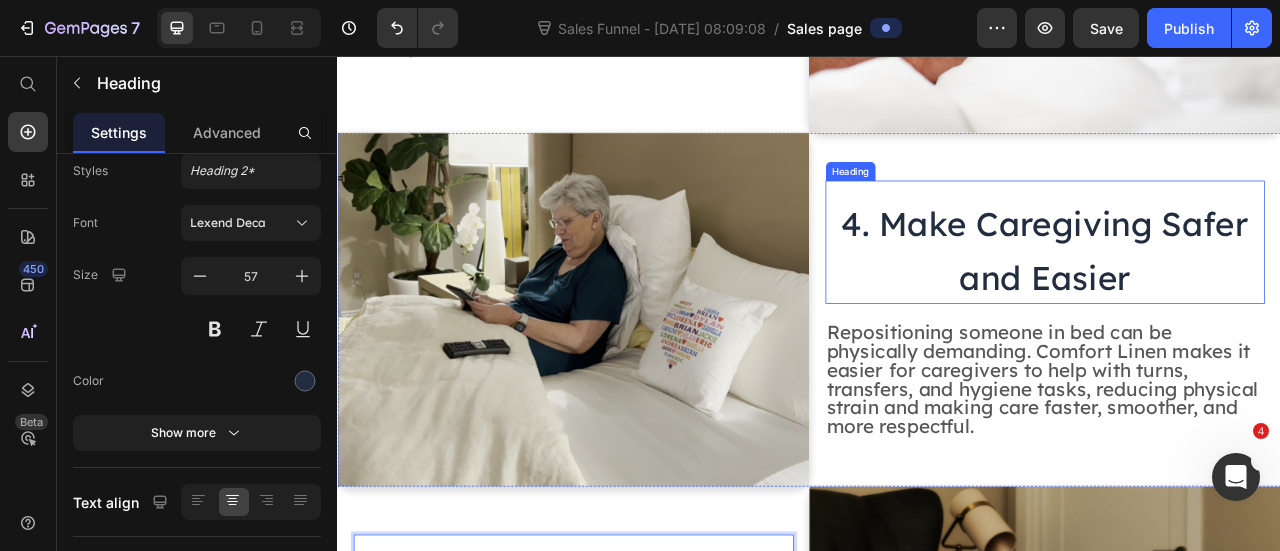 click on "4. Make Caregiving Safer and Easier" at bounding box center [1237, 303] 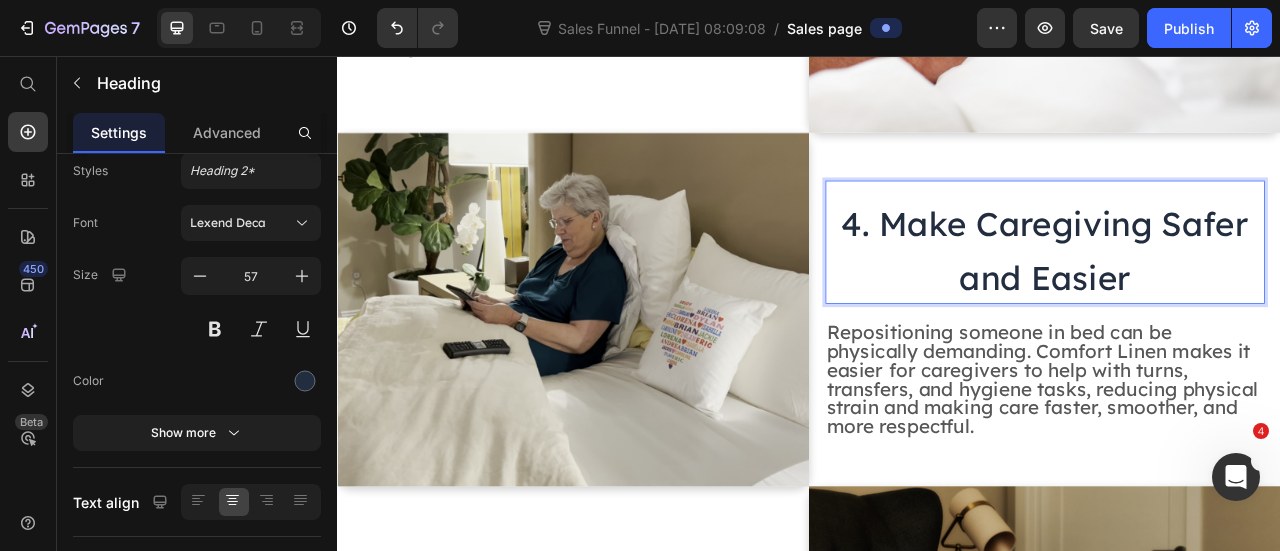 click on "4. Make Caregiving Safer and Easier" at bounding box center (1237, 303) 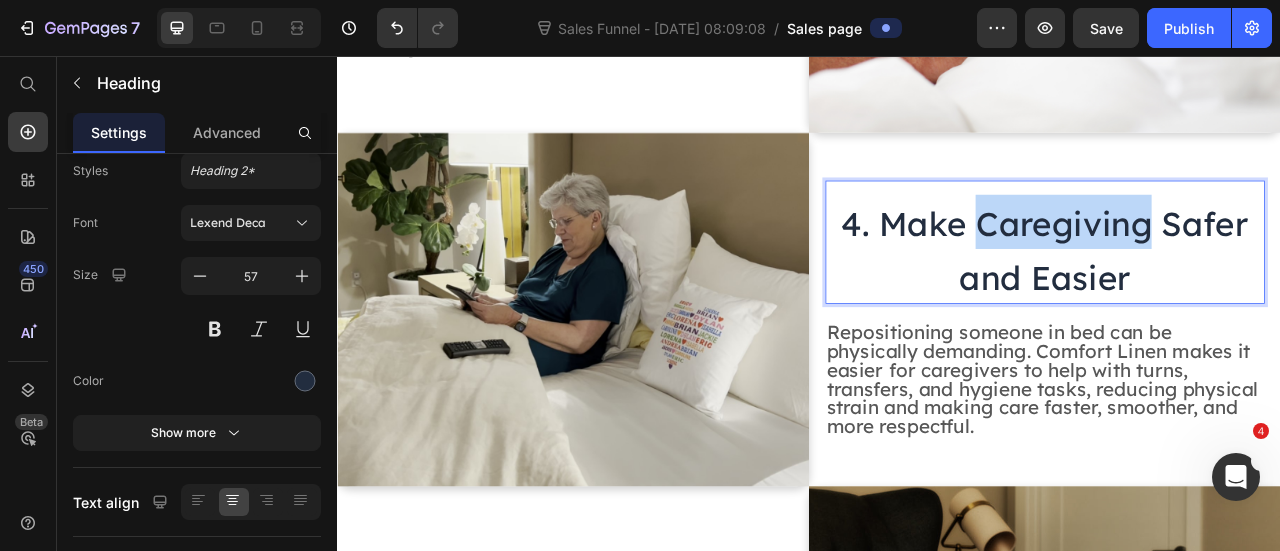 click on "4. Make Caregiving Safer and Easier" at bounding box center (1237, 303) 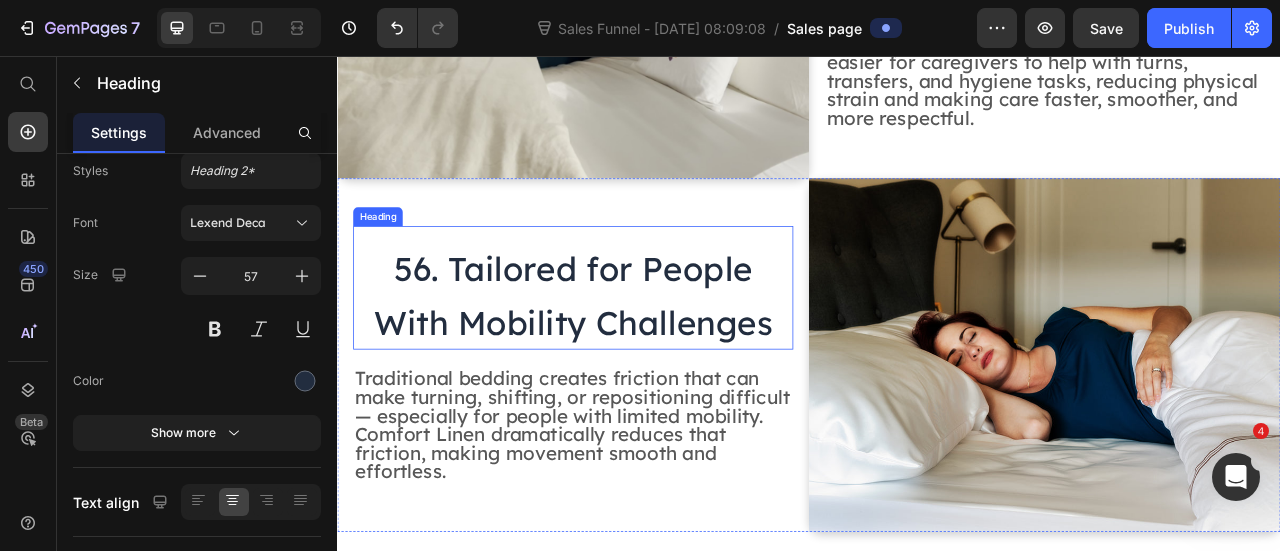 scroll, scrollTop: 2633, scrollLeft: 0, axis: vertical 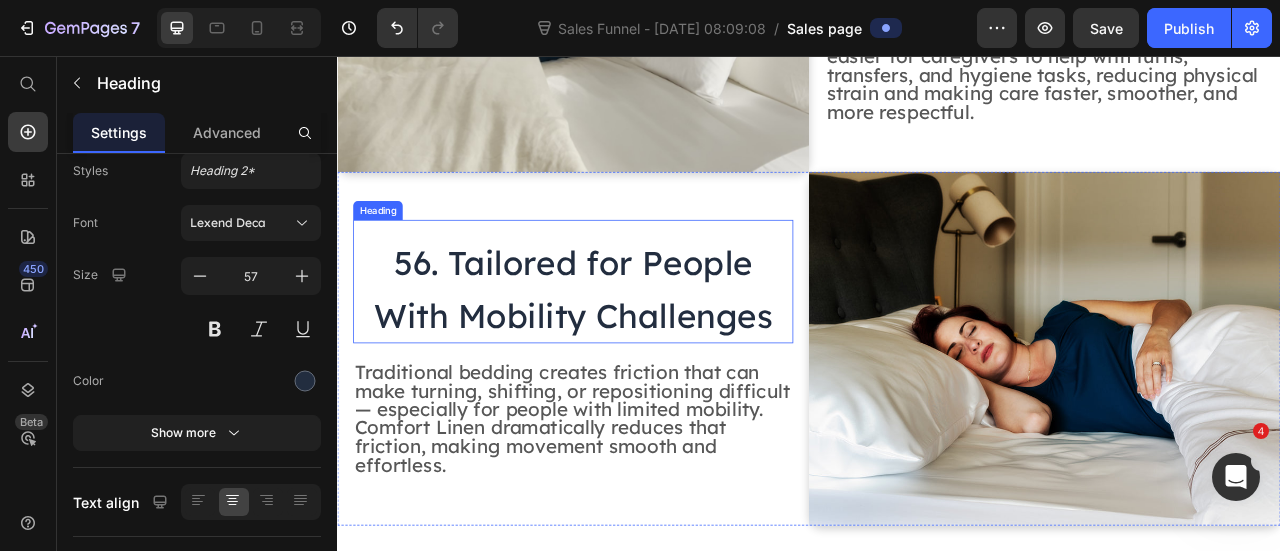 click on "56. Tailored for People With Mobility Challenges" at bounding box center (637, 353) 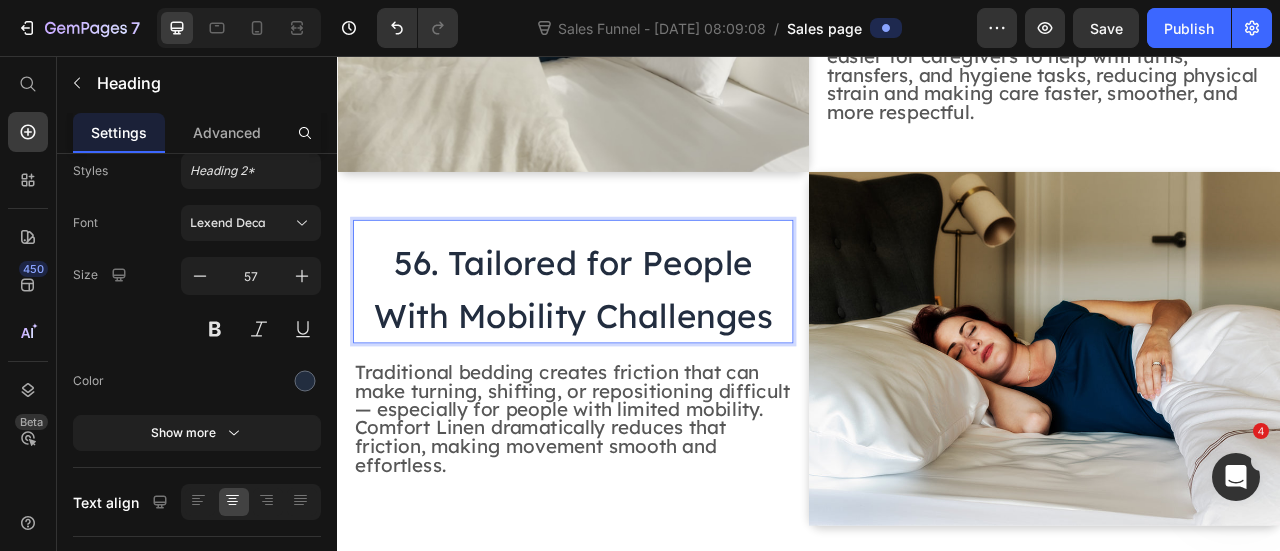 click on "56. Tailored for People With Mobility Challenges" at bounding box center (637, 353) 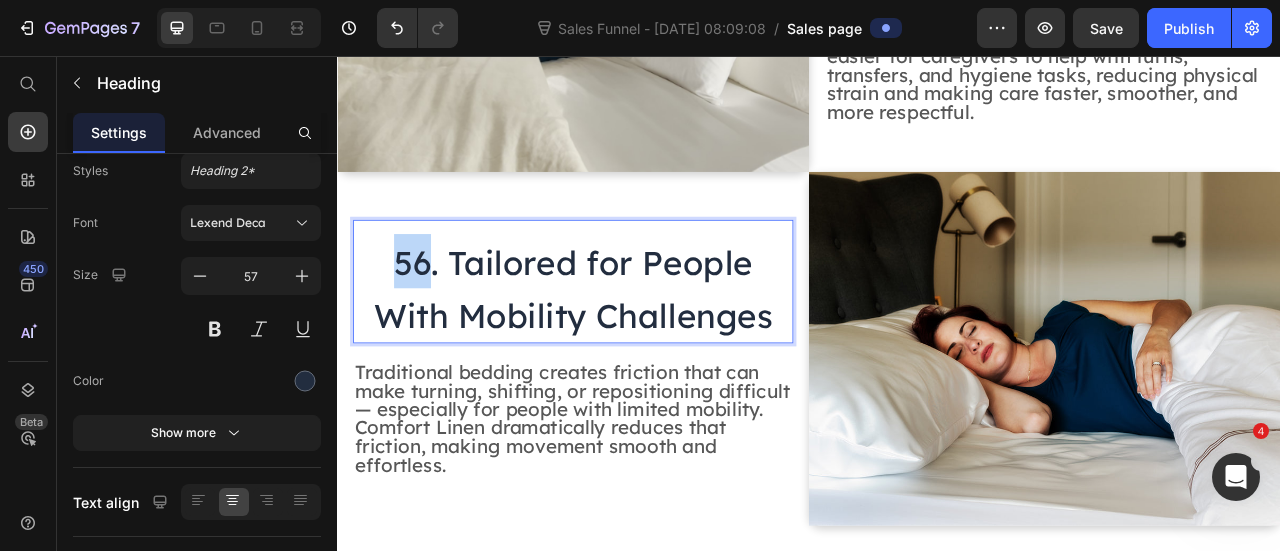 click on "56. Tailored for People With Mobility Challenges" at bounding box center (637, 353) 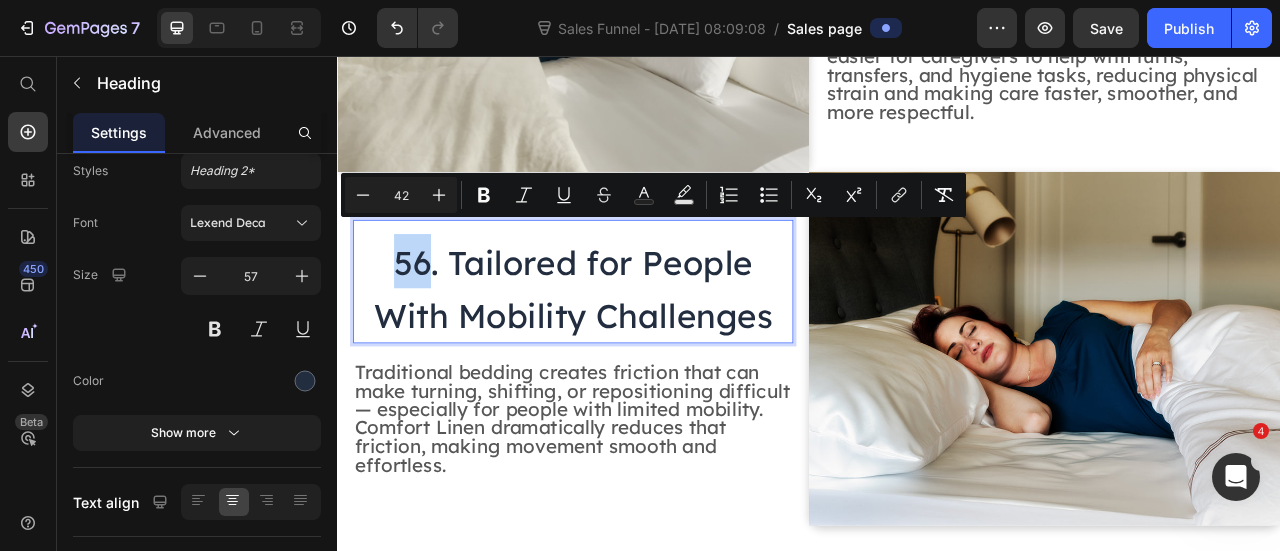 click on "56. Tailored for People With Mobility Challenges" at bounding box center [637, 353] 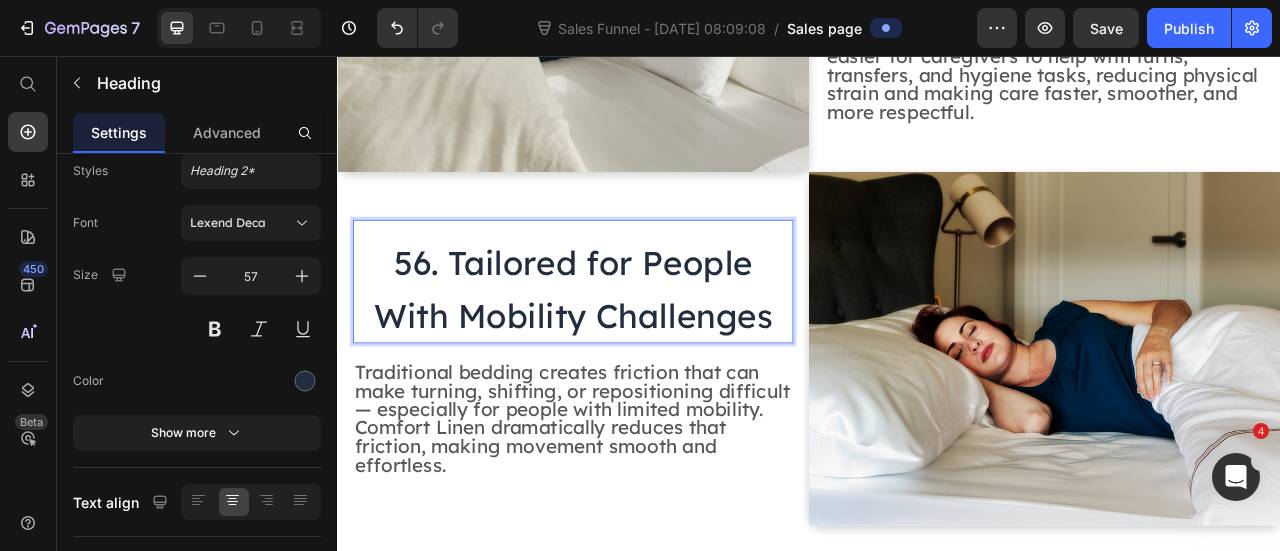 click on "56. Tailored for People With Mobility Challenges" at bounding box center [637, 353] 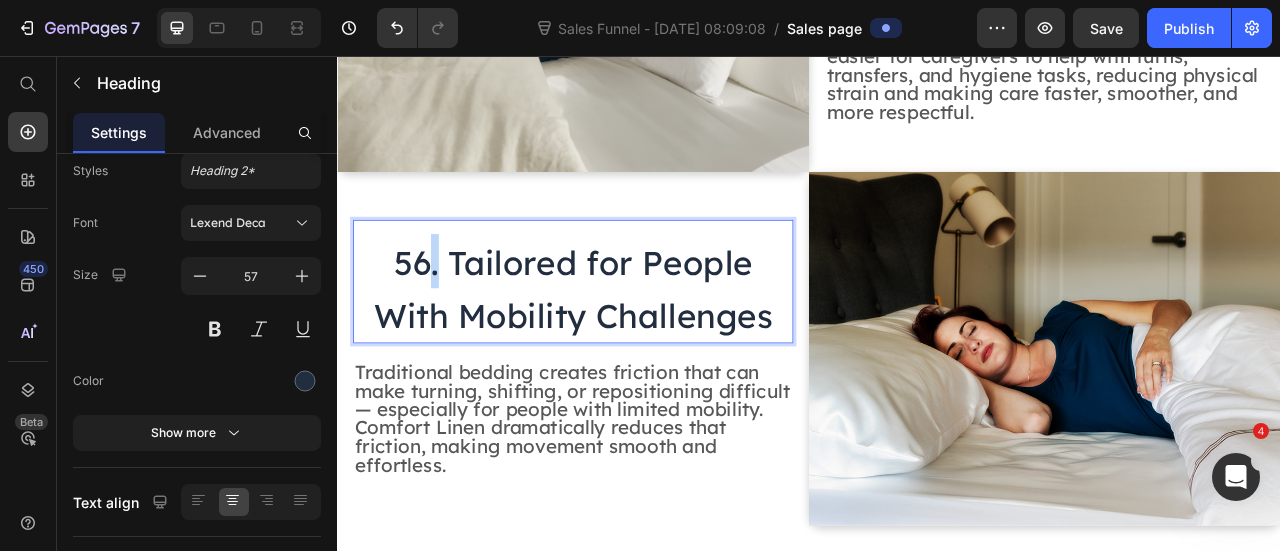click on "56. Tailored for People With Mobility Challenges" at bounding box center (637, 353) 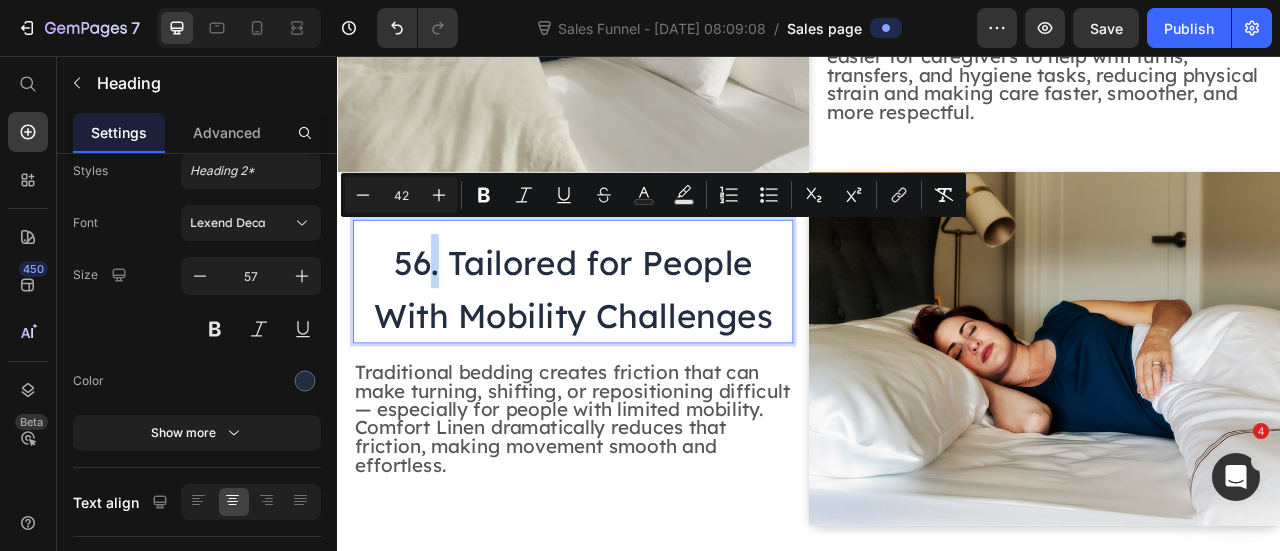 click on "56. Tailored for People With Mobility Challenges" at bounding box center [637, 353] 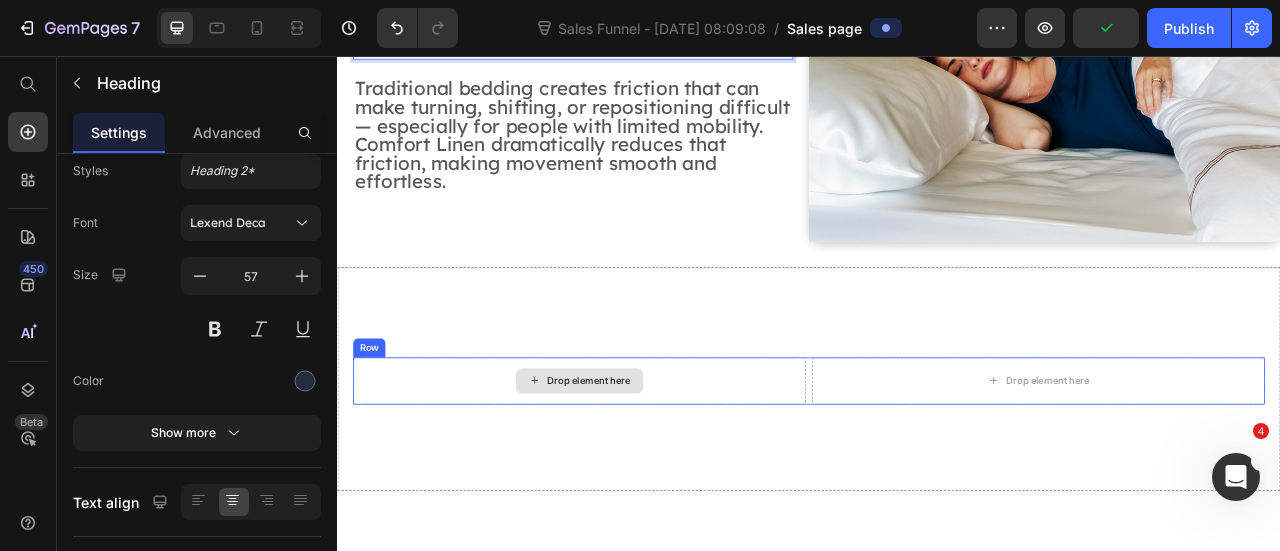 scroll, scrollTop: 2933, scrollLeft: 0, axis: vertical 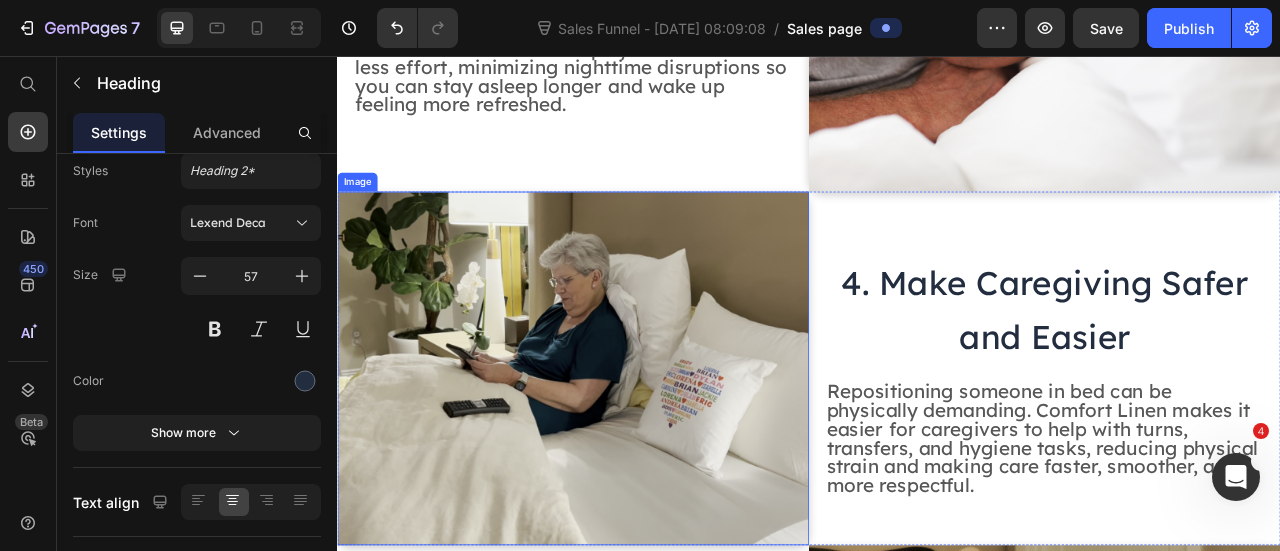 click at bounding box center [637, 453] 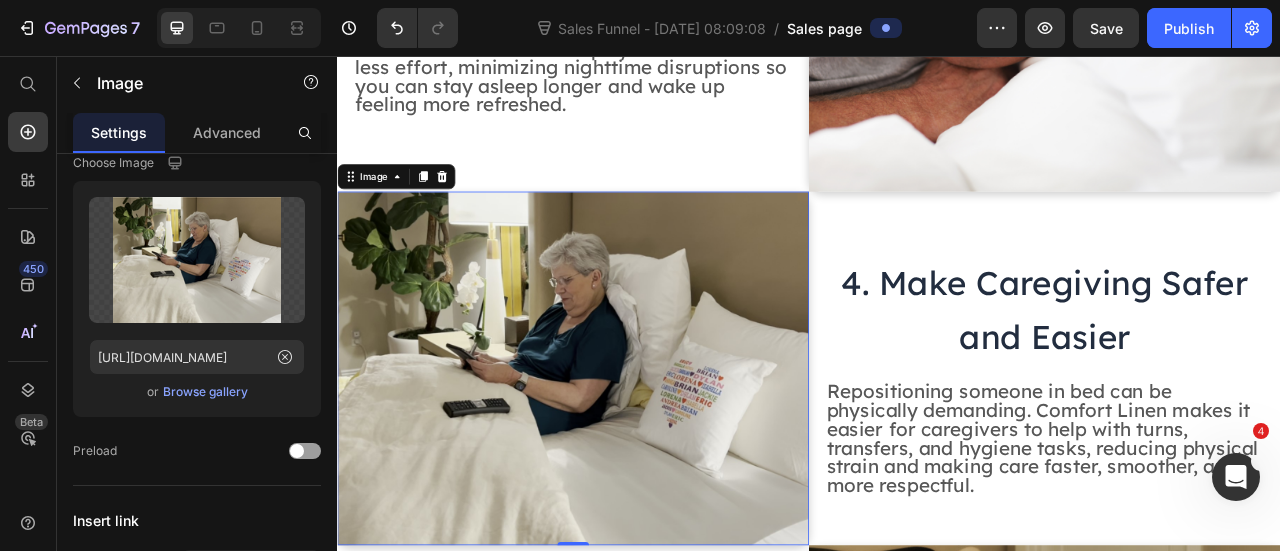 scroll, scrollTop: 0, scrollLeft: 0, axis: both 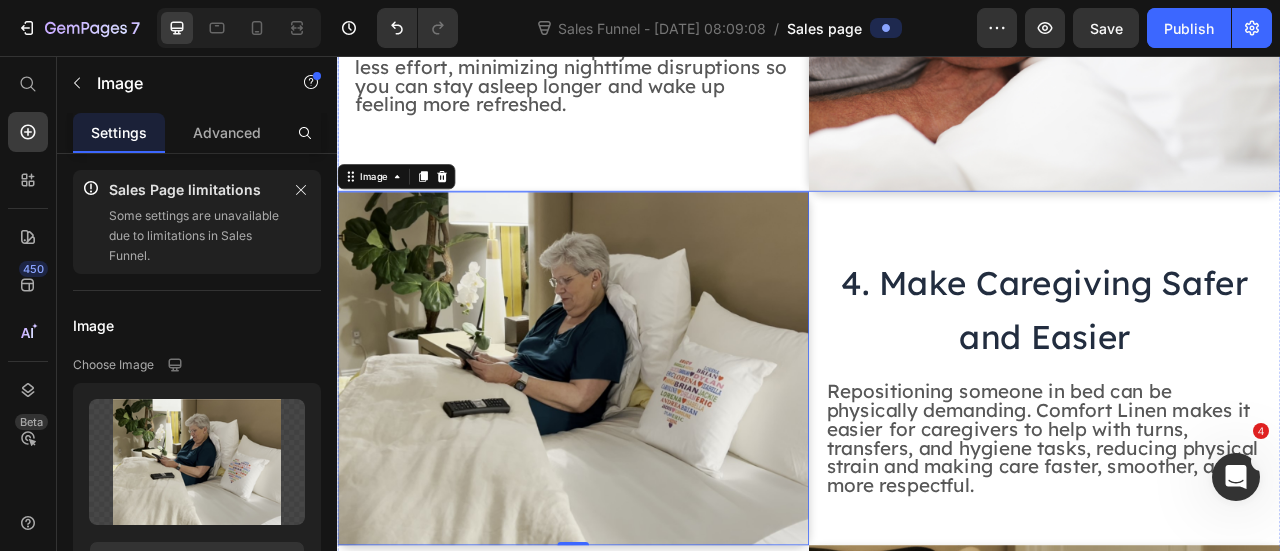 click on "3. Sleep Deeper, Wake Less   Heading When you’re stuck in one position or wake up every time you try to turn, quality sleep suffers. Comfort Linen helps you move with less effort, minimizing nighttime disruptions so you can stay asleep longer and wake up feeling more refreshed. Text Block" at bounding box center [637, 3] 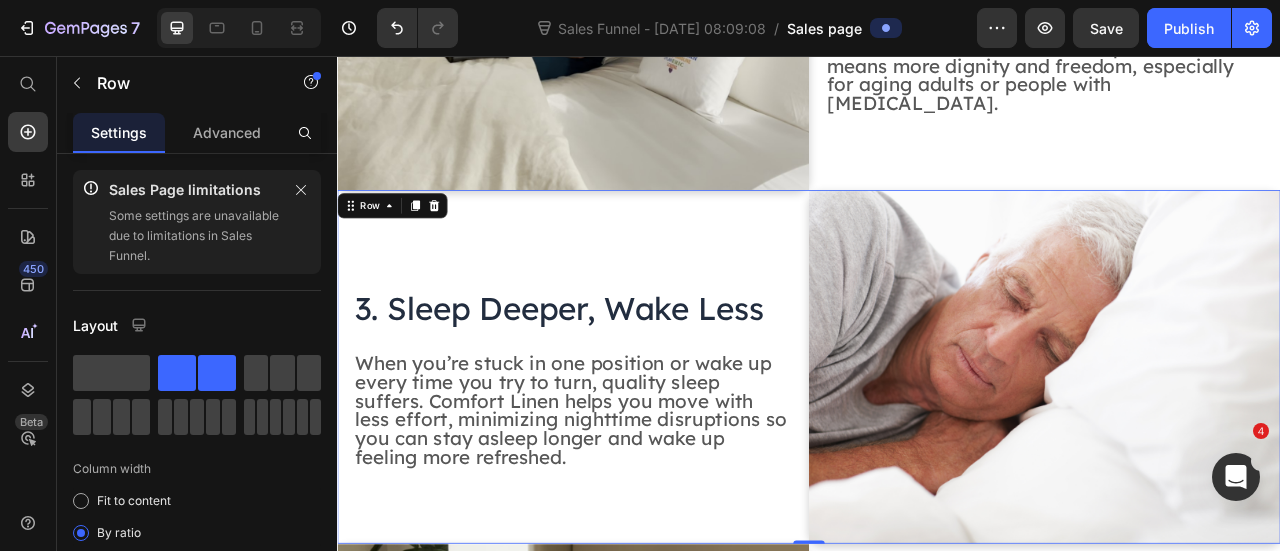scroll, scrollTop: 1708, scrollLeft: 0, axis: vertical 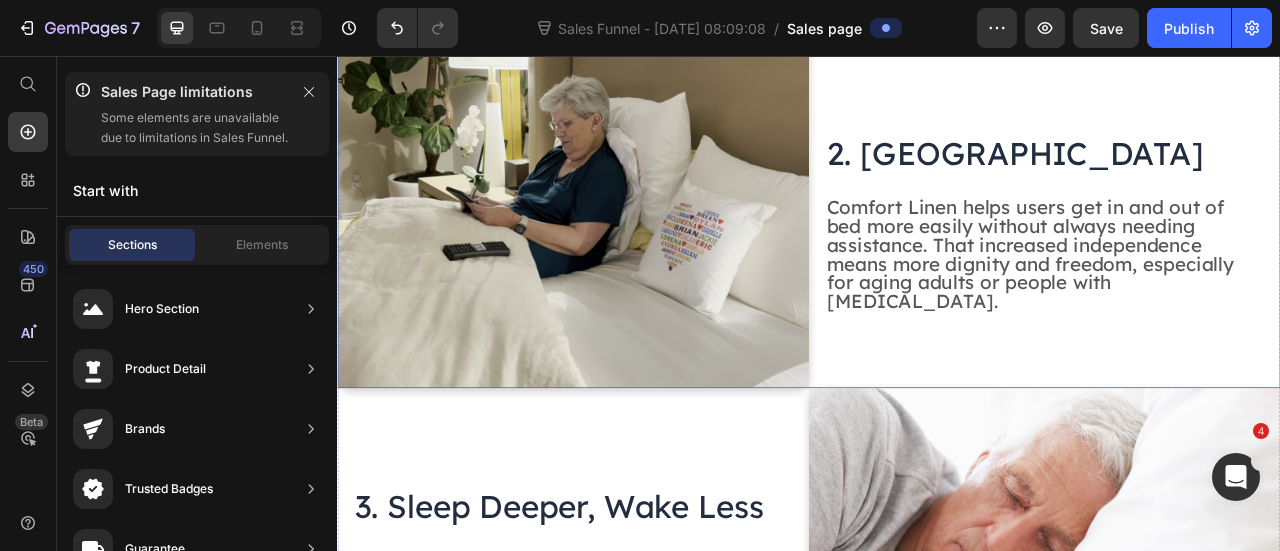 click on "2. Greater Independence Heading Comfort Linen helps users get in and out of bed more easily without always needing assistance. That increased independence means more dignity and freedom, especially for aging adults or people with [MEDICAL_DATA]. Text Block" at bounding box center [1238, 254] 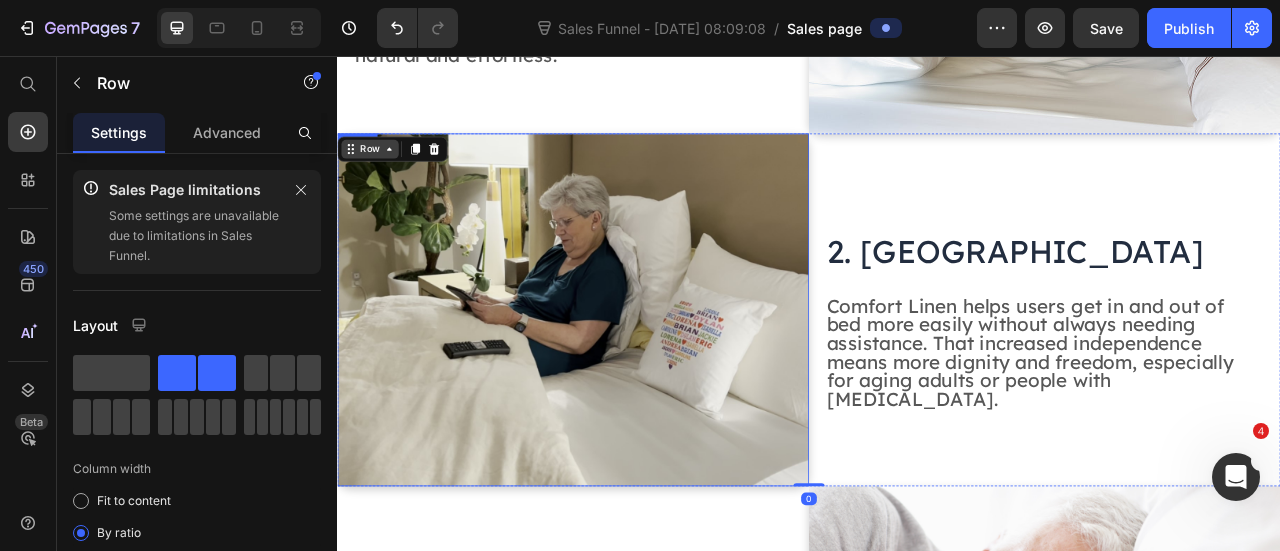 scroll, scrollTop: 1332, scrollLeft: 0, axis: vertical 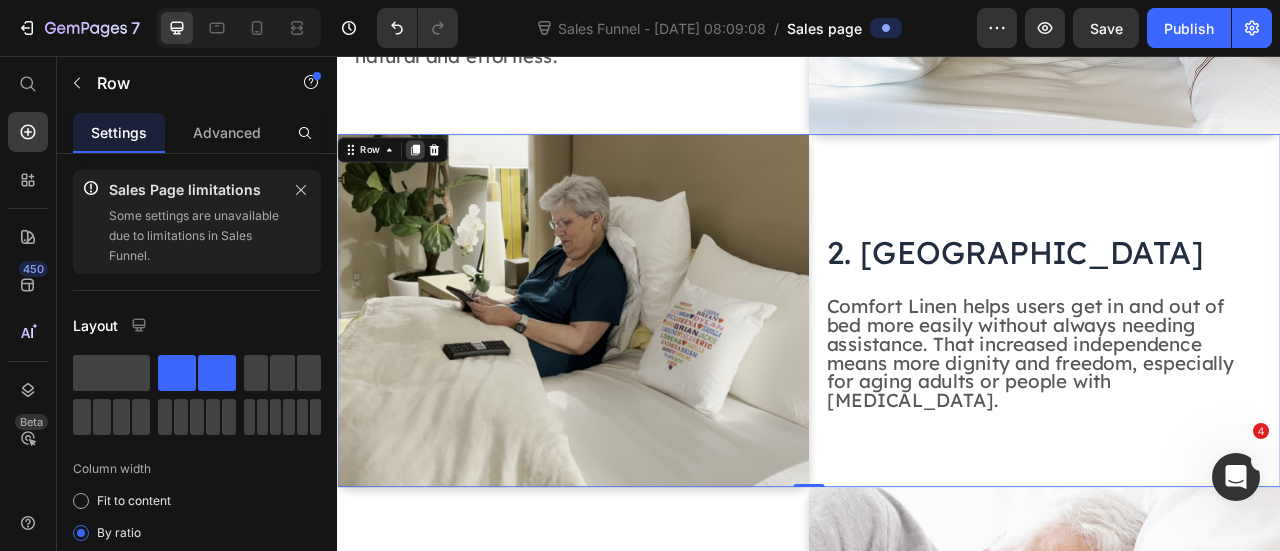 click 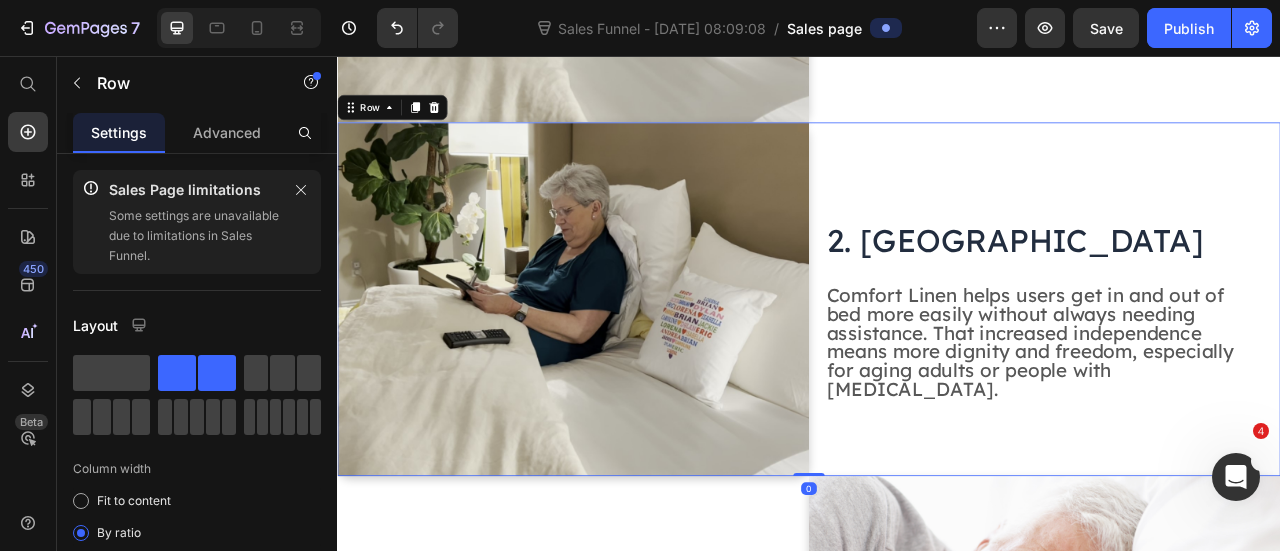 scroll, scrollTop: 1798, scrollLeft: 0, axis: vertical 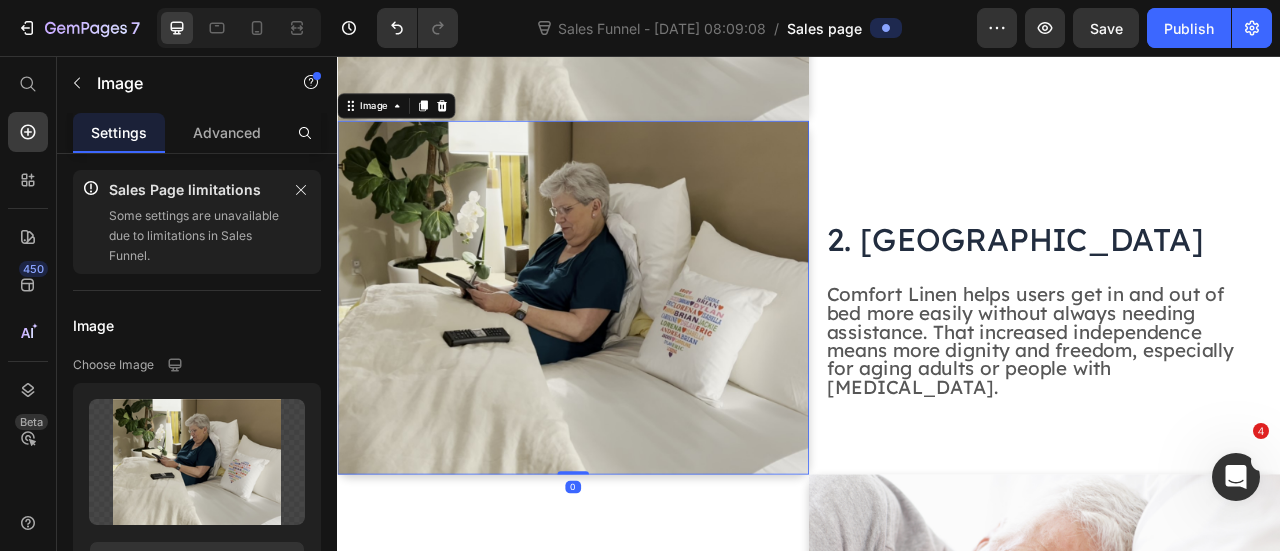 click at bounding box center [637, 363] 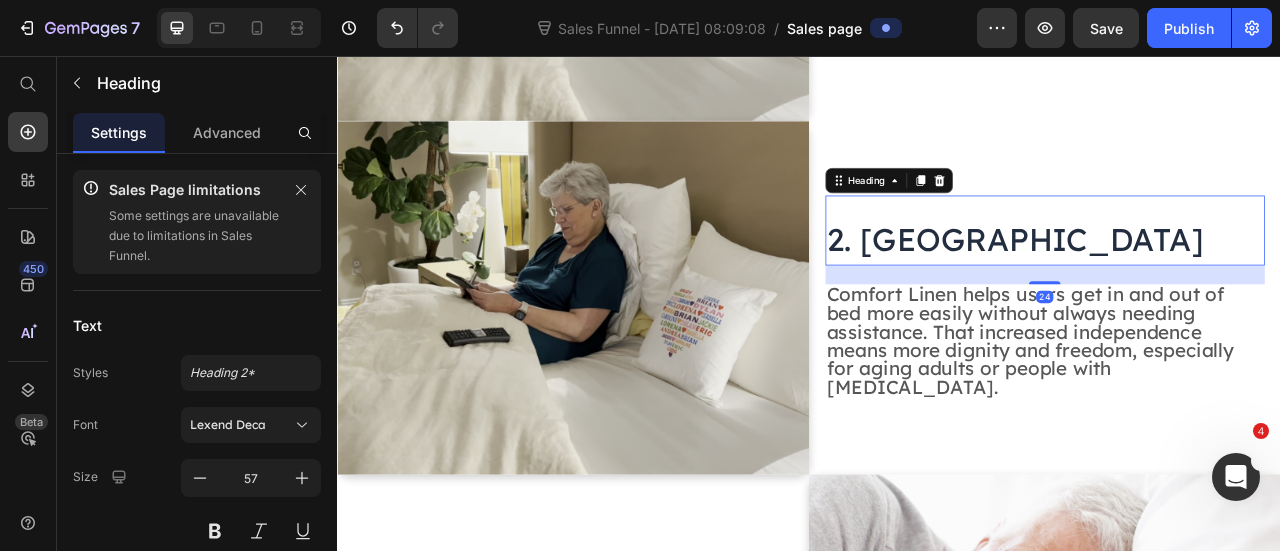 click on "2. Greater Independence Heading   24" at bounding box center (1238, 277) 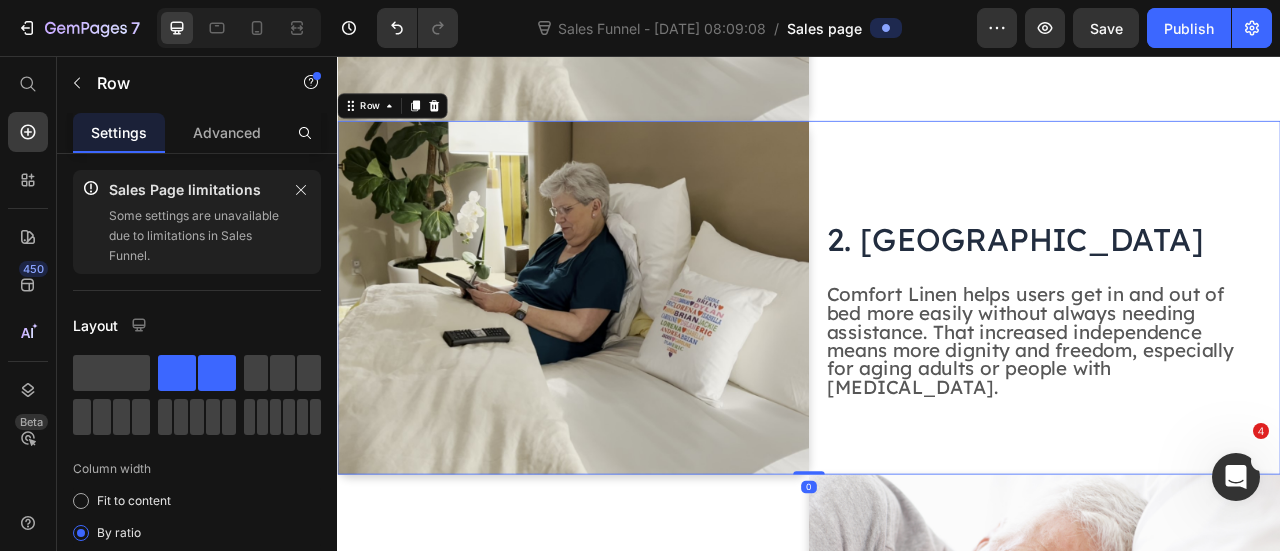 click on "2. Greater Independence Heading Comfort Linen helps users get in and out of bed more easily without always needing assistance. That increased independence means more dignity and freedom, especially for aging adults or people with [MEDICAL_DATA]. Text Block" at bounding box center (1238, 363) 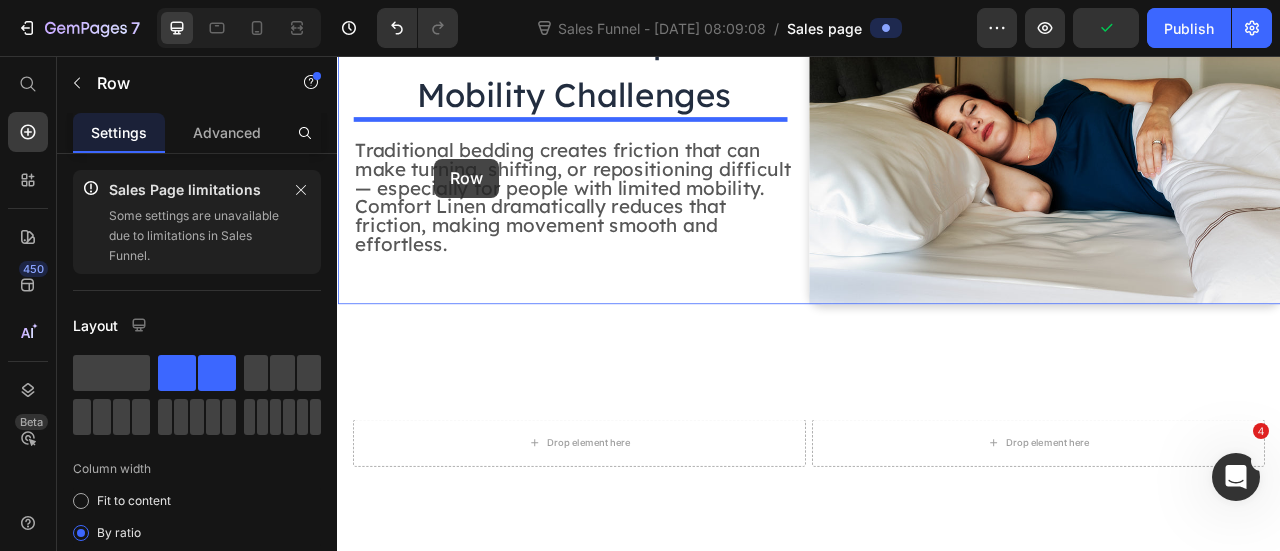 scroll, scrollTop: 3287, scrollLeft: 0, axis: vertical 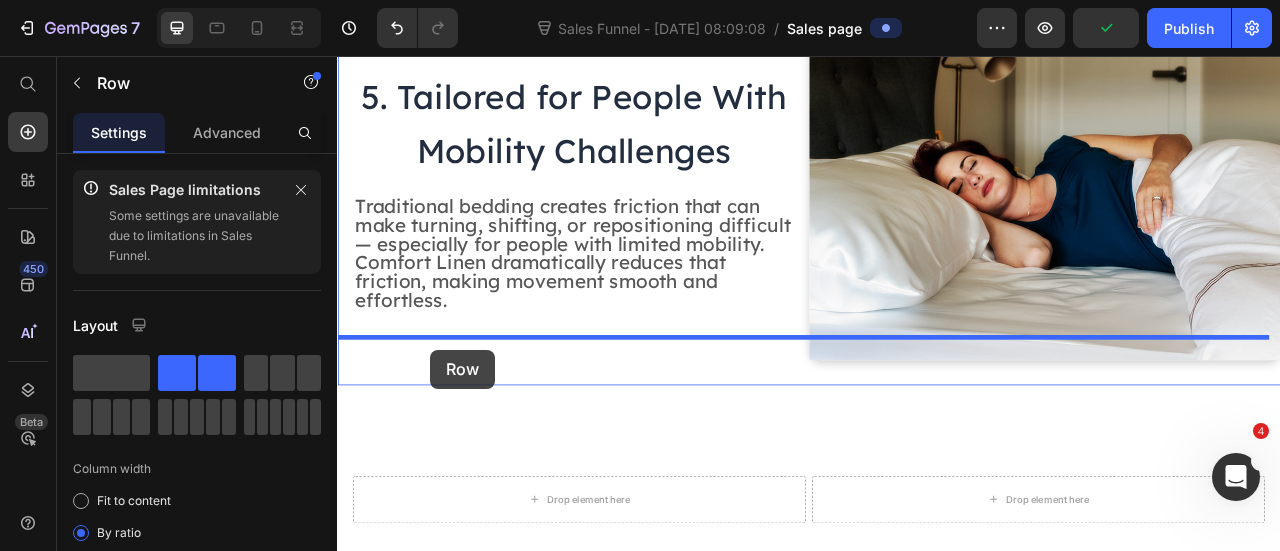 drag, startPoint x: 355, startPoint y: 114, endPoint x: 451, endPoint y: 427, distance: 327.3912 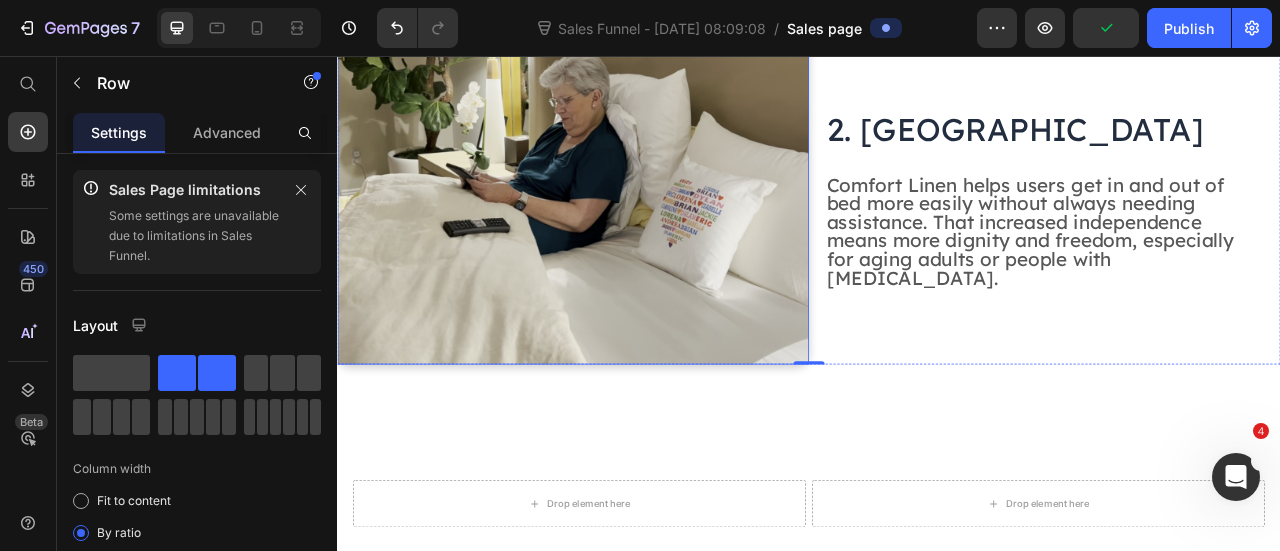 scroll, scrollTop: 2843, scrollLeft: 0, axis: vertical 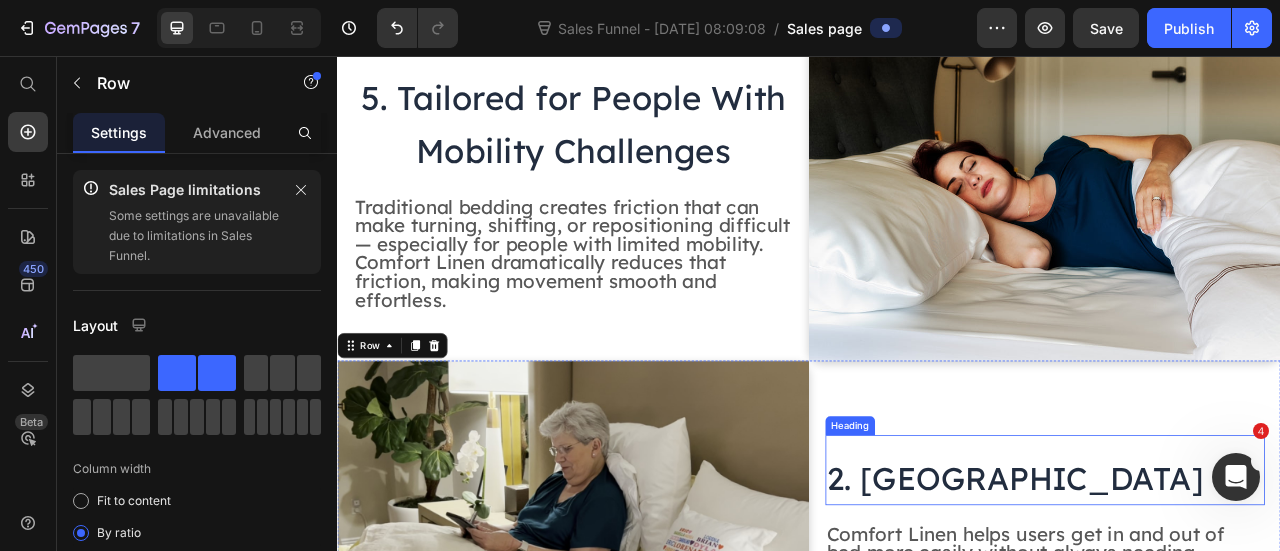 click on "2. [GEOGRAPHIC_DATA]" at bounding box center [1200, 593] 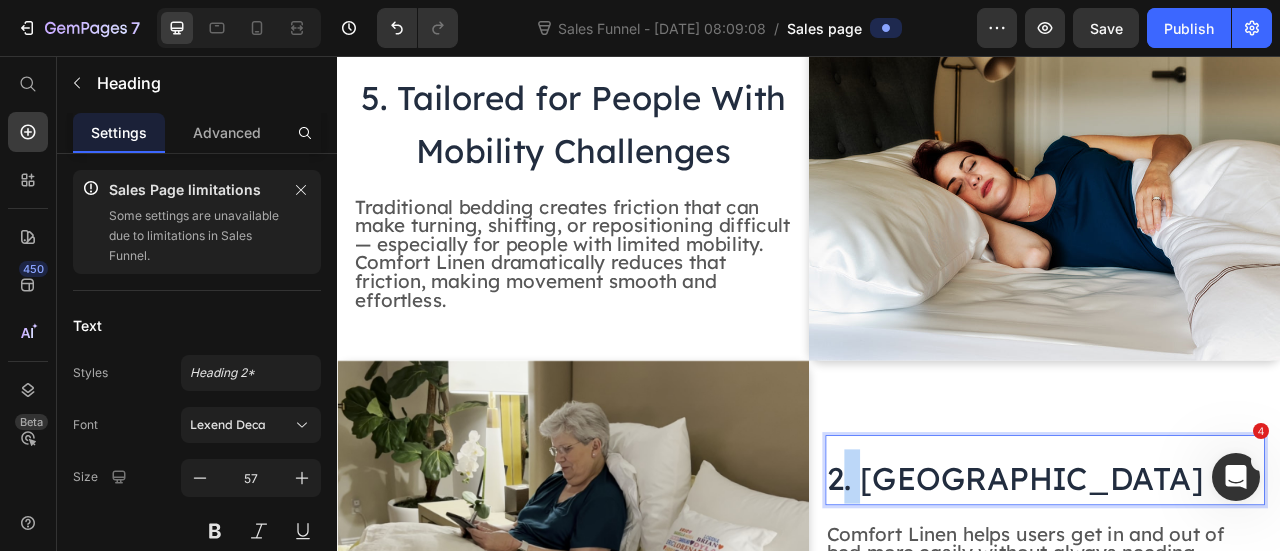click on "2. [GEOGRAPHIC_DATA]" at bounding box center [1200, 593] 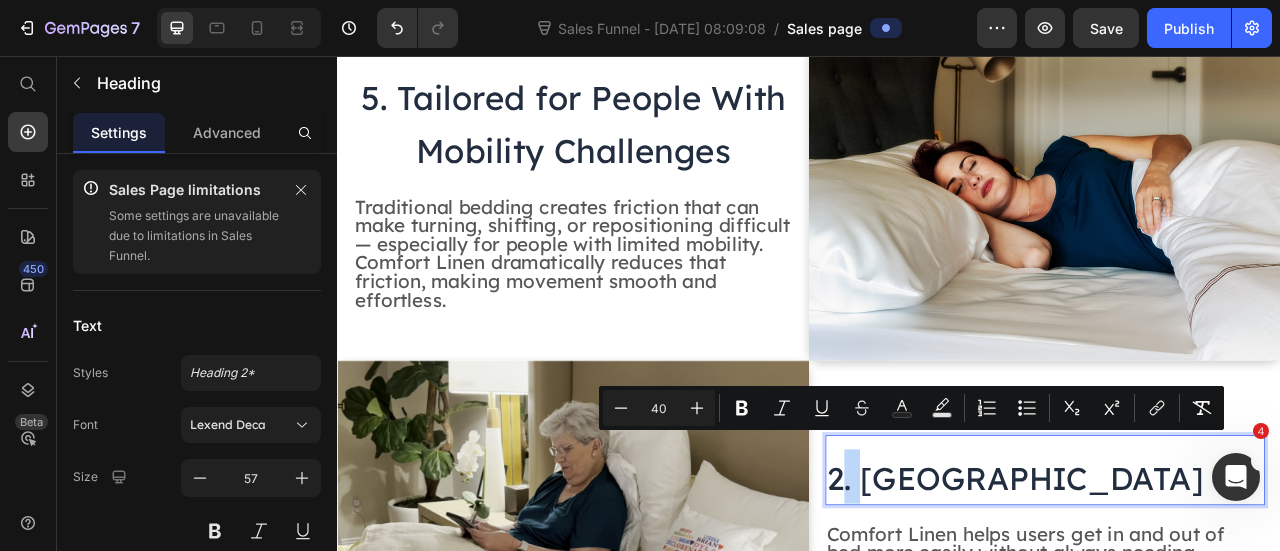 click on "2. [GEOGRAPHIC_DATA]" at bounding box center (1200, 593) 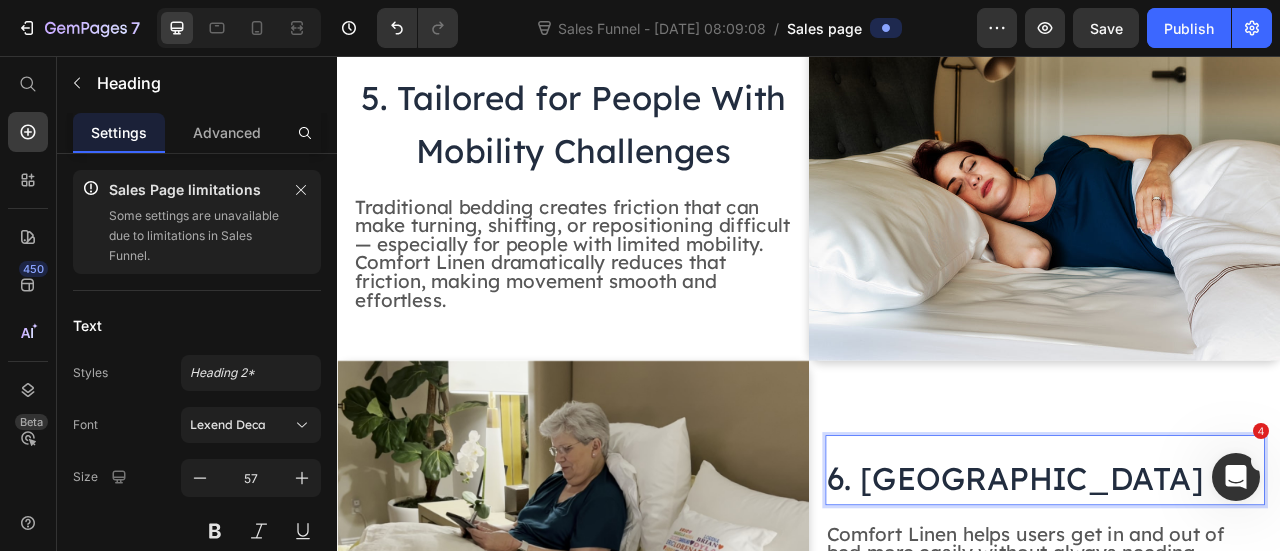 drag, startPoint x: 1000, startPoint y: 556, endPoint x: 1426, endPoint y: 565, distance: 426.09506 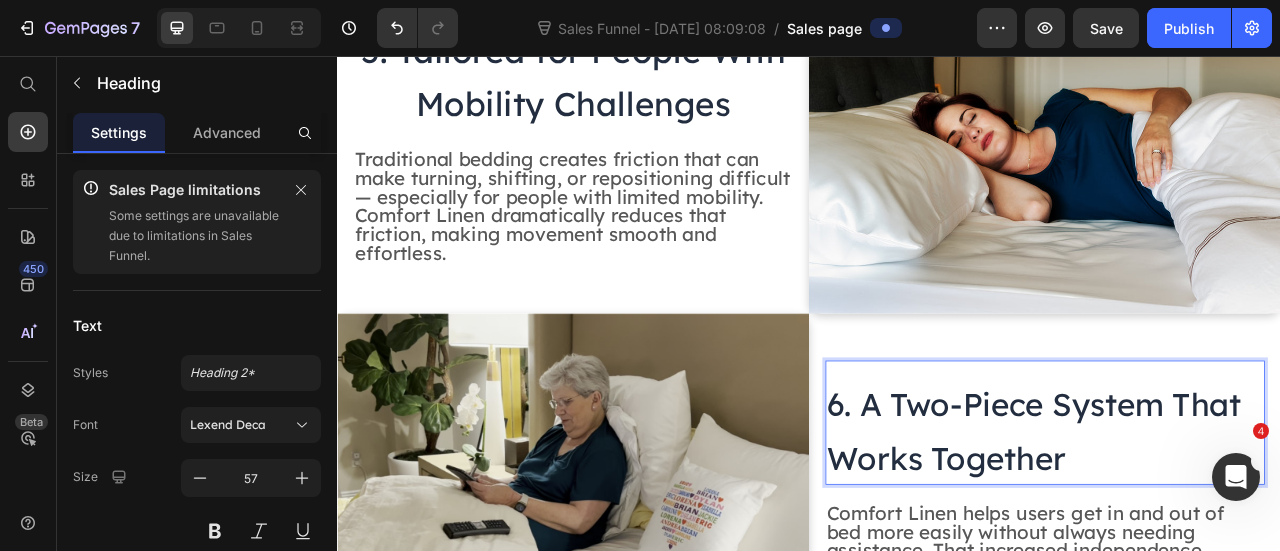 scroll, scrollTop: 2908, scrollLeft: 0, axis: vertical 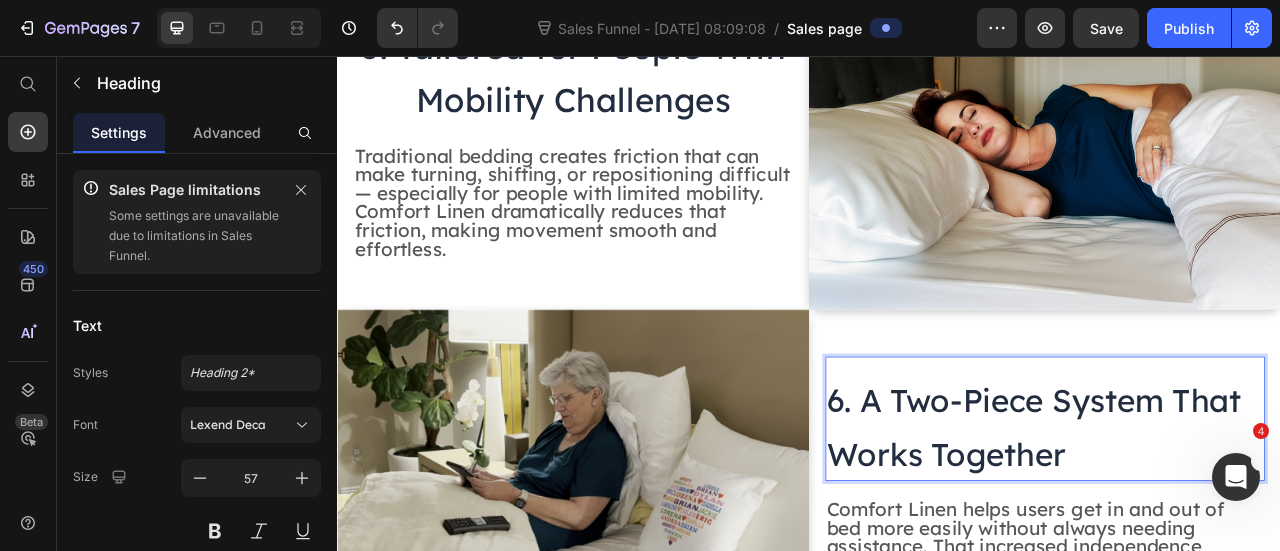 click on "6. A Two-Piece System That Works Together" at bounding box center (1238, 524) 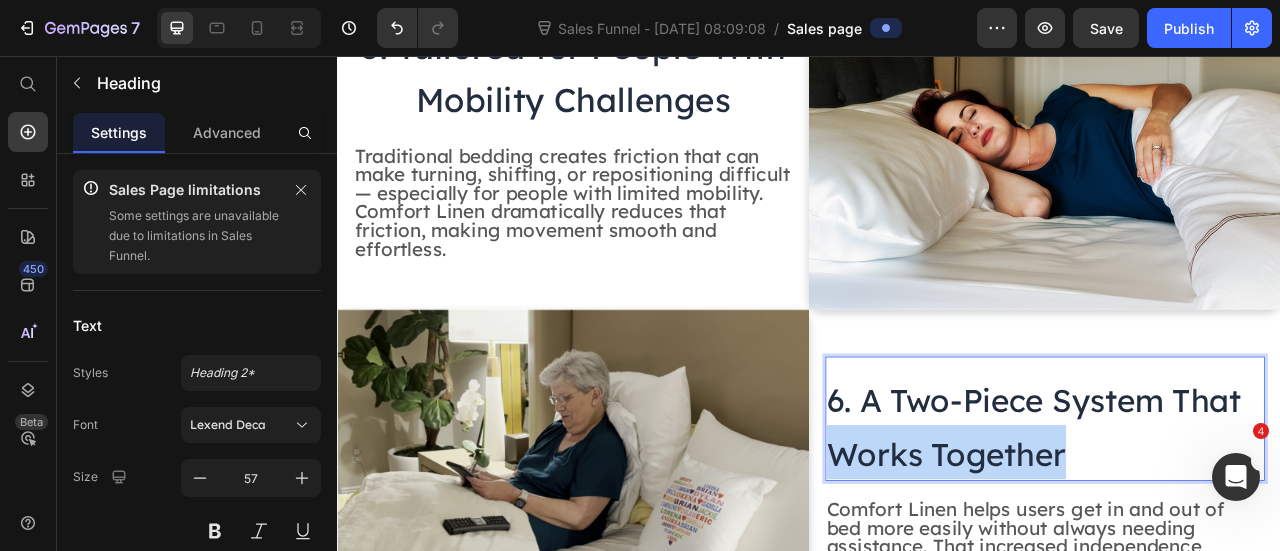 drag, startPoint x: 1264, startPoint y: 513, endPoint x: 957, endPoint y: 528, distance: 307.36624 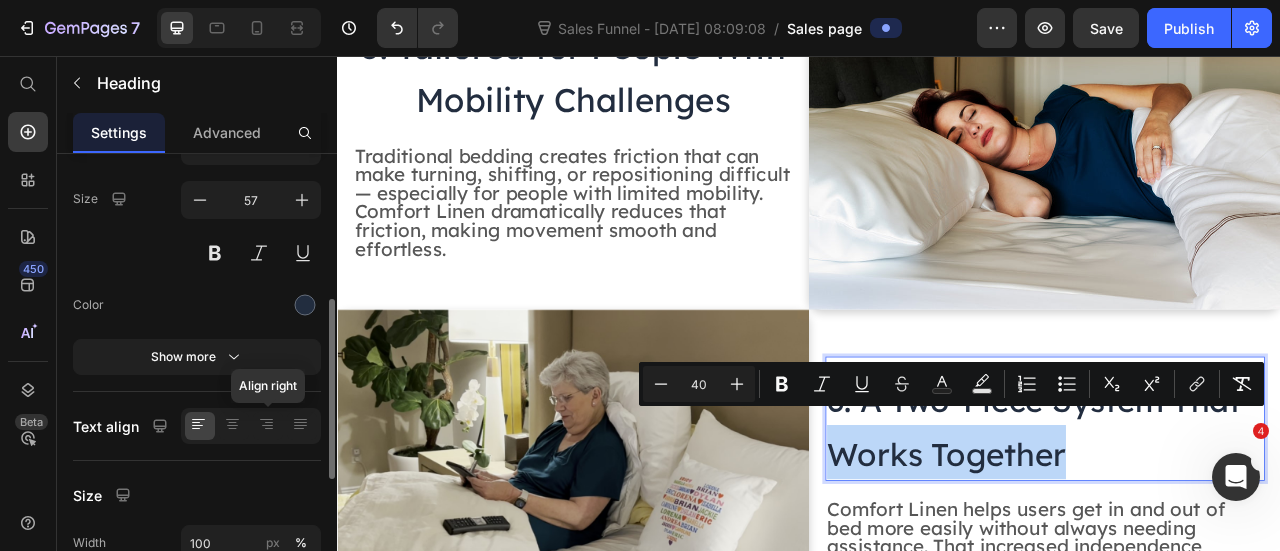 scroll, scrollTop: 303, scrollLeft: 0, axis: vertical 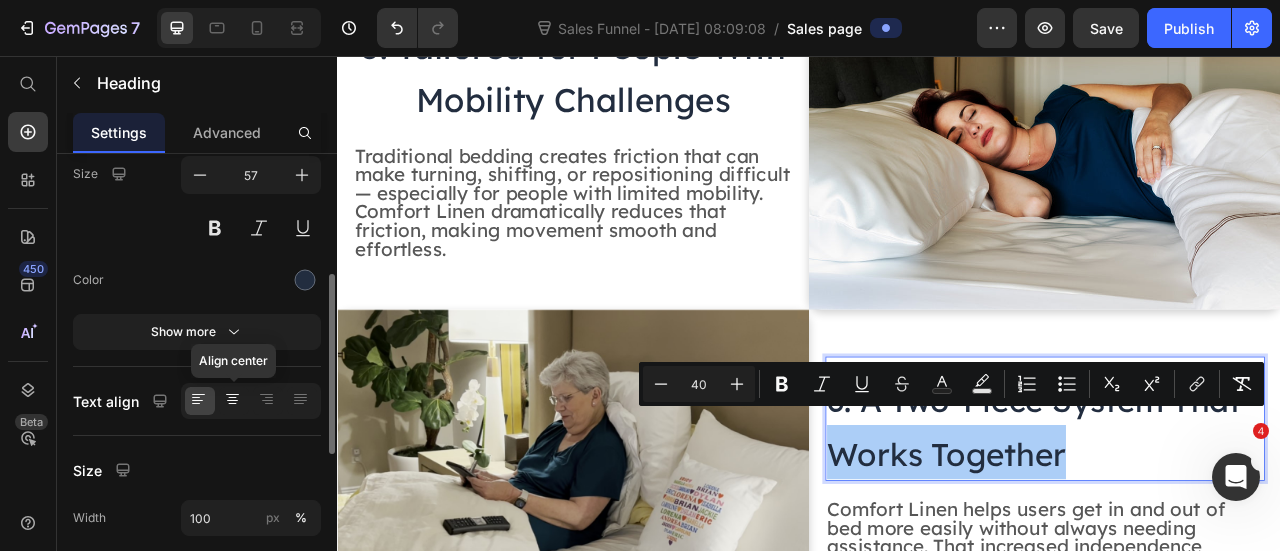 click 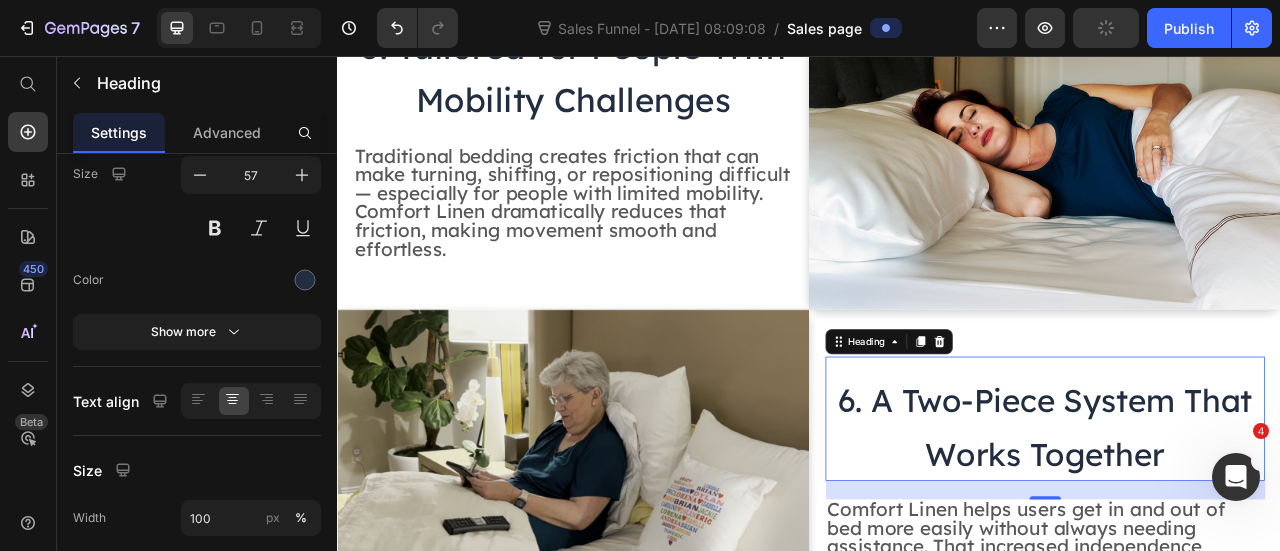 click on "6. A Two-Piece System That Works Together" at bounding box center (1238, 524) 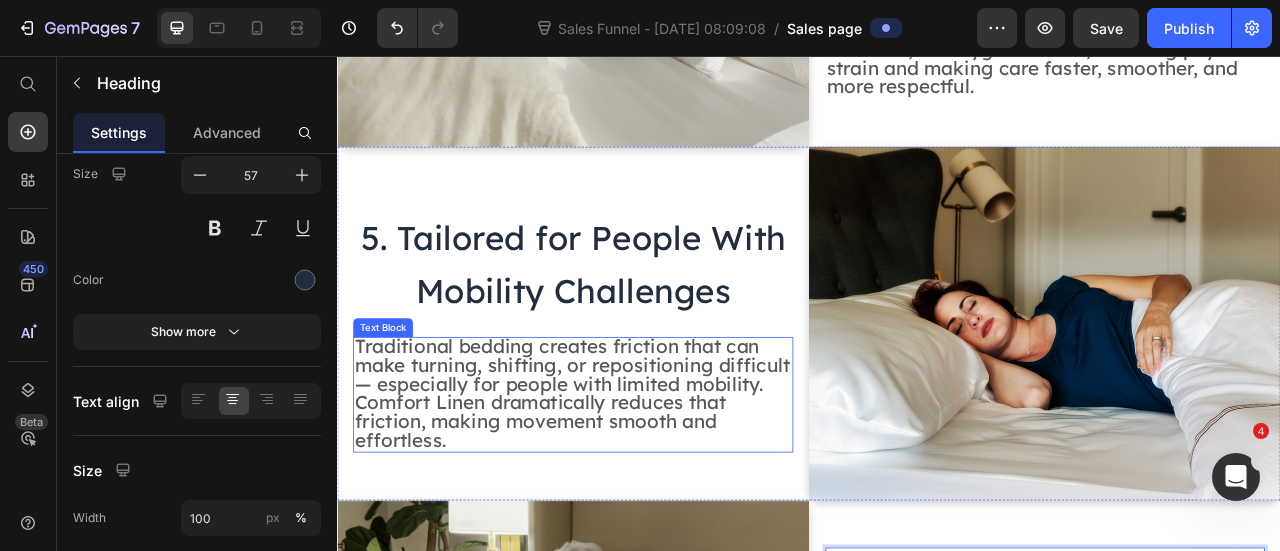 scroll, scrollTop: 2658, scrollLeft: 0, axis: vertical 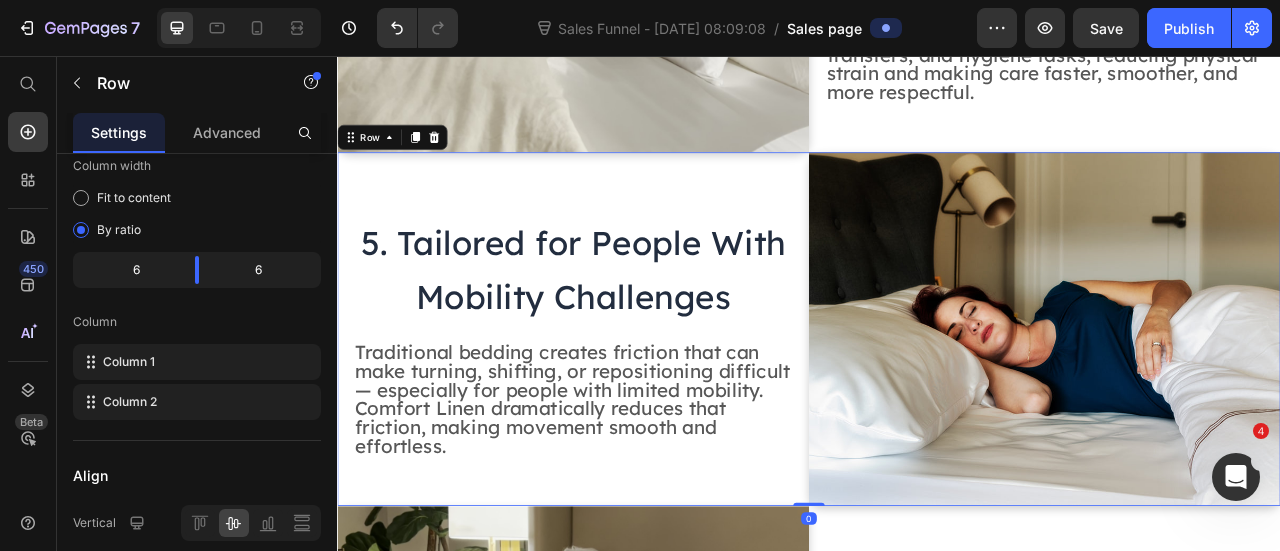 click on "5. Tailored for People With Mobility Challenges Heading Traditional bedding creates friction that can make turning, shifting, or repositioning difficult — especially for people with limited mobility. Comfort Linen dramatically reduces that friction, making movement smooth and effortless. Text Block" at bounding box center [637, 403] 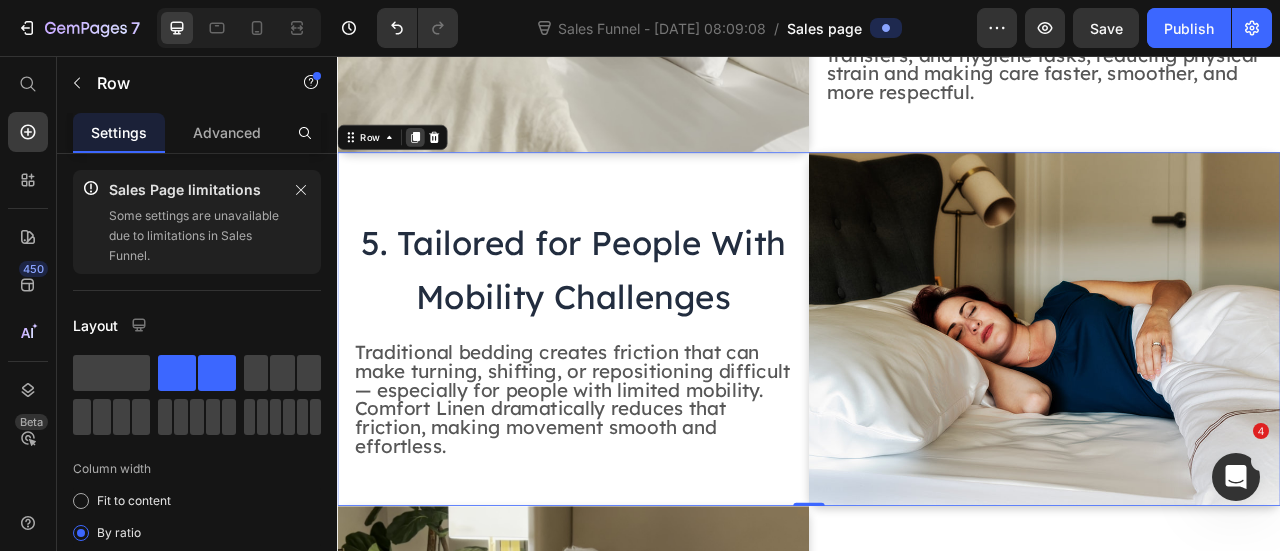 click 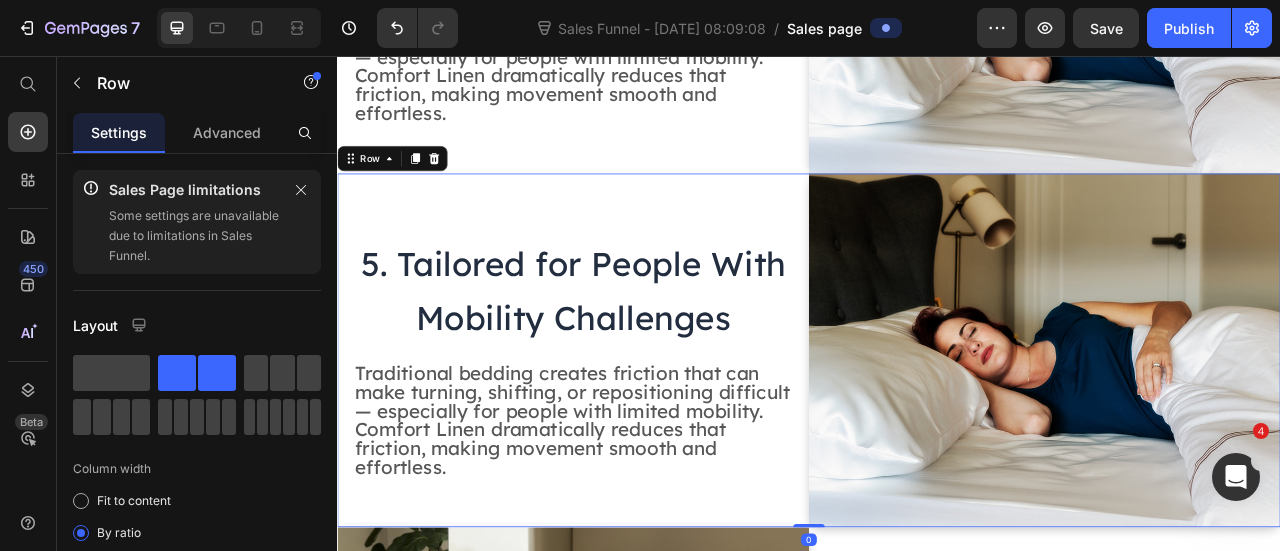scroll, scrollTop: 3130, scrollLeft: 0, axis: vertical 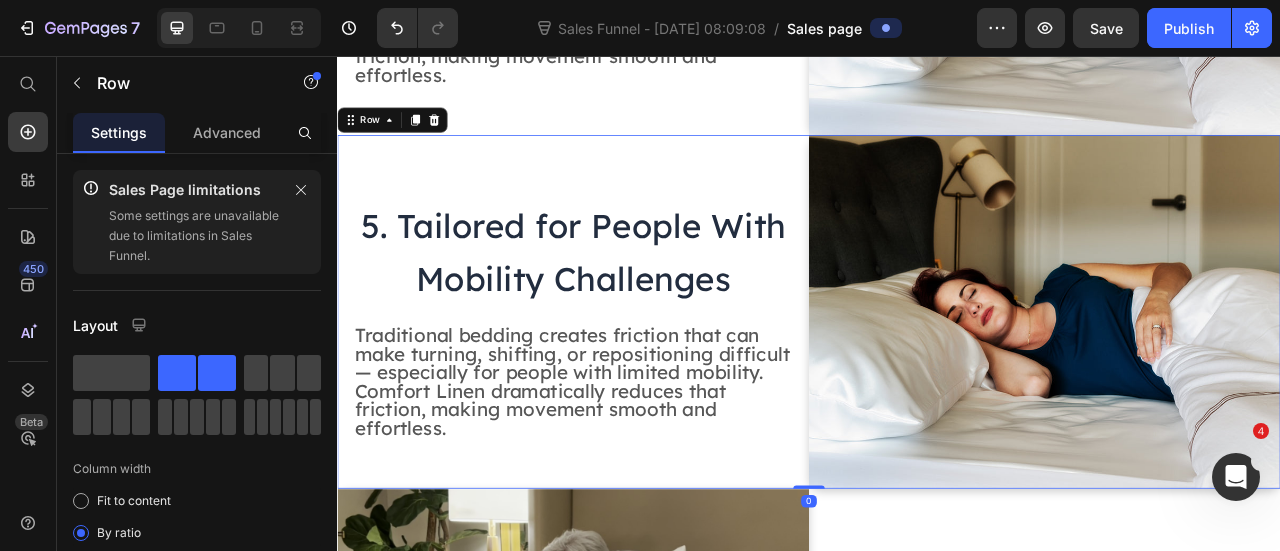 click on "5. Tailored for People With Mobility Challenges Heading Traditional bedding creates friction that can make turning, shifting, or repositioning difficult — especially for people with limited mobility. Comfort Linen dramatically reduces that friction, making movement smooth and effortless. Text Block" at bounding box center (637, 381) 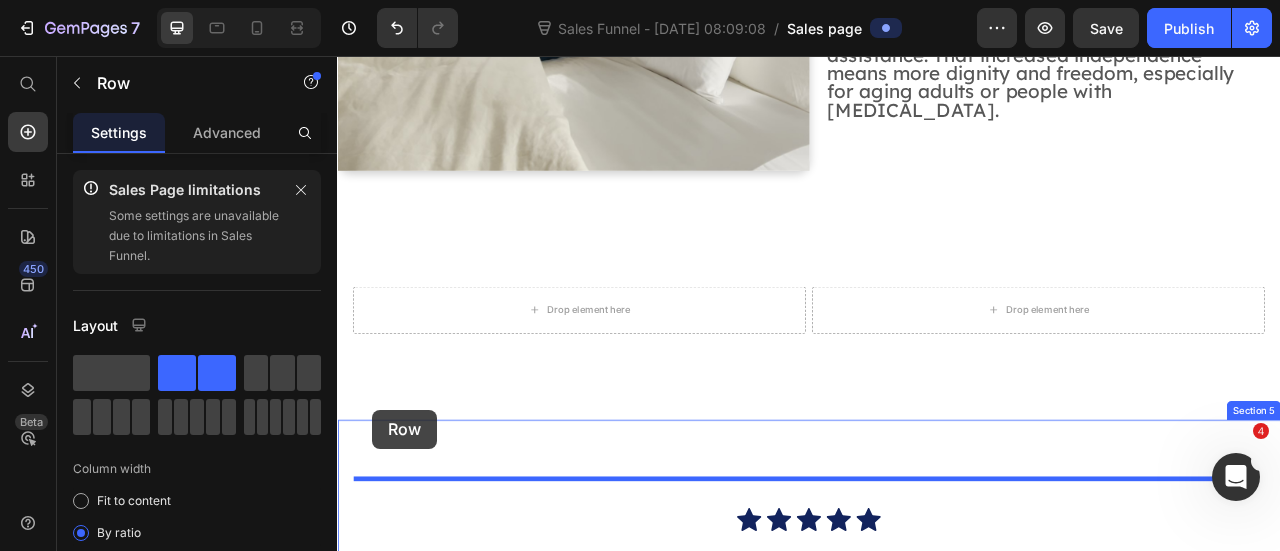 scroll, scrollTop: 3988, scrollLeft: 0, axis: vertical 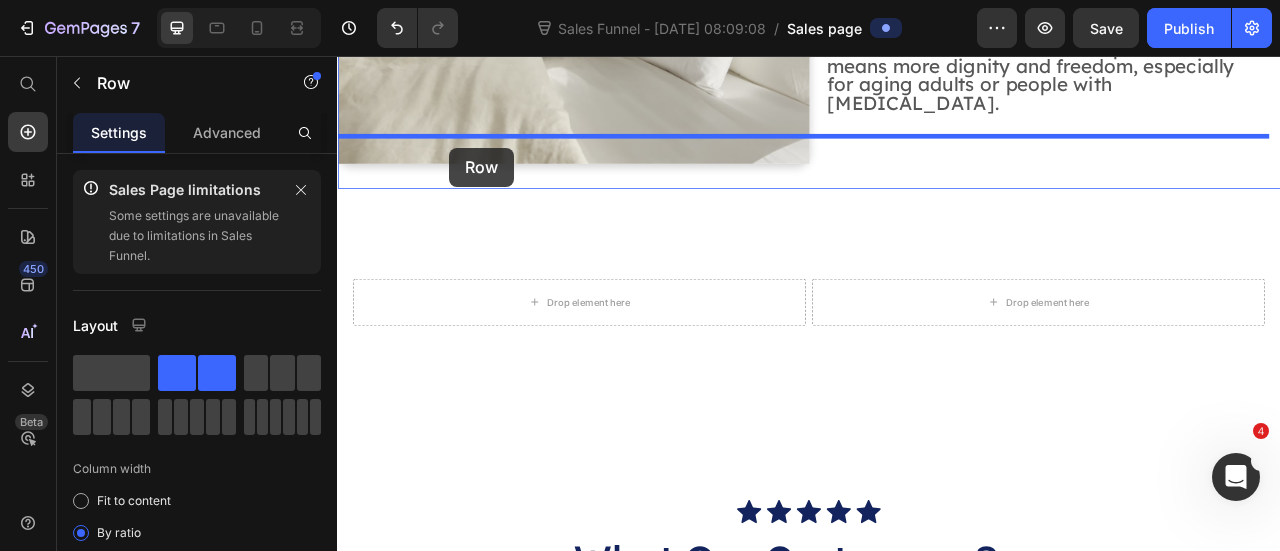 drag, startPoint x: 350, startPoint y: 117, endPoint x: 479, endPoint y: 173, distance: 140.63072 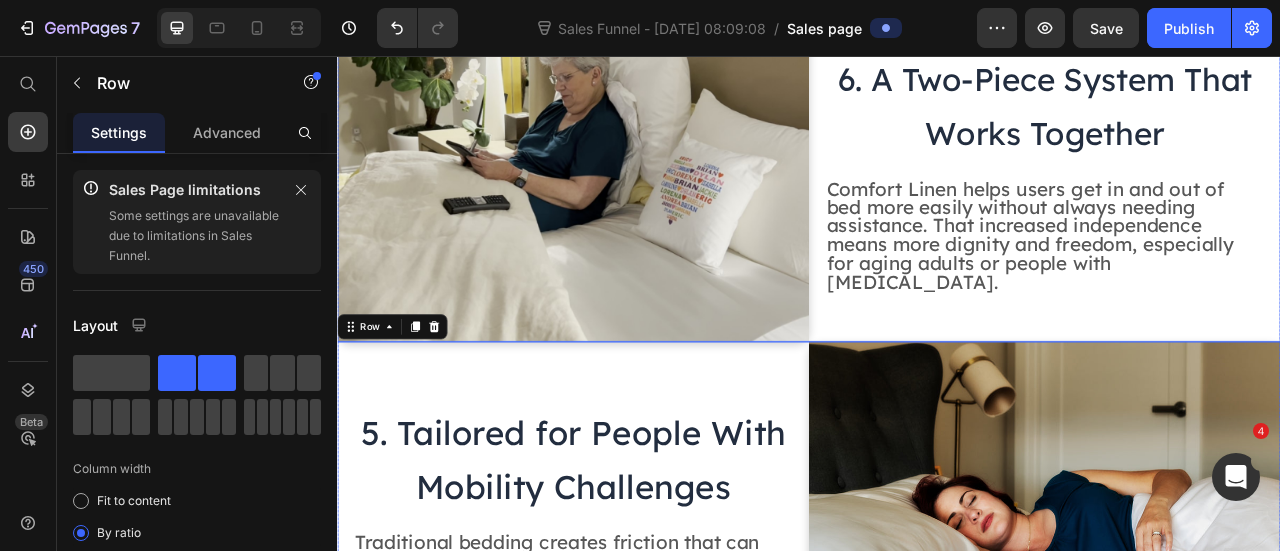 scroll, scrollTop: 3394, scrollLeft: 0, axis: vertical 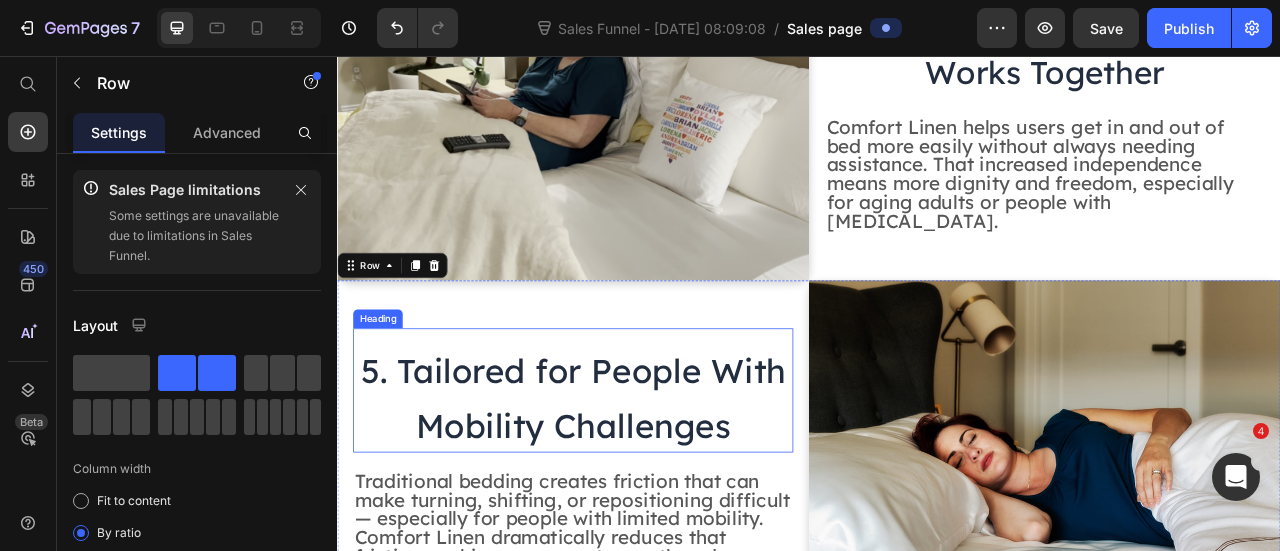 click on "5. Tailored for People With Mobility Challenges" at bounding box center (637, 491) 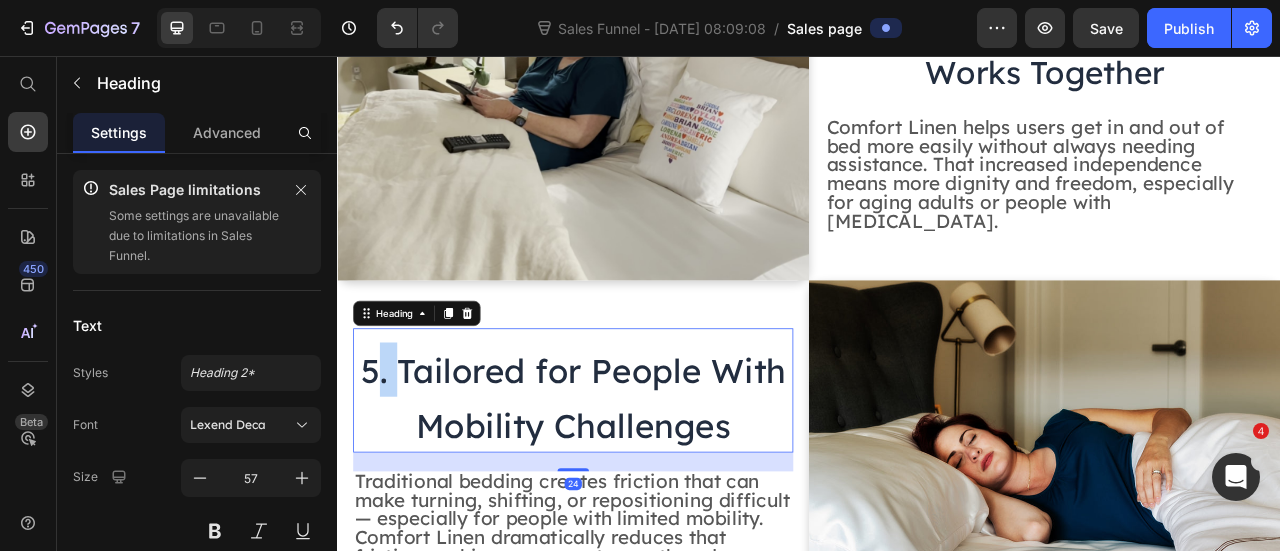click on "5. Tailored for People With Mobility Challenges" at bounding box center (637, 491) 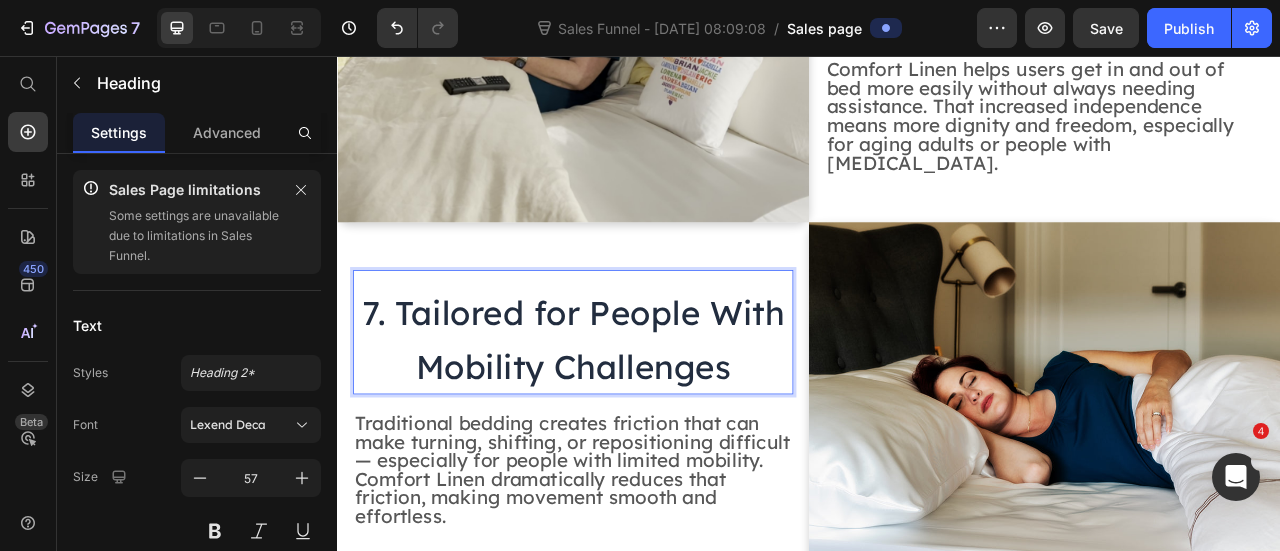 scroll, scrollTop: 3469, scrollLeft: 0, axis: vertical 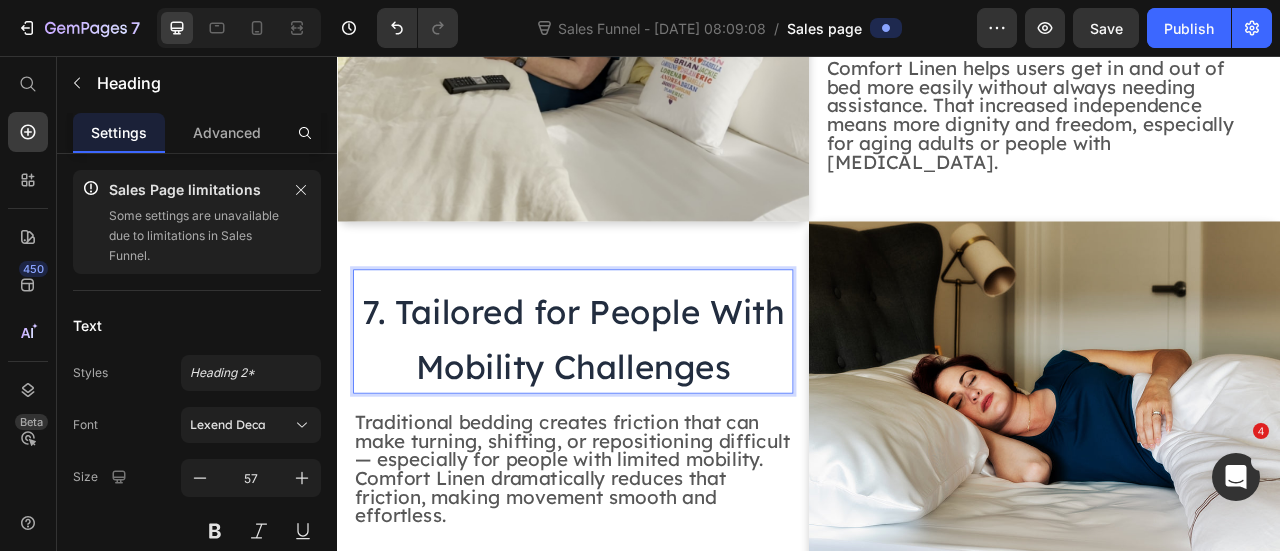 click on "7. Tailored for People With Mobility Challenges" at bounding box center (637, 416) 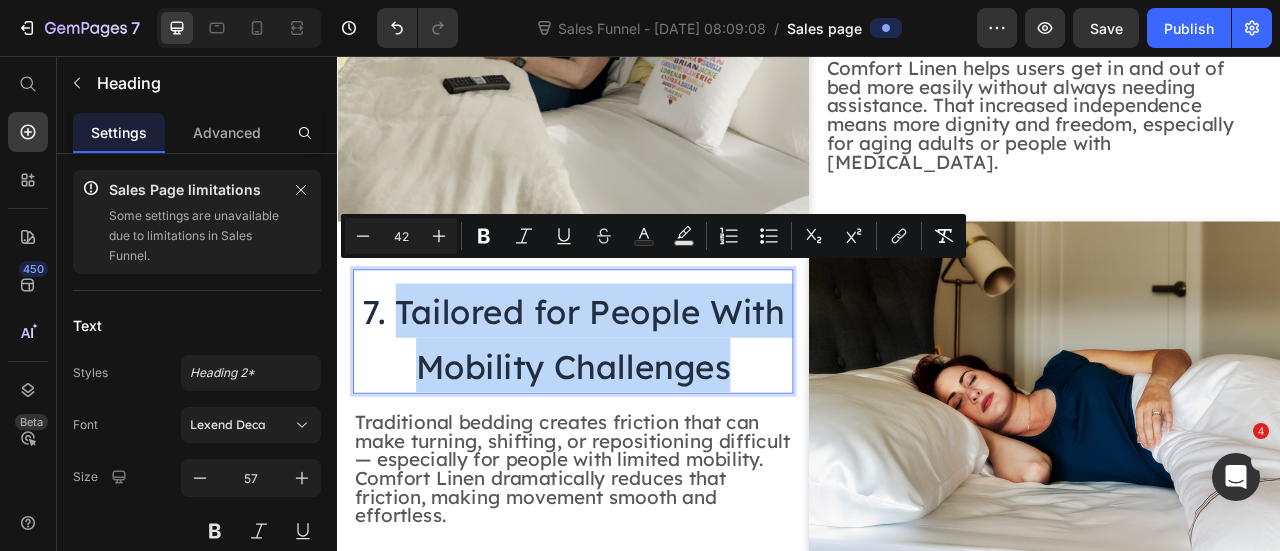 drag, startPoint x: 416, startPoint y: 343, endPoint x: 841, endPoint y: 413, distance: 430.72614 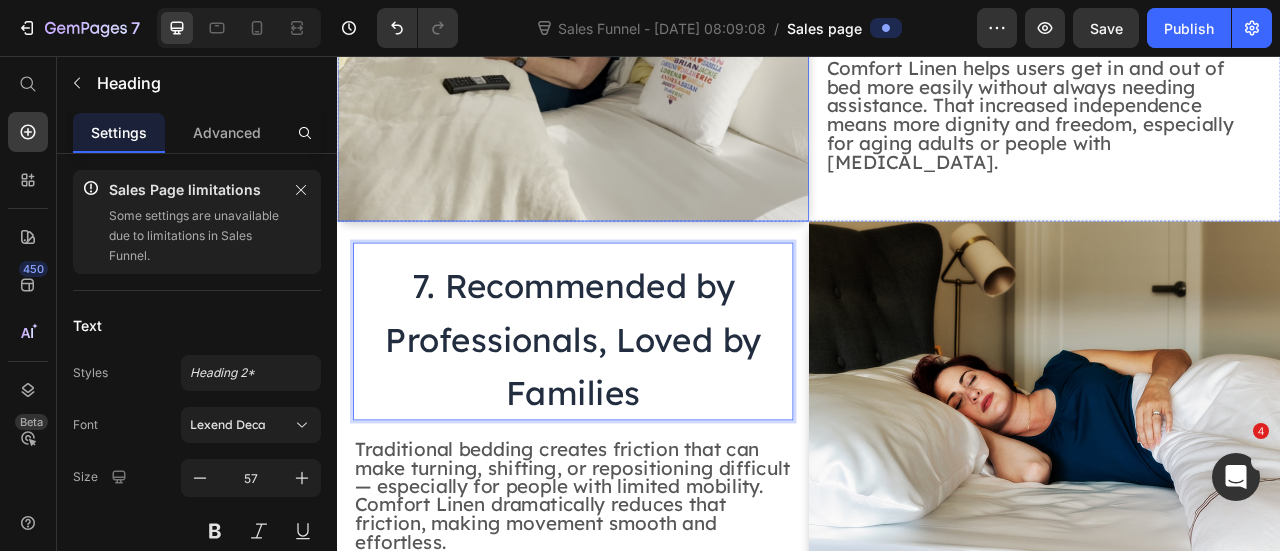 scroll, scrollTop: 3435, scrollLeft: 0, axis: vertical 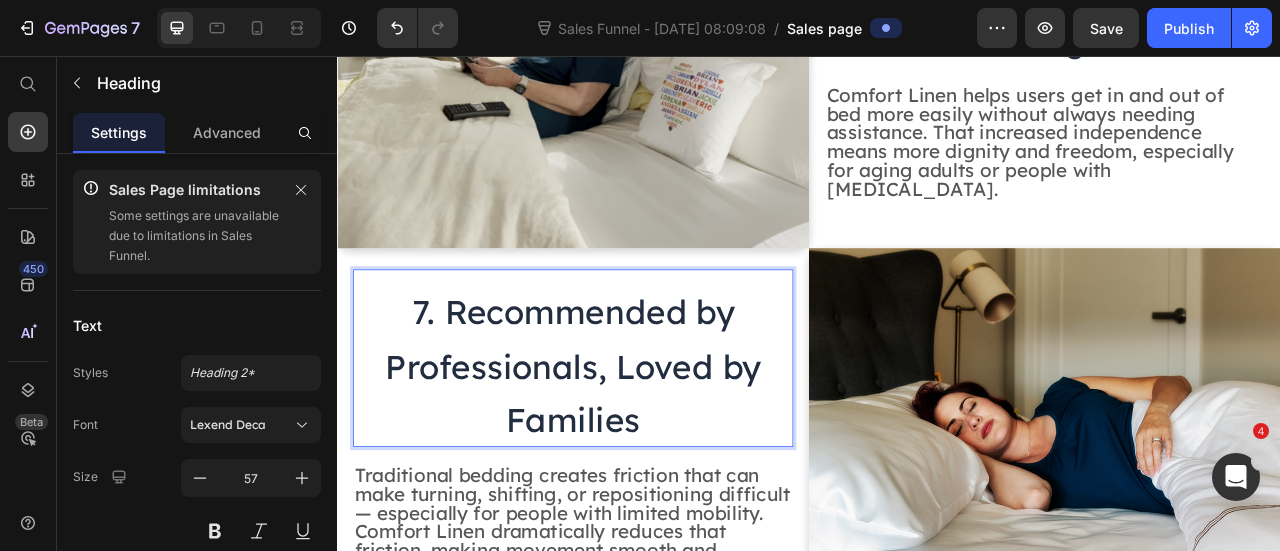 click on "7. Recommended by Professionals, Loved by Families" at bounding box center (637, 448) 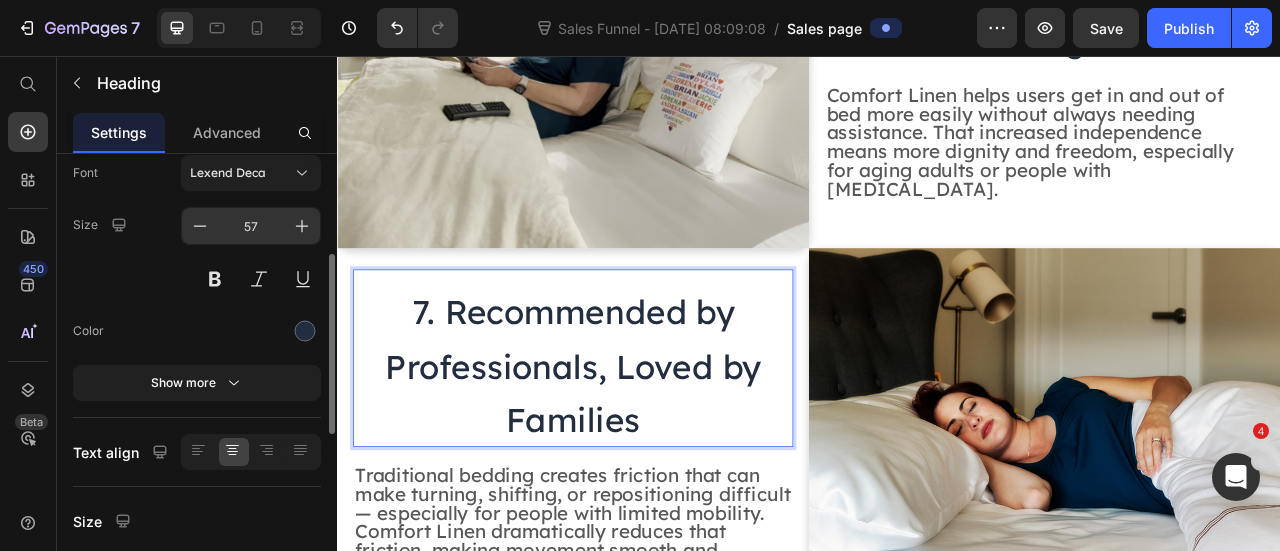 scroll, scrollTop: 303, scrollLeft: 0, axis: vertical 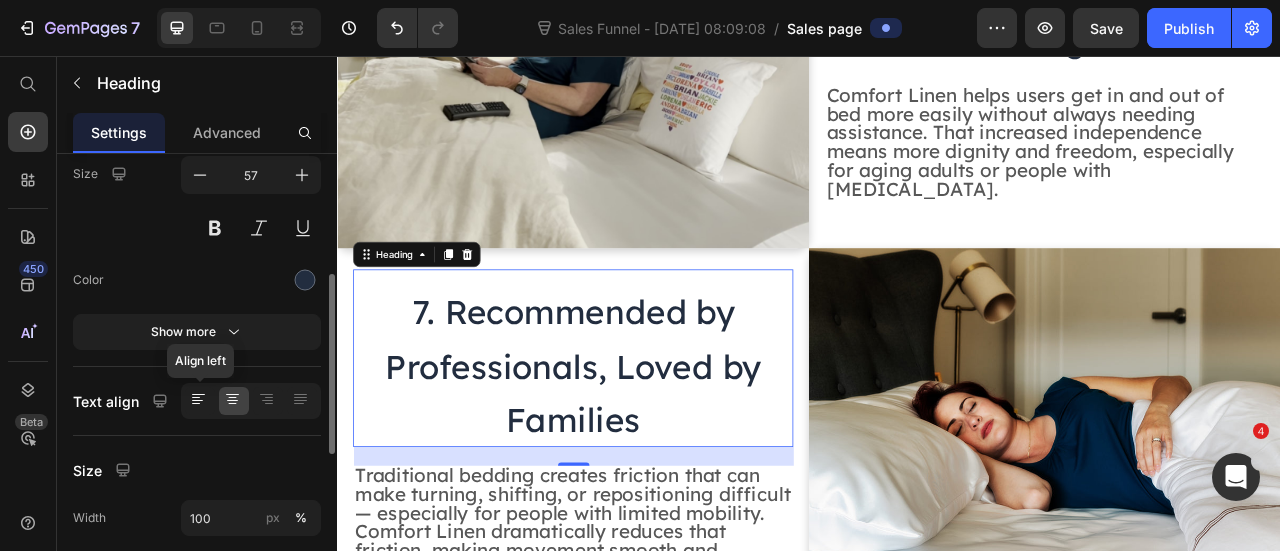 click 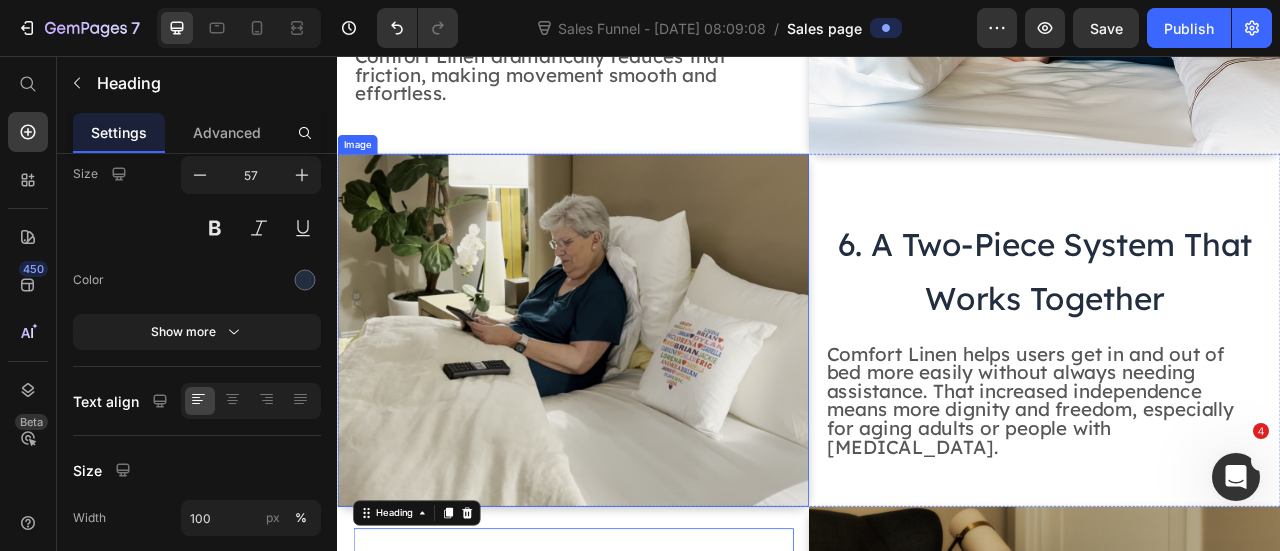 scroll, scrollTop: 3110, scrollLeft: 0, axis: vertical 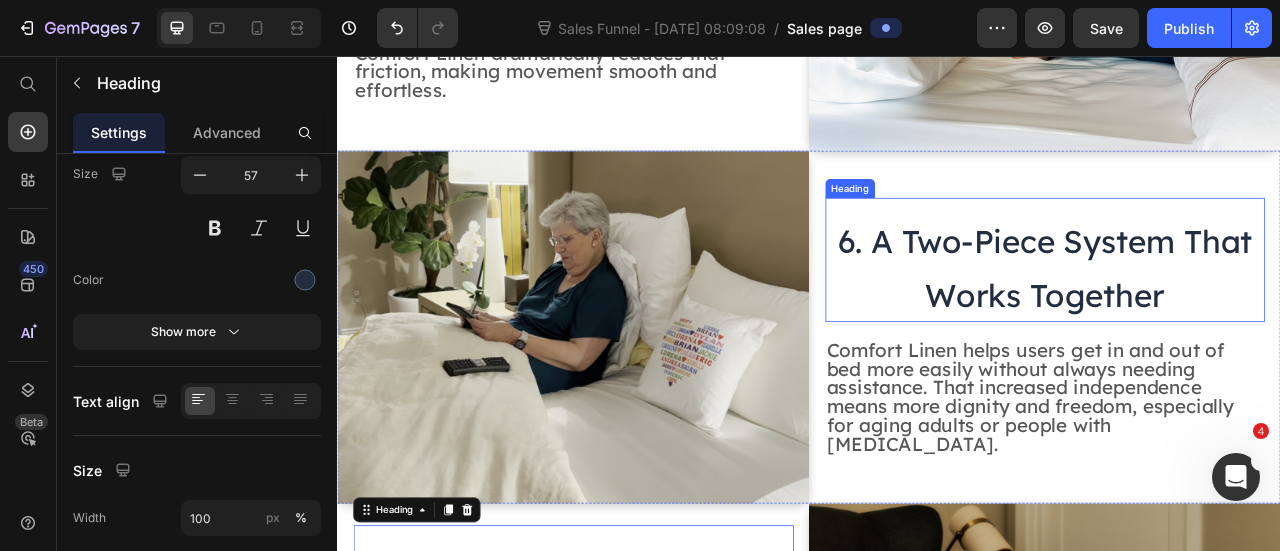 click on "6. A Two-Piece System That Works Together" at bounding box center (1237, 325) 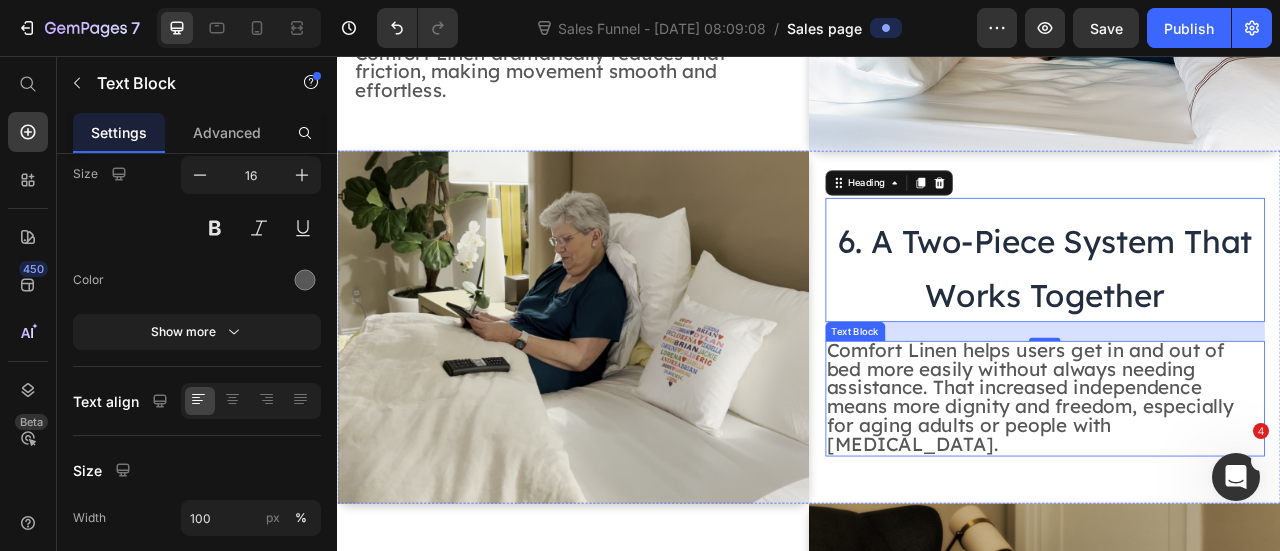 click on "Comfort Linen helps users get in and out of bed more easily without always needing assistance. That increased independence means more dignity and freedom, especially for aging adults or people with [MEDICAL_DATA]." at bounding box center (1219, 489) 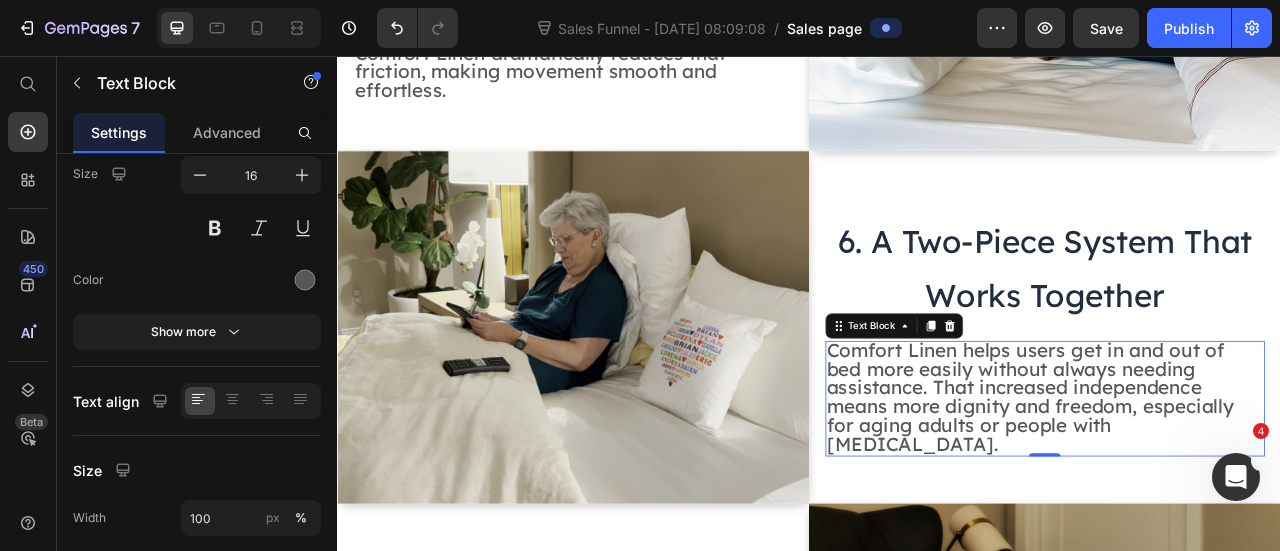 scroll, scrollTop: 0, scrollLeft: 0, axis: both 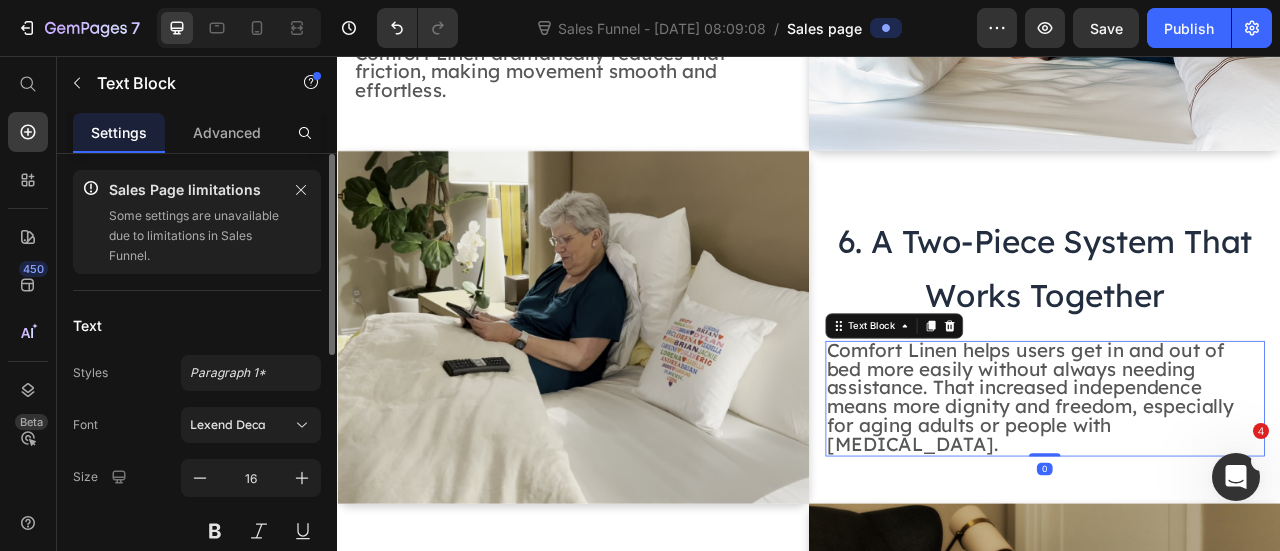 click on "Comfort Linen helps users get in and out of bed more easily without always needing assistance. That increased independence means more dignity and freedom, especially for aging adults or people with [MEDICAL_DATA]." at bounding box center [1219, 489] 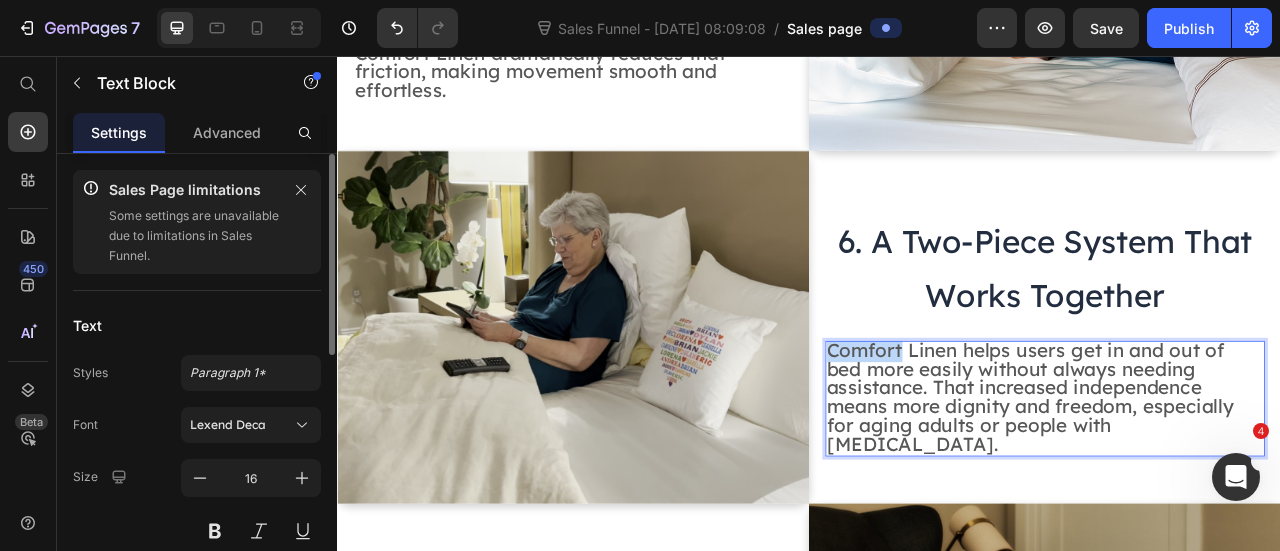 click on "Comfort Linen helps users get in and out of bed more easily without always needing assistance. That increased independence means more dignity and freedom, especially for aging adults or people with [MEDICAL_DATA]." at bounding box center [1219, 489] 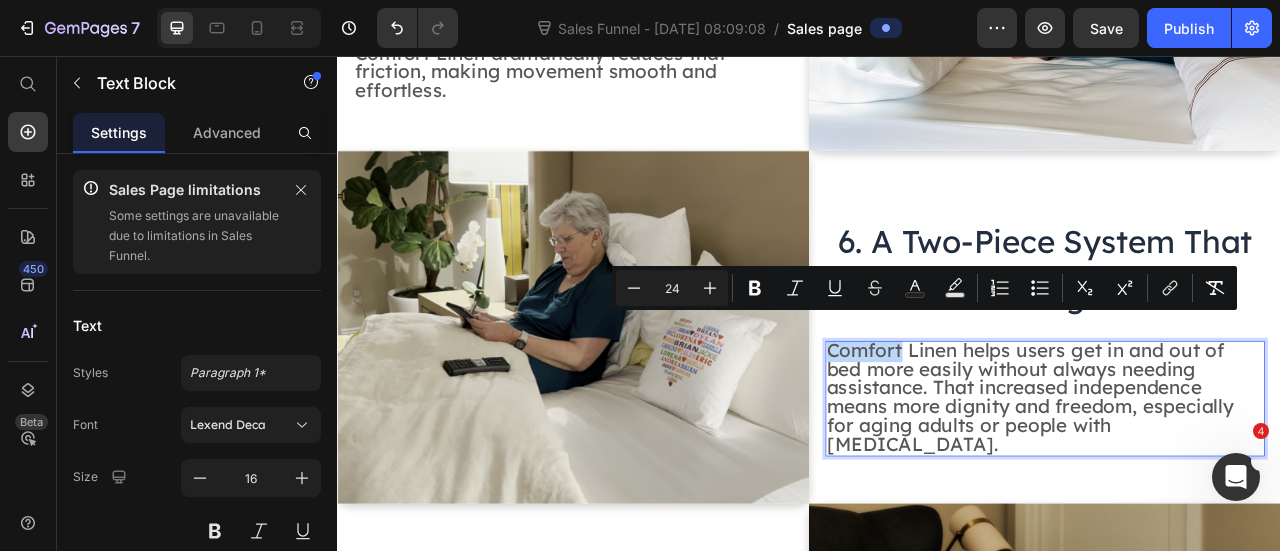 click on "Comfort Linen helps users get in and out of bed more easily without always needing assistance. That increased independence means more dignity and freedom, especially for aging adults or people with [MEDICAL_DATA]." at bounding box center [1219, 489] 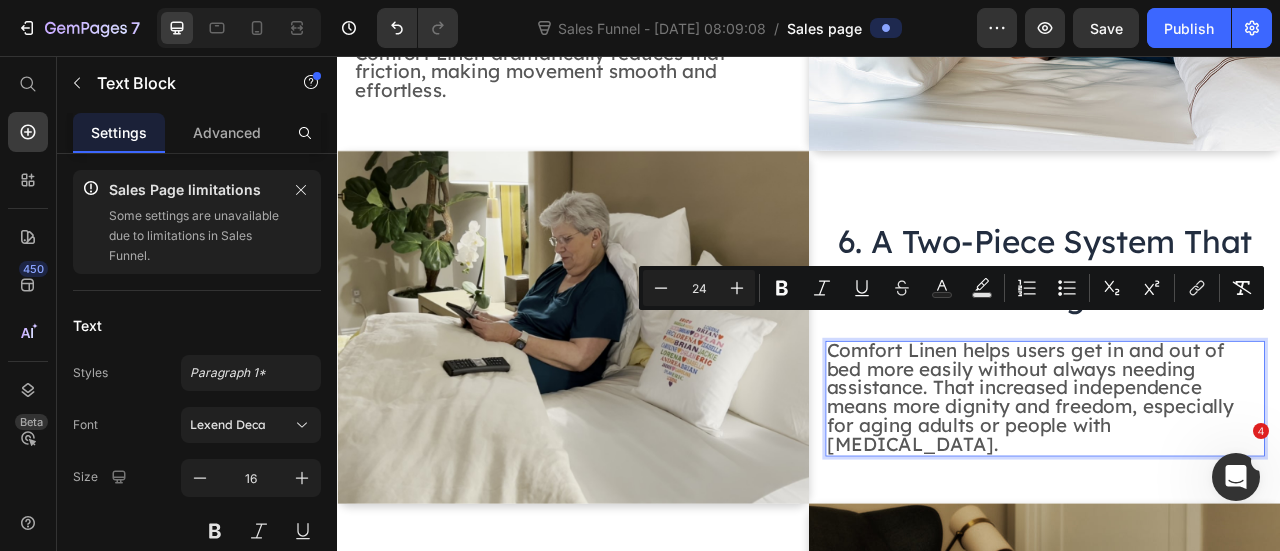 drag, startPoint x: 953, startPoint y: 396, endPoint x: 1095, endPoint y: 483, distance: 166.53227 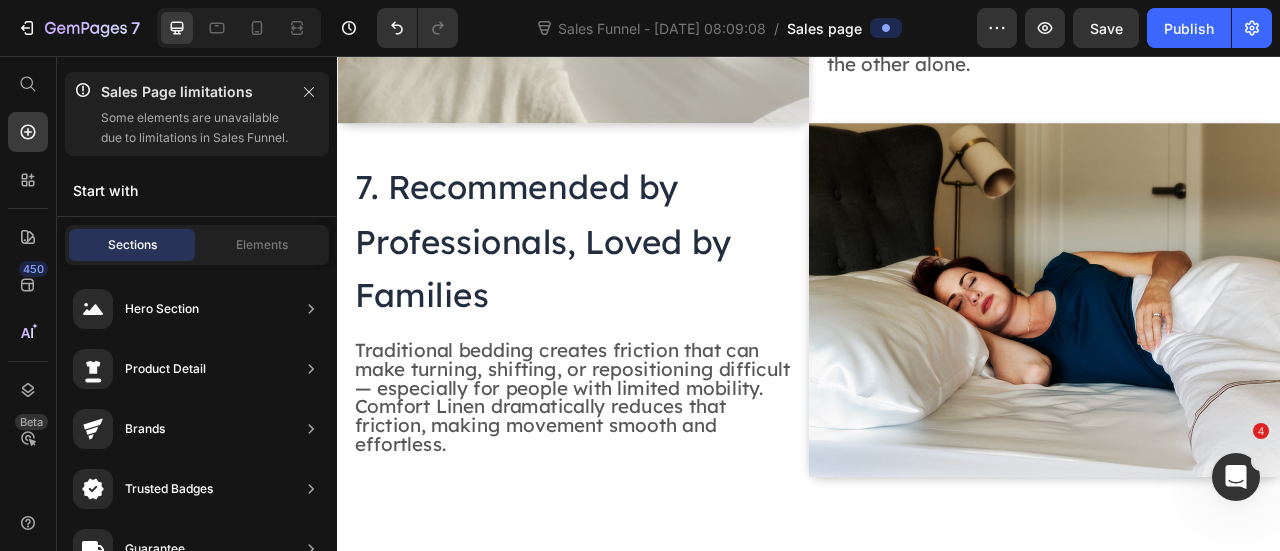scroll, scrollTop: 3622, scrollLeft: 0, axis: vertical 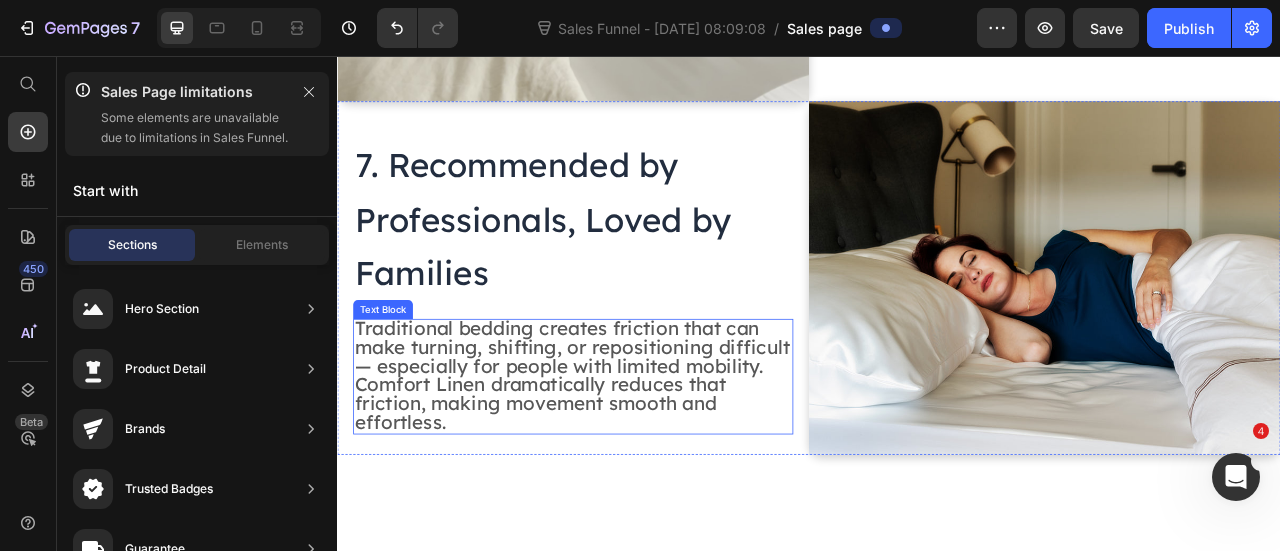 click on "Traditional bedding creates friction that can make turning, shifting, or repositioning difficult — especially for people with limited mobility. Comfort Linen dramatically reduces that friction, making movement smooth and effortless." at bounding box center (636, 461) 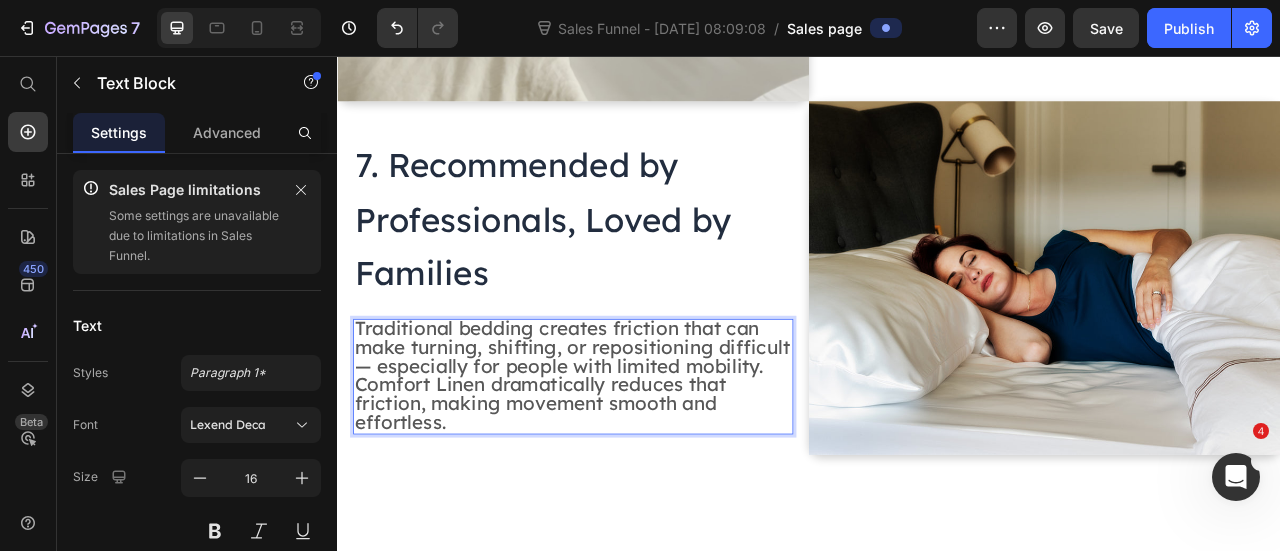 click on "Traditional bedding creates friction that can make turning, shifting, or repositioning difficult — especially for people with limited mobility. Comfort Linen dramatically reduces that friction, making movement smooth and effortless." at bounding box center (636, 461) 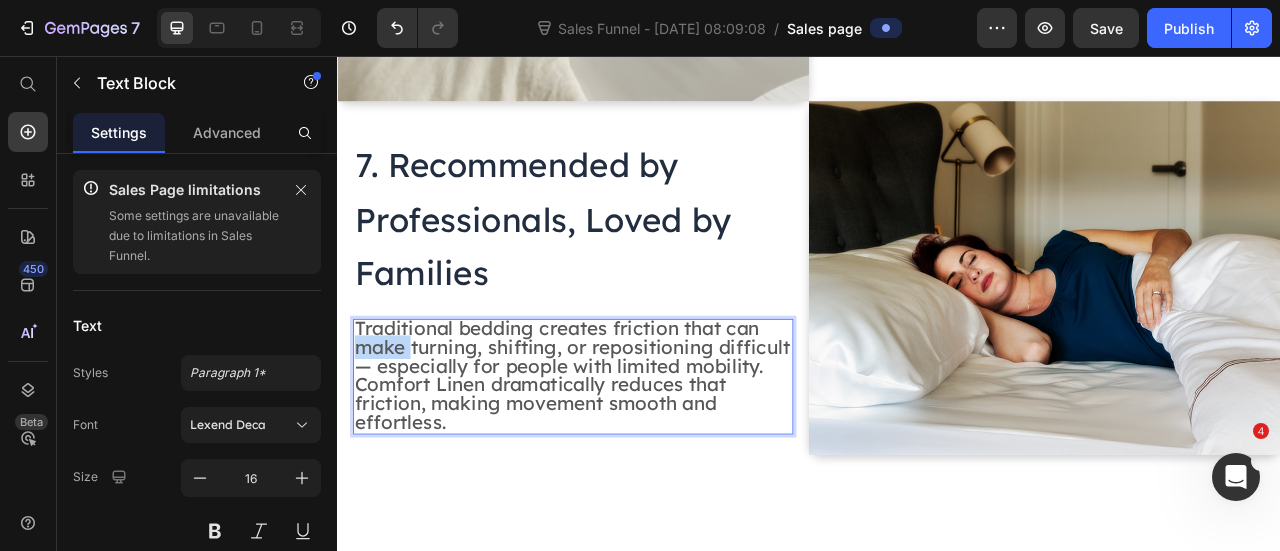 click on "Traditional bedding creates friction that can make turning, shifting, or repositioning difficult — especially for people with limited mobility. Comfort Linen dramatically reduces that friction, making movement smooth and effortless." at bounding box center [636, 461] 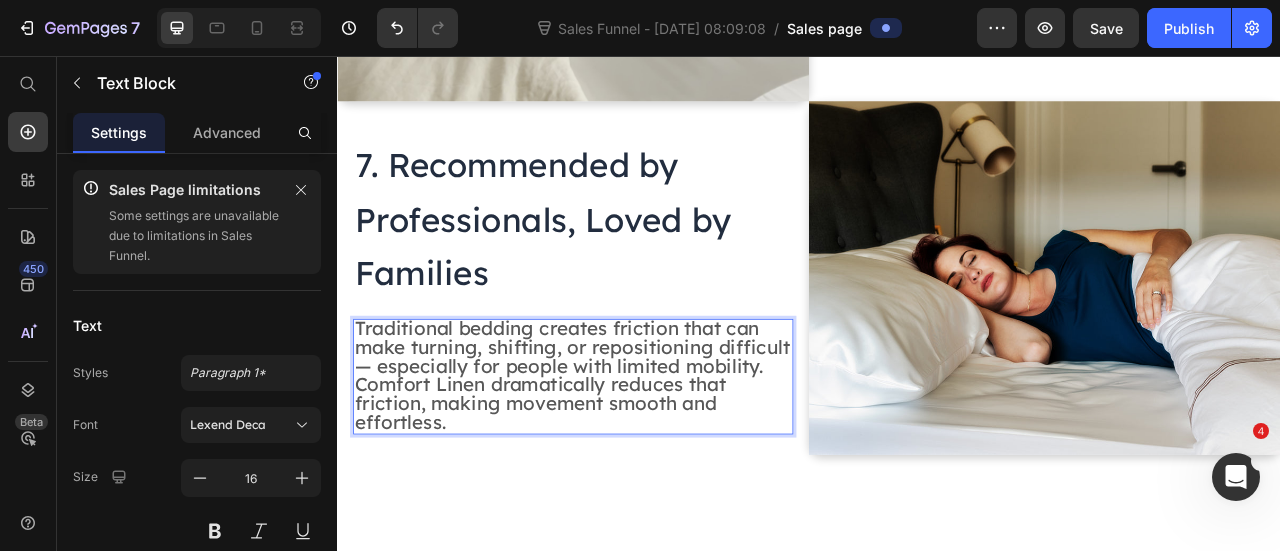 click on "Traditional bedding creates friction that can make turning, shifting, or repositioning difficult — especially for people with limited mobility. Comfort Linen dramatically reduces that friction, making movement smooth and effortless." at bounding box center [636, 461] 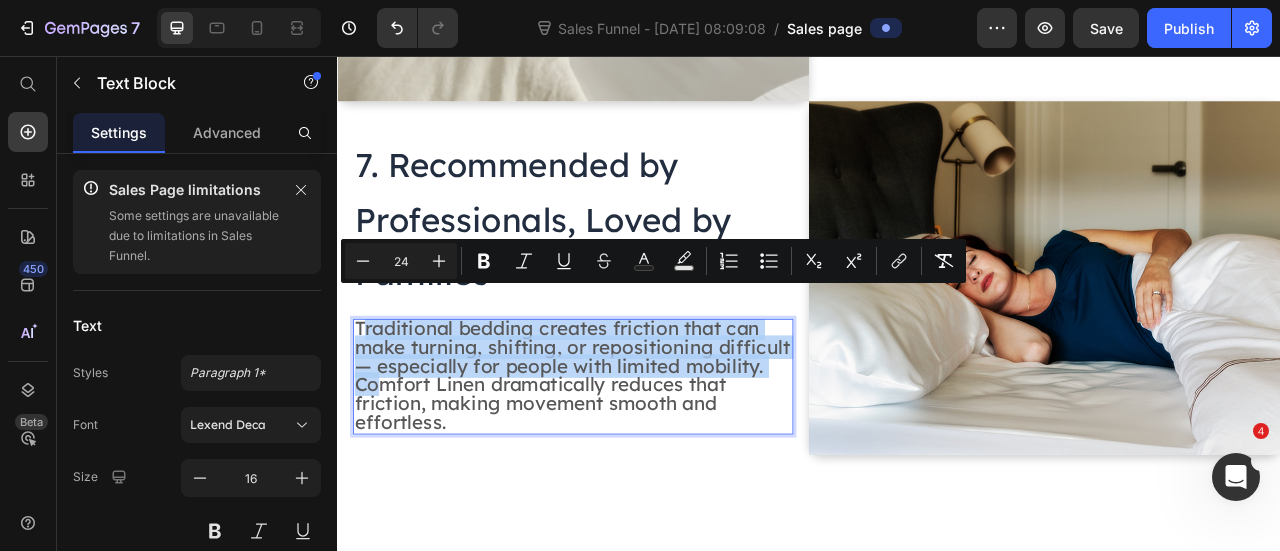 drag, startPoint x: 378, startPoint y: 366, endPoint x: 503, endPoint y: 442, distance: 146.2908 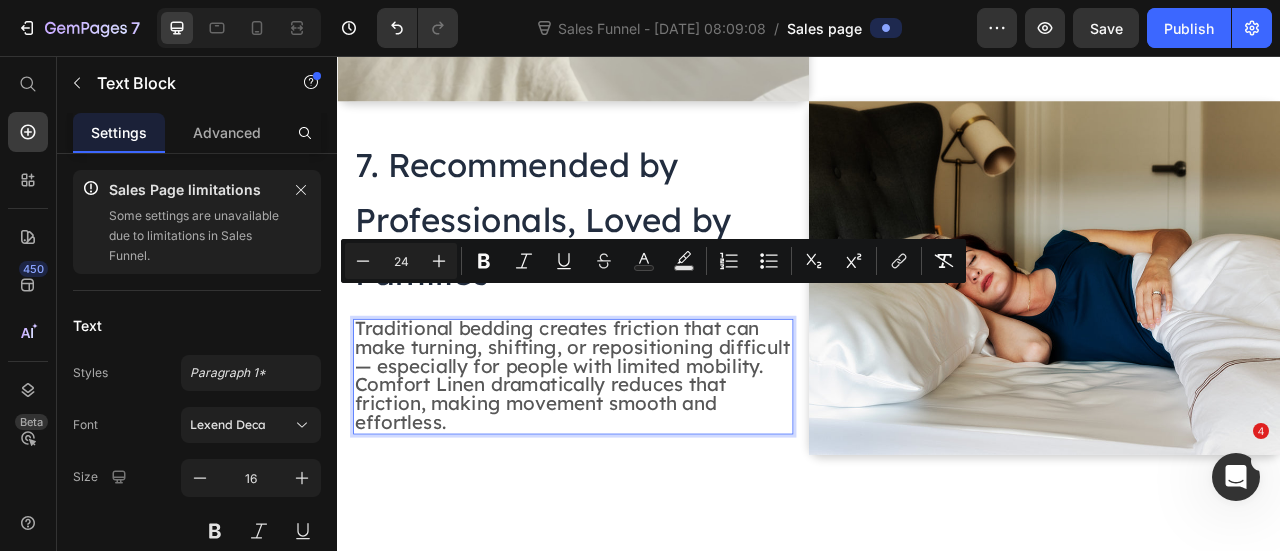 click on "Traditional bedding creates friction that can make turning, shifting, or repositioning difficult — especially for people with limited mobility. Comfort Linen dramatically reduces that friction, making movement smooth and effortless." at bounding box center [636, 461] 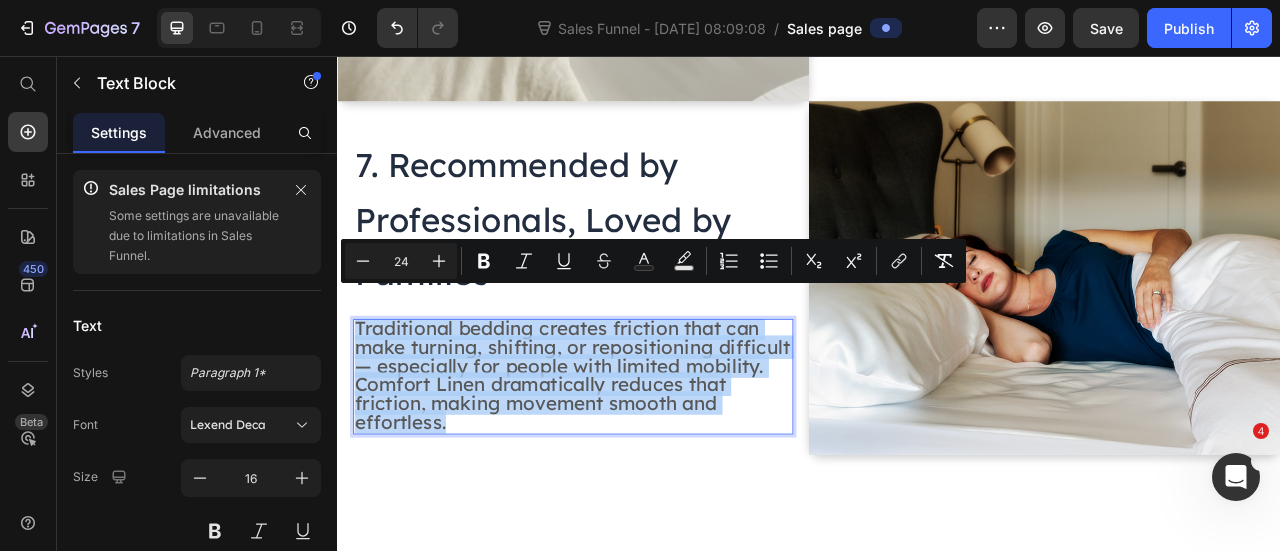 drag, startPoint x: 485, startPoint y: 484, endPoint x: 362, endPoint y: 360, distance: 174.6568 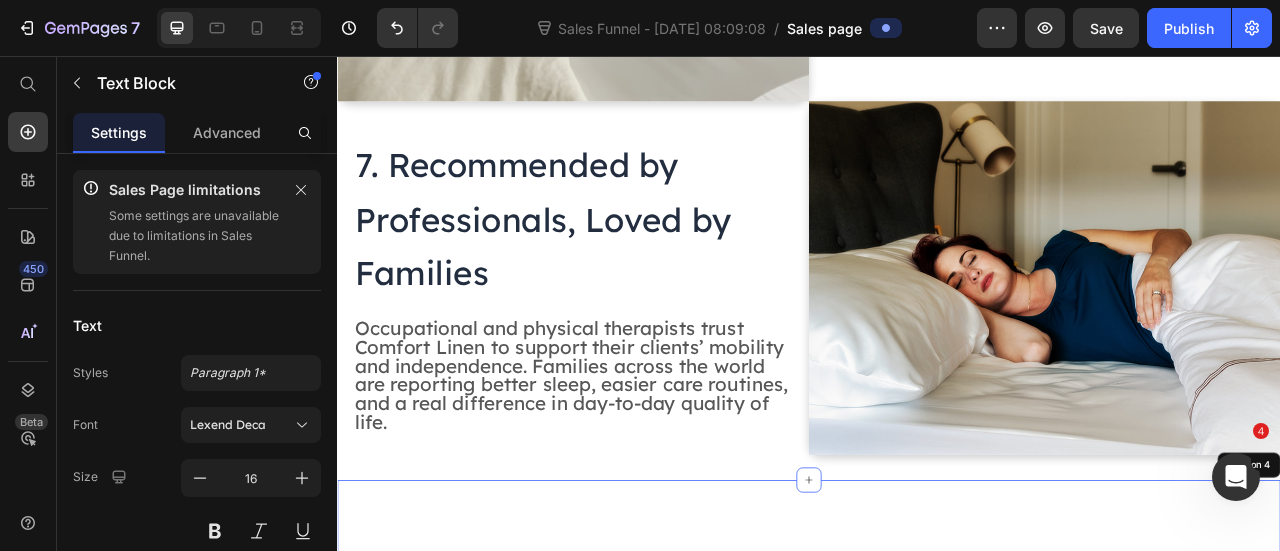 click on "Drop element here
Drop element here Row Section 4" at bounding box center (937, 737) 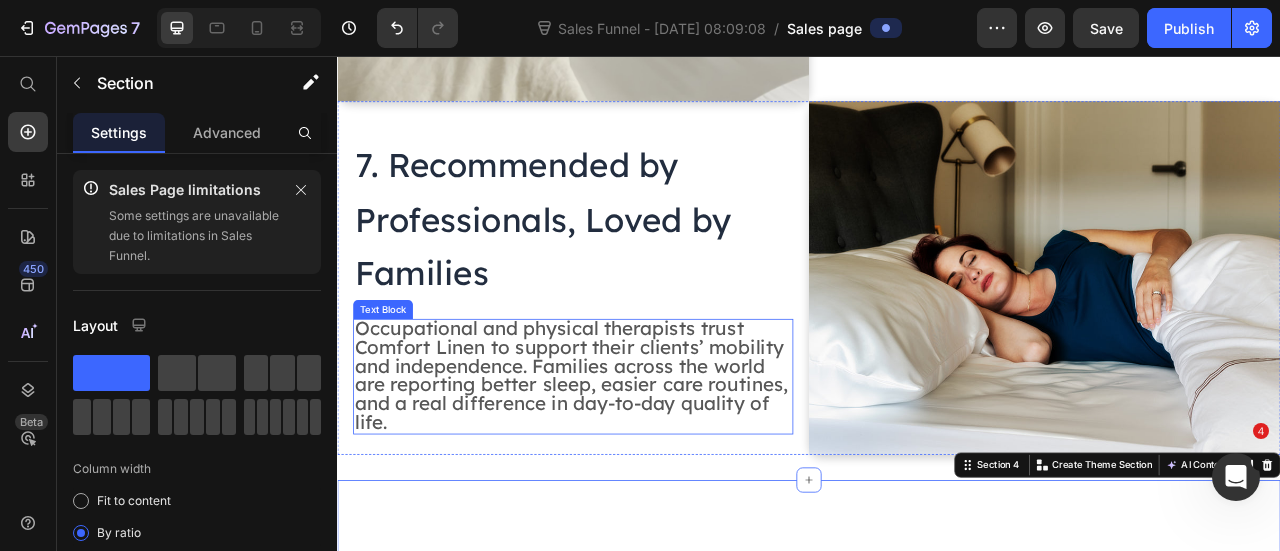 click on "Occupational and physical therapists trust Comfort Linen to support their clients’ mobility and independence. Families across the world are reporting better sleep, easier care routines, and a real difference in day-to-day quality of life." at bounding box center [637, 463] 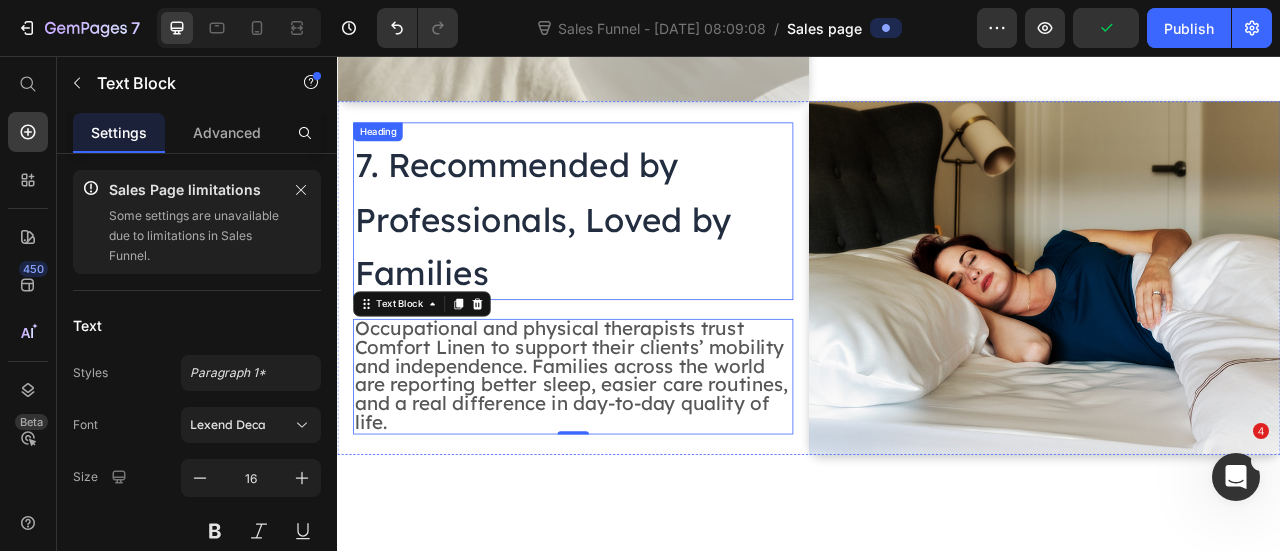 click on "⁠⁠⁠⁠⁠⁠⁠ 7. Recommended by Professionals, Loved by Families" at bounding box center [637, 261] 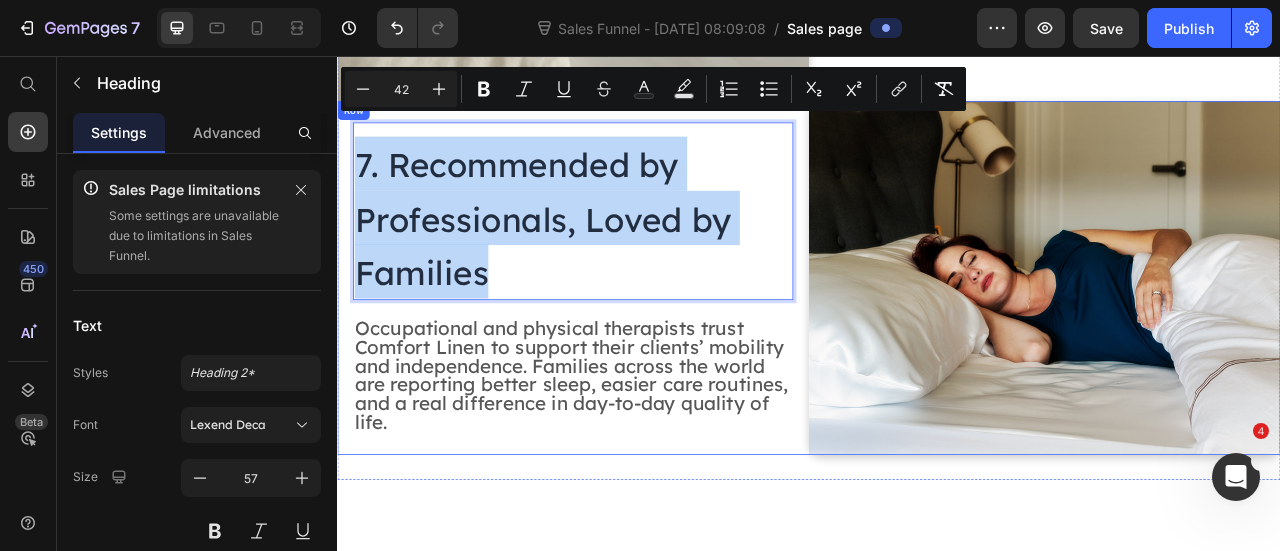 drag, startPoint x: 527, startPoint y: 290, endPoint x: 352, endPoint y: 145, distance: 227.26636 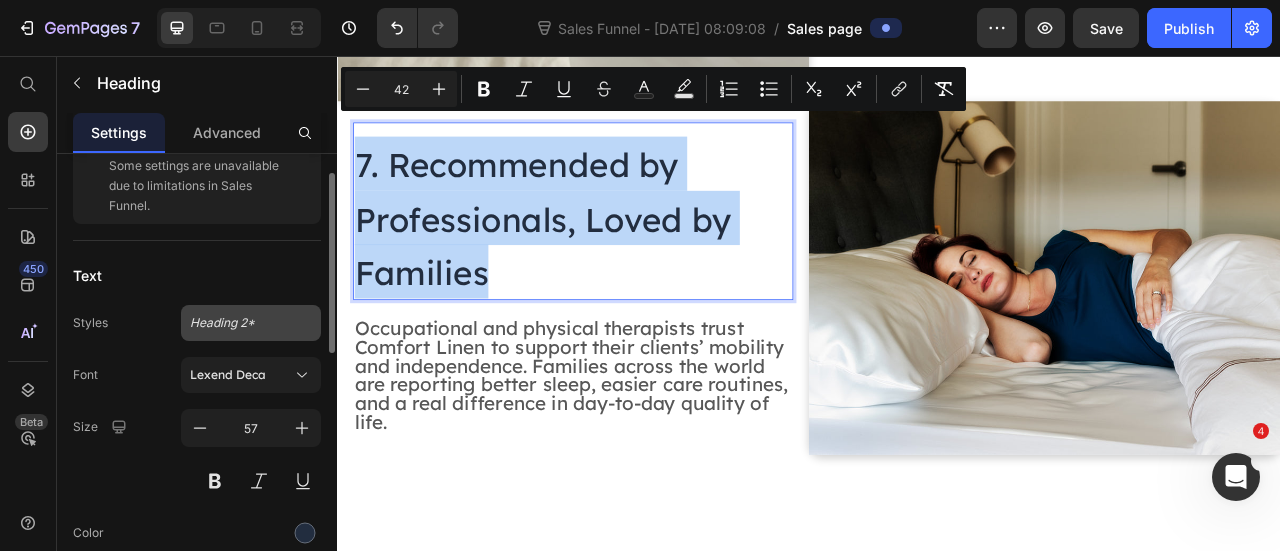 scroll, scrollTop: 0, scrollLeft: 0, axis: both 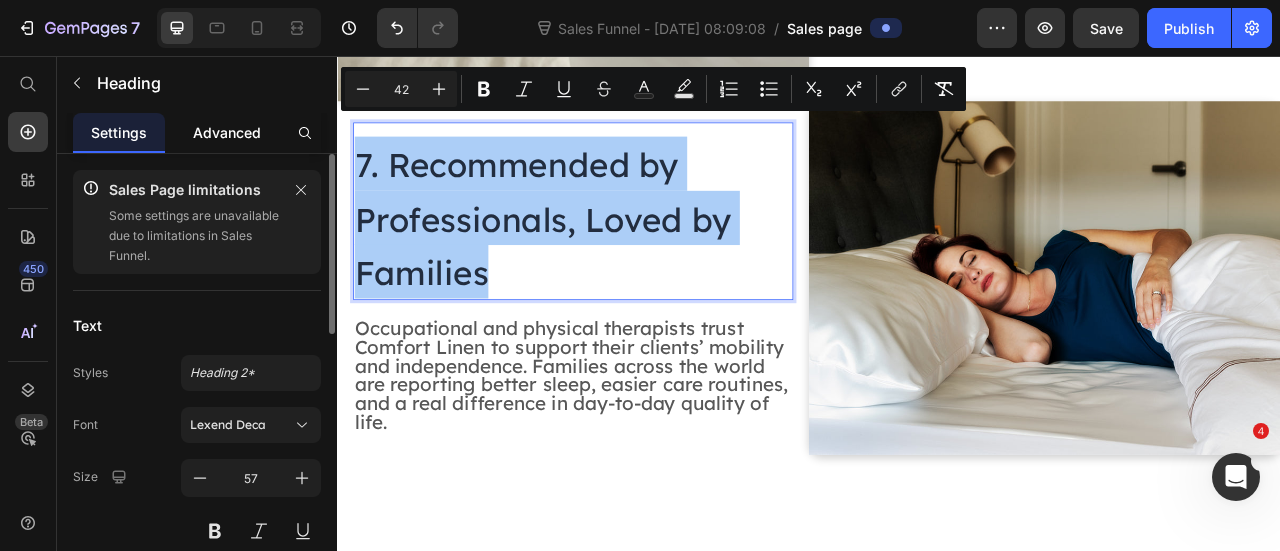 click on "Advanced" at bounding box center [227, 132] 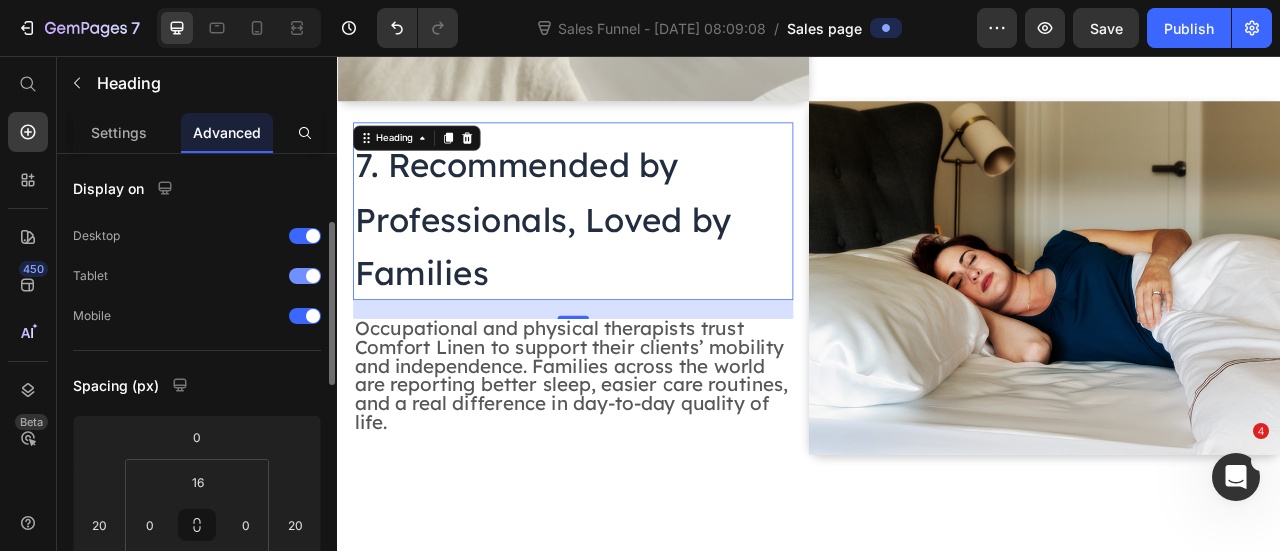 scroll, scrollTop: 76, scrollLeft: 0, axis: vertical 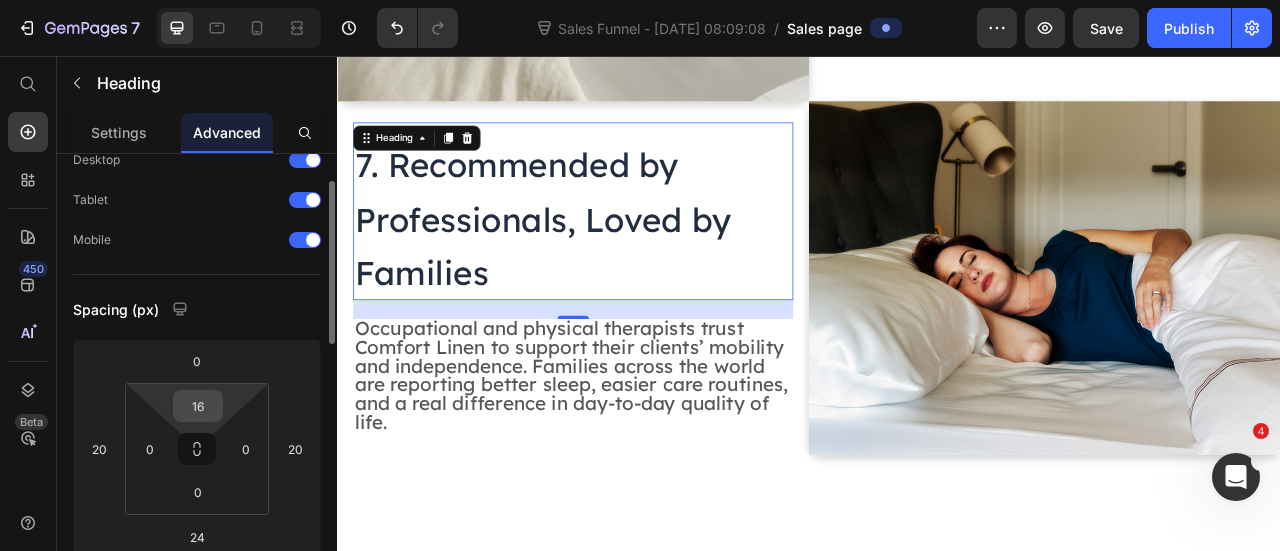 click on "16" at bounding box center (198, 406) 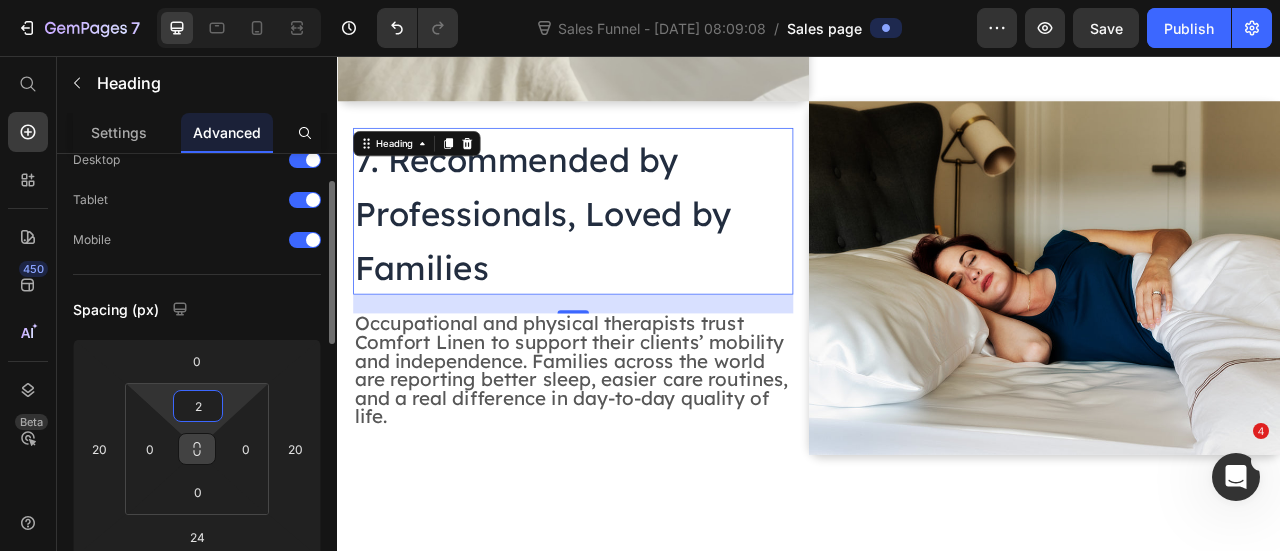type on "2" 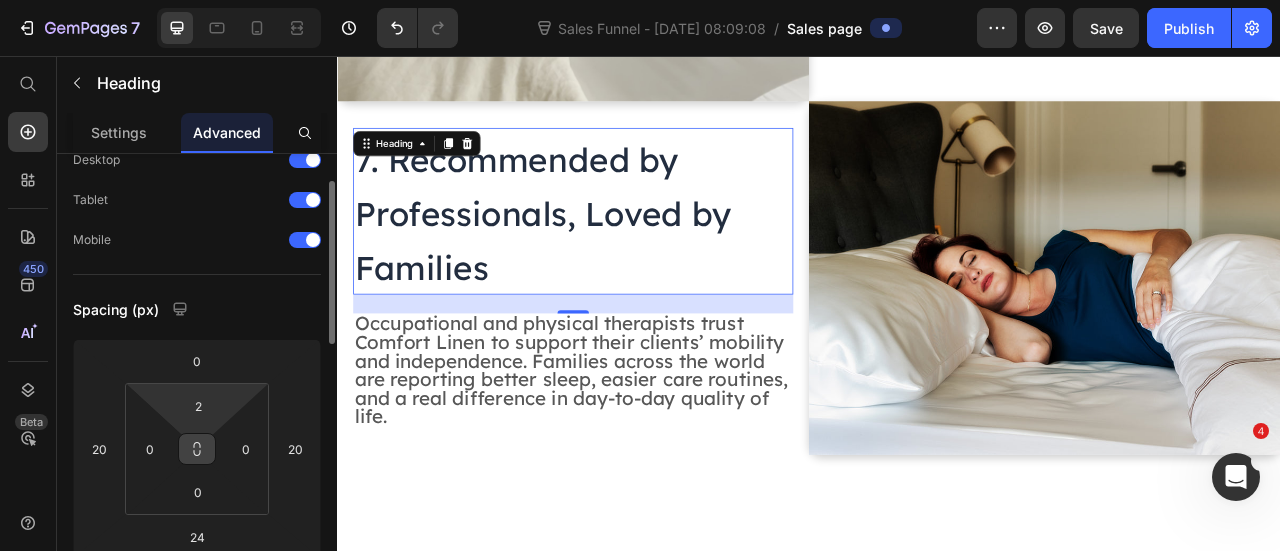 click 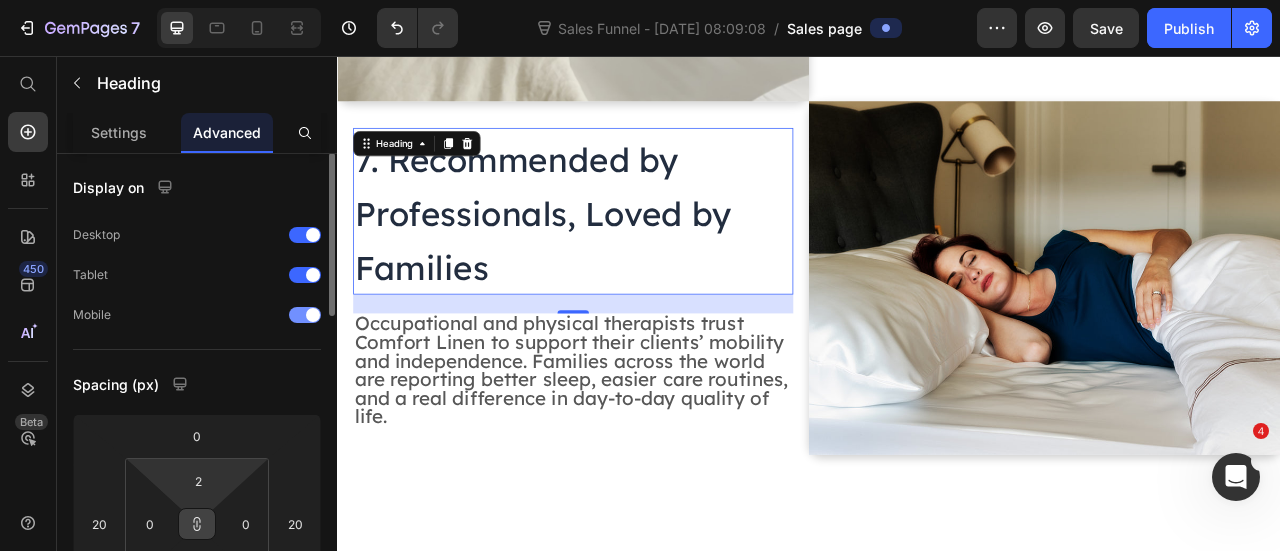 scroll, scrollTop: 0, scrollLeft: 0, axis: both 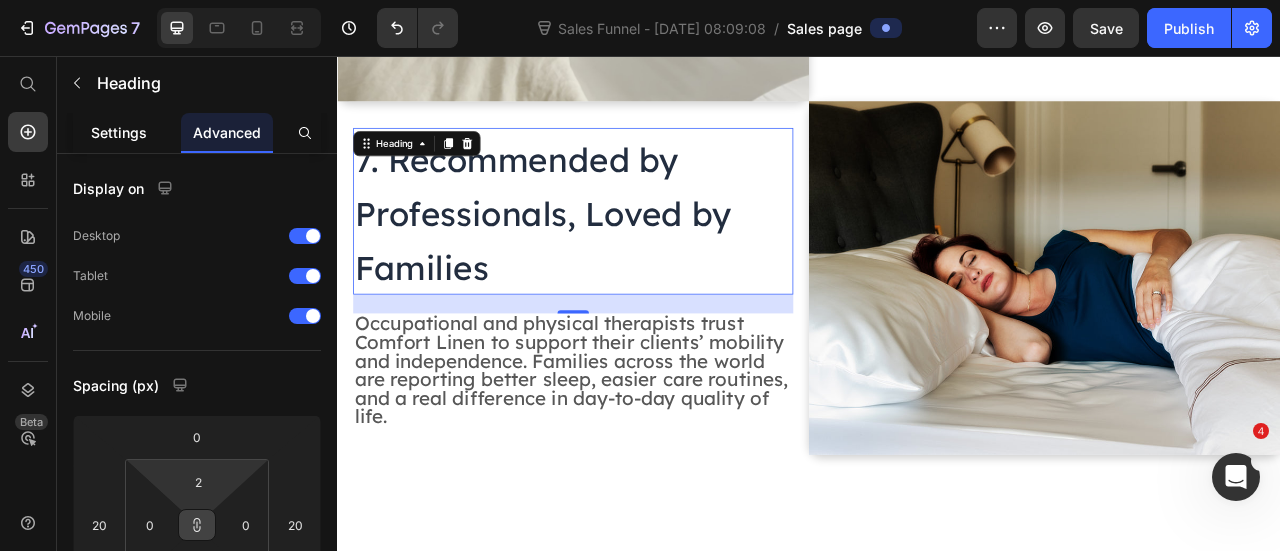 click on "Settings" 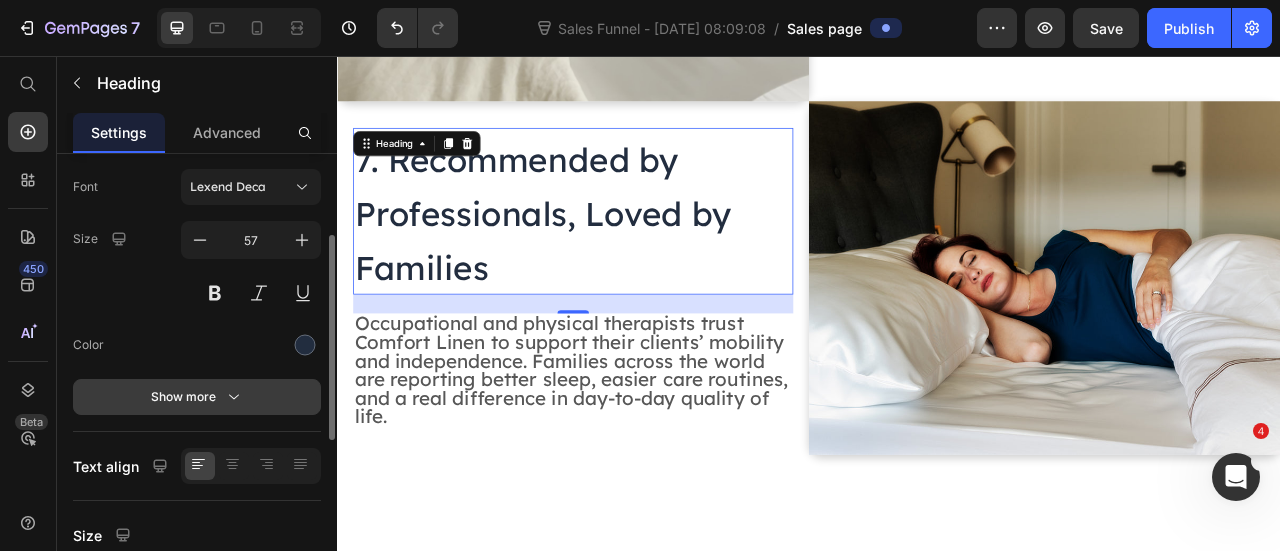 scroll, scrollTop: 126, scrollLeft: 0, axis: vertical 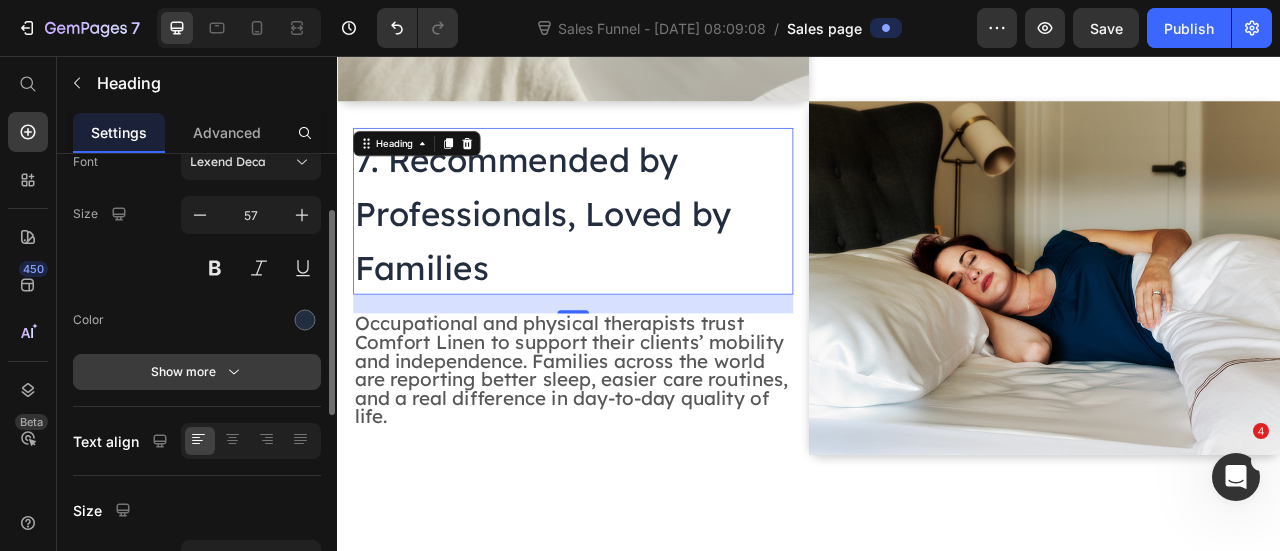 click on "Show more" at bounding box center [197, 372] 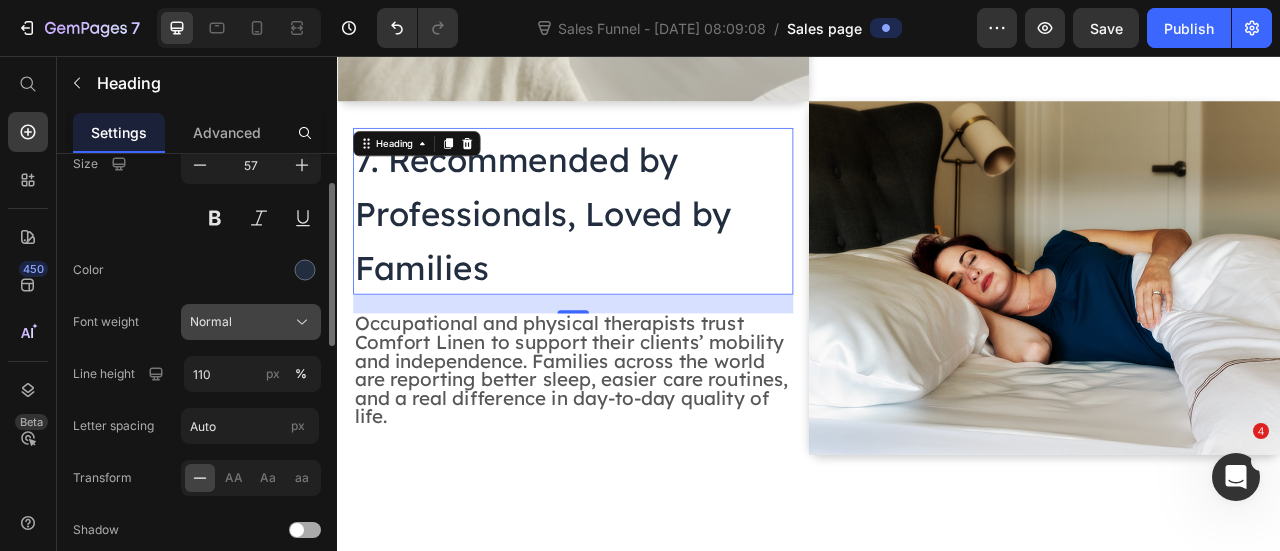 scroll, scrollTop: 202, scrollLeft: 0, axis: vertical 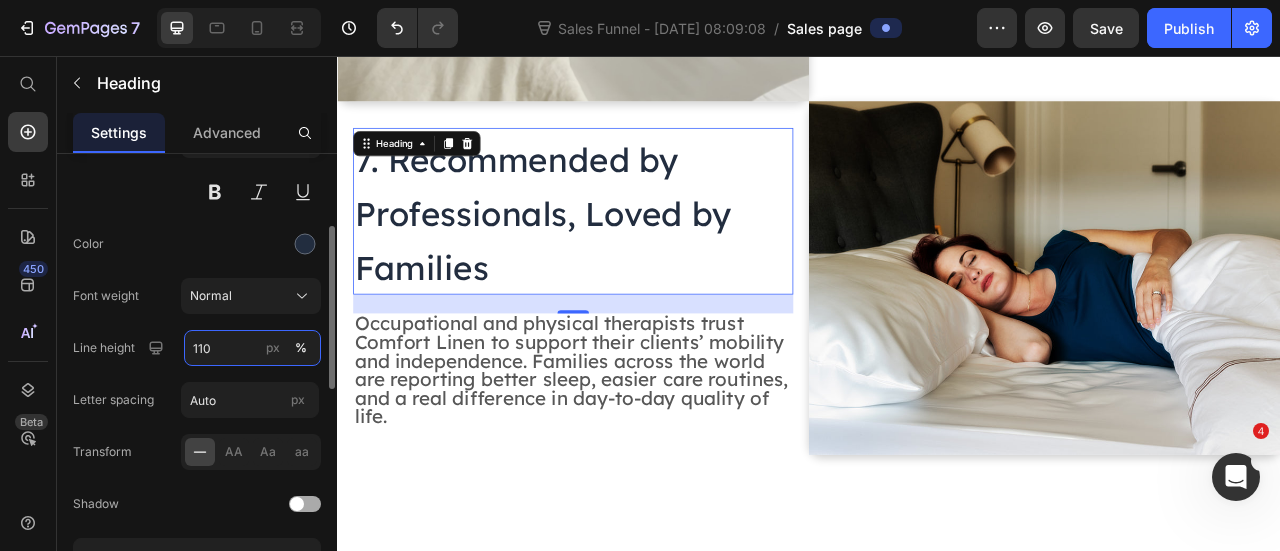 click on "110" at bounding box center (252, 348) 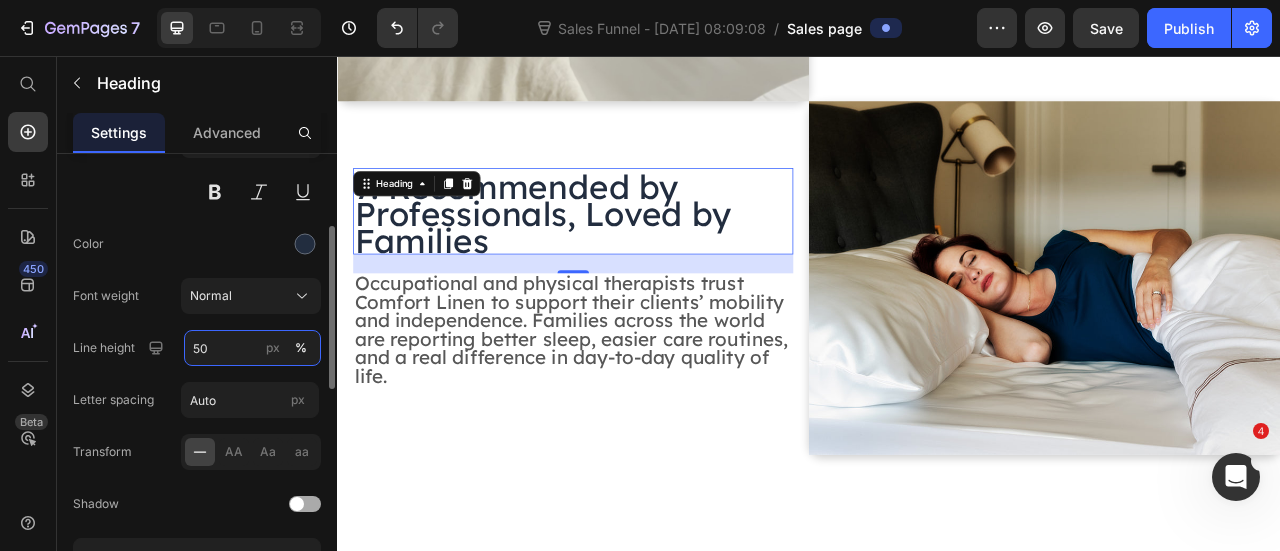 type on "5" 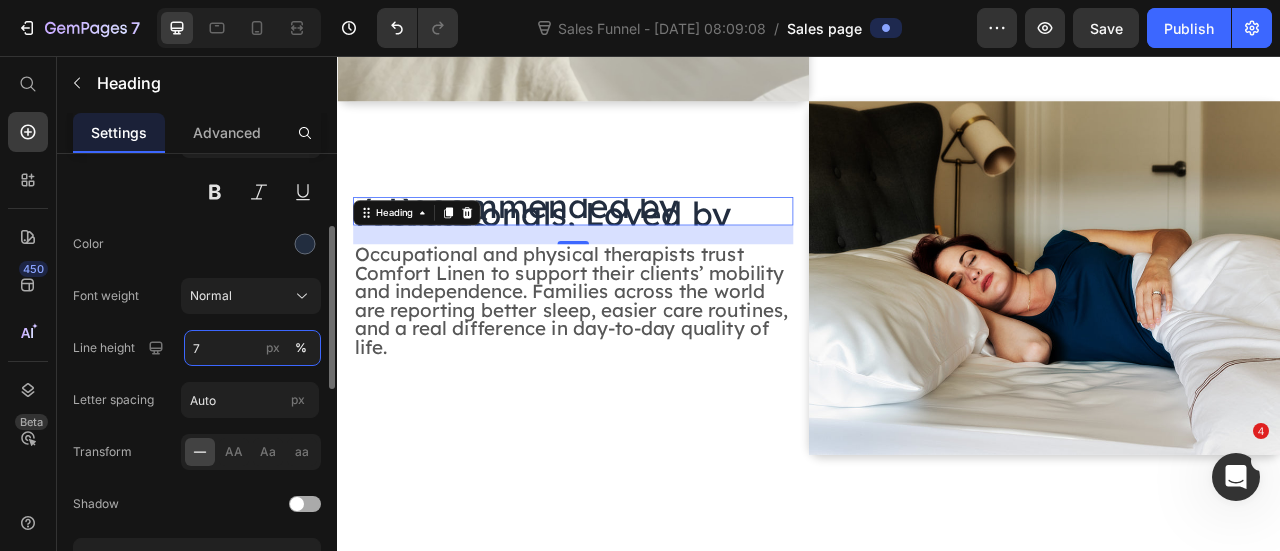 type on "75" 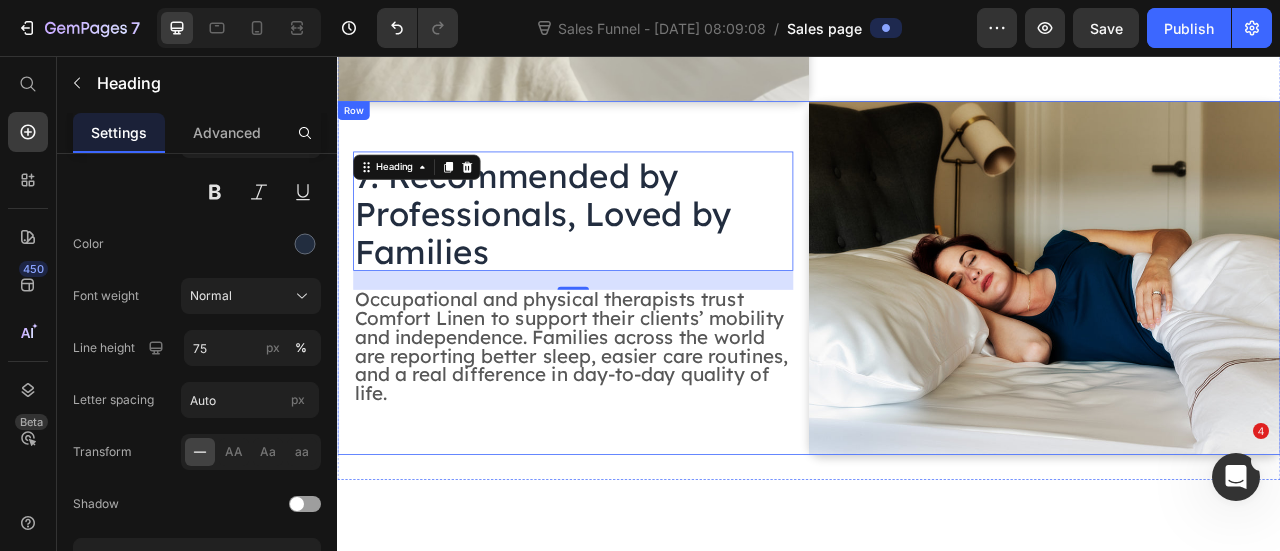 click on "⁠⁠⁠⁠⁠⁠⁠ 7. Recommended by Professionals, Loved by Families Heading   24 Occupational and physical therapists trust Comfort Linen to support their clients’ mobility and independence. Families across the world are reporting better sleep, easier care routines, and a real difference in day-to-day quality of life. Text Block" at bounding box center (637, 338) 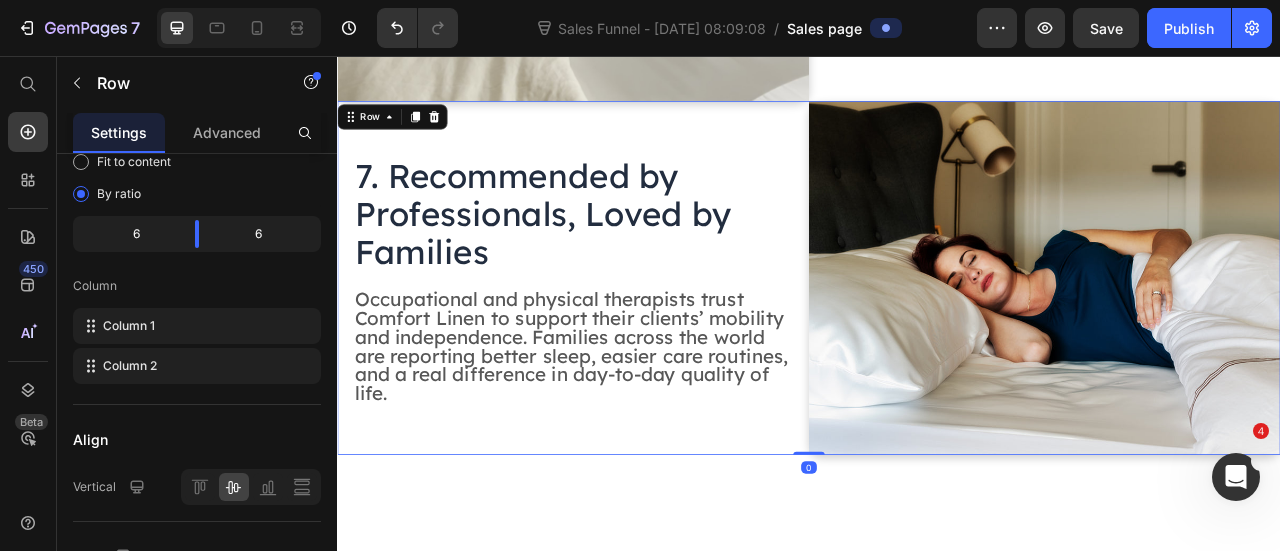 scroll, scrollTop: 0, scrollLeft: 0, axis: both 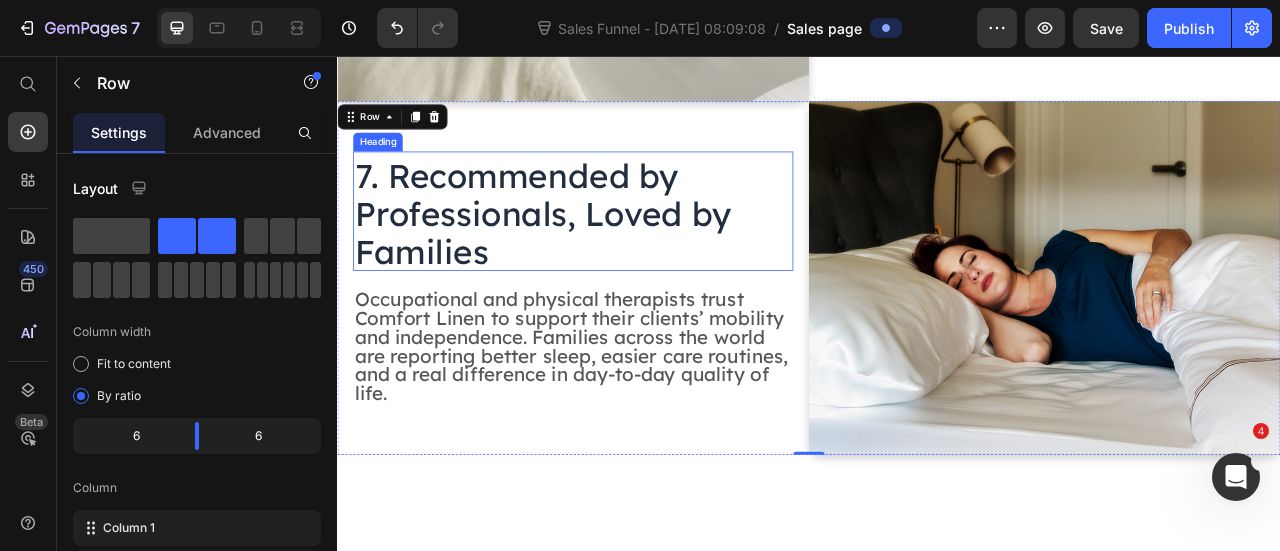 click on "⁠⁠⁠⁠⁠⁠⁠ 7. Recommended by Professionals, Loved by Families" at bounding box center (637, 254) 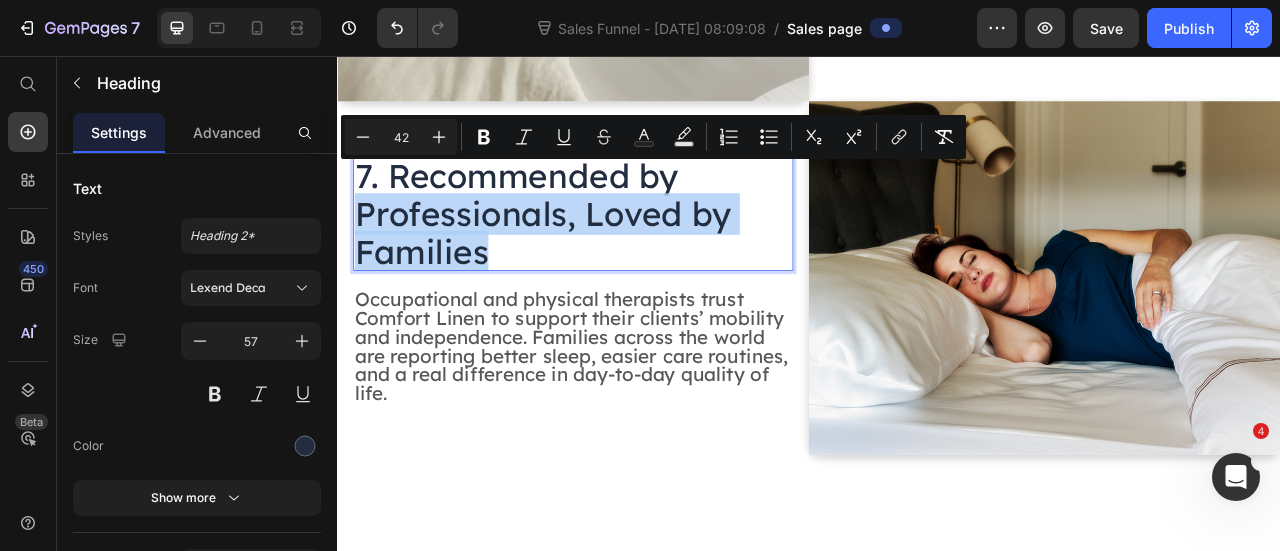 drag, startPoint x: 360, startPoint y: 208, endPoint x: 535, endPoint y: 275, distance: 187.3873 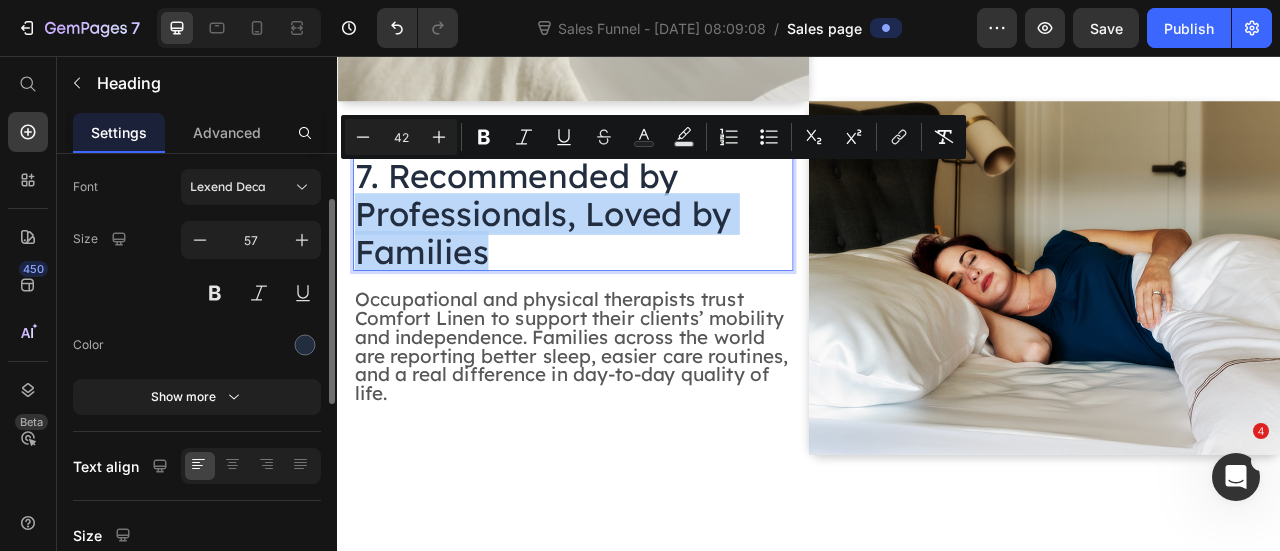 scroll, scrollTop: 126, scrollLeft: 0, axis: vertical 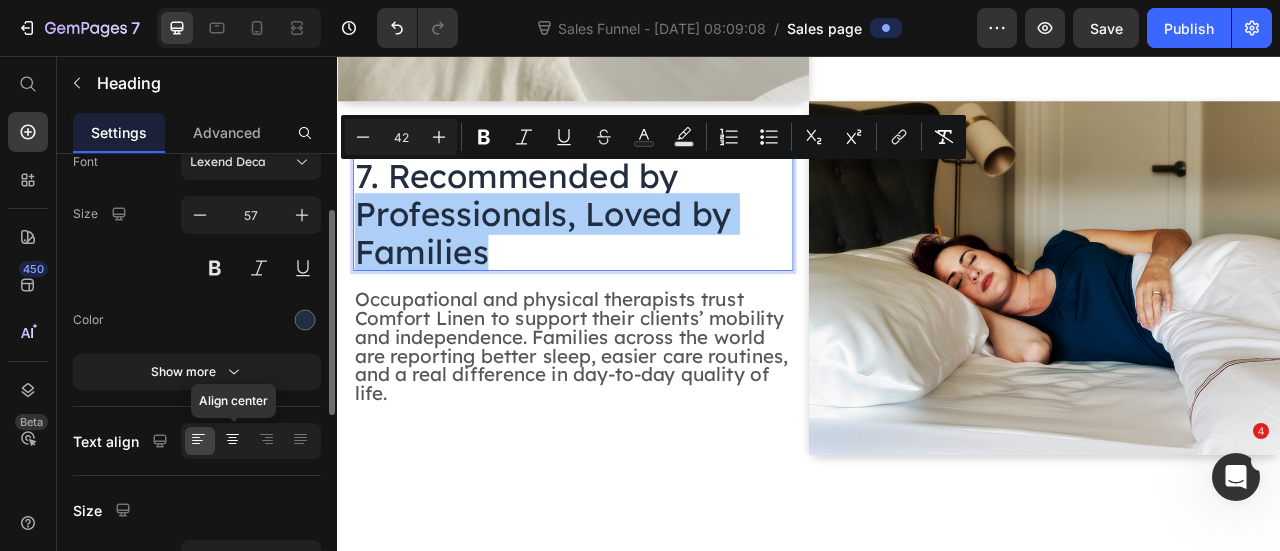 click 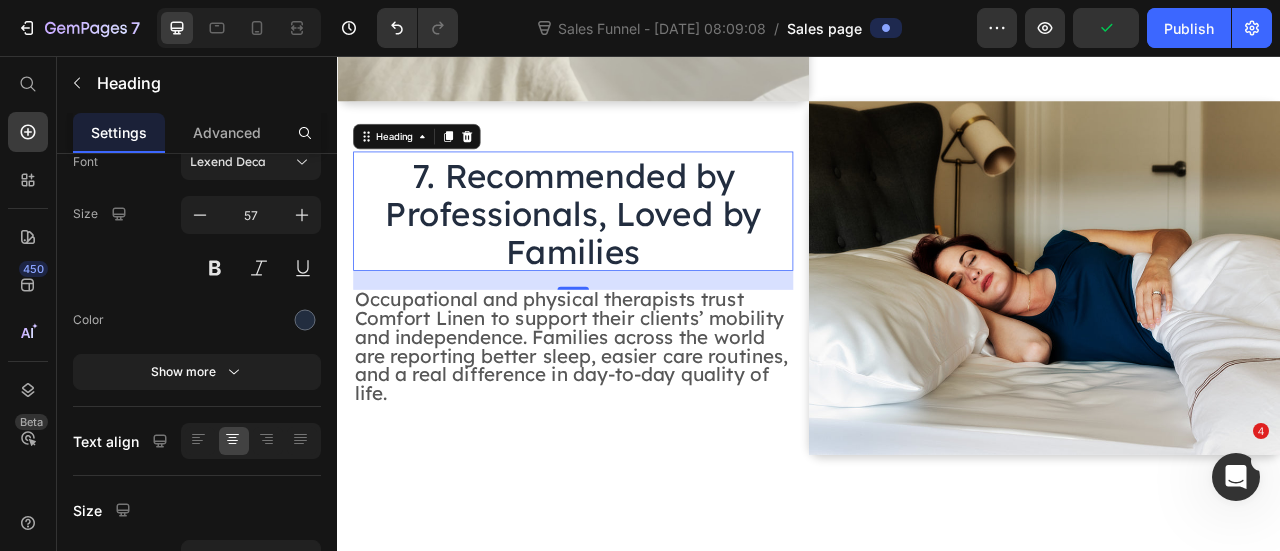 click on "7. Recommended by Professionals, Loved by Families" at bounding box center [637, 256] 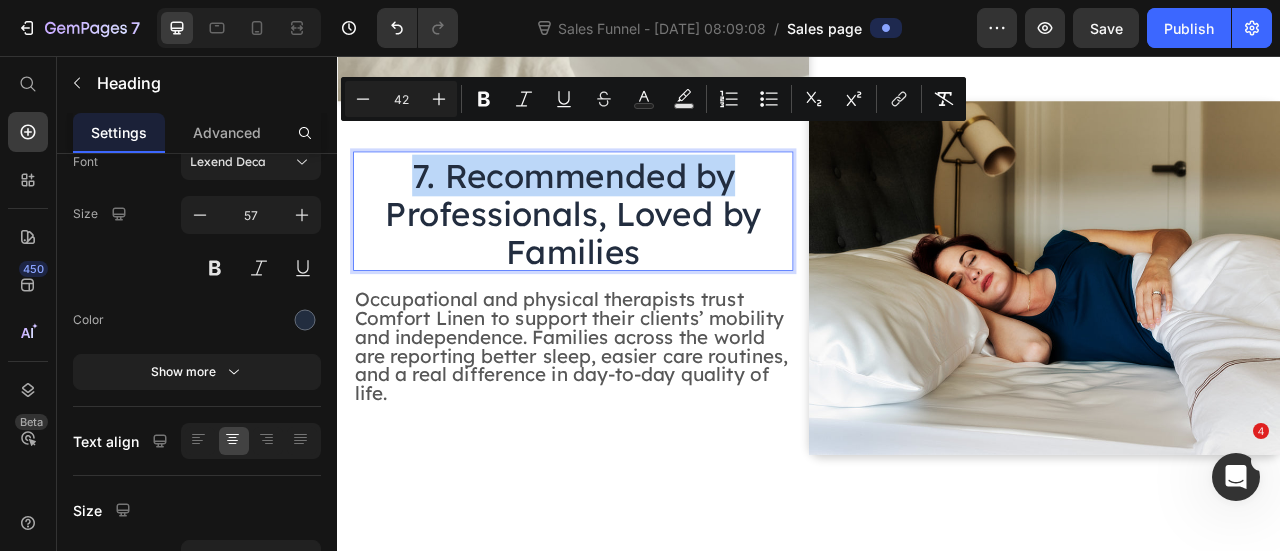 drag, startPoint x: 427, startPoint y: 168, endPoint x: 843, endPoint y: 186, distance: 416.38925 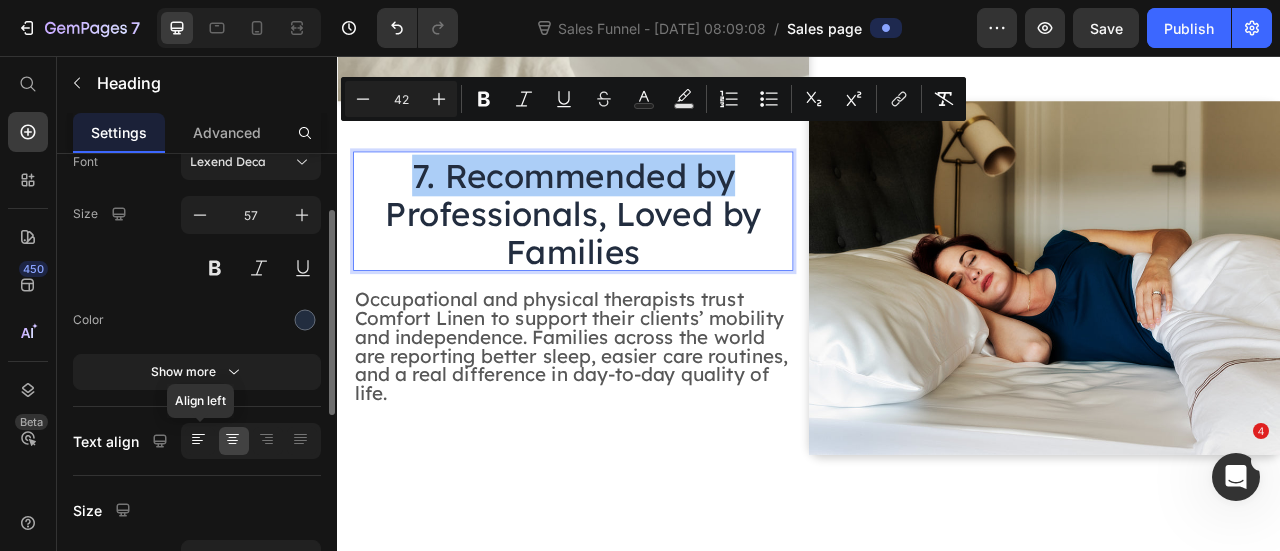 click 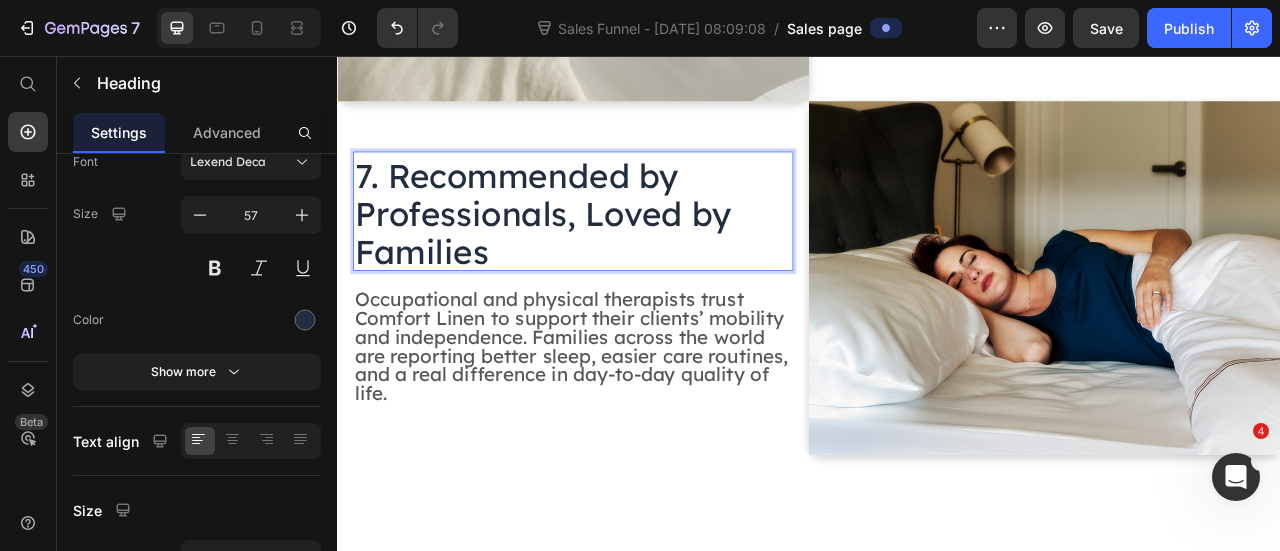 click on "7. Recommended by Professionals, Loved by Families" at bounding box center [637, 254] 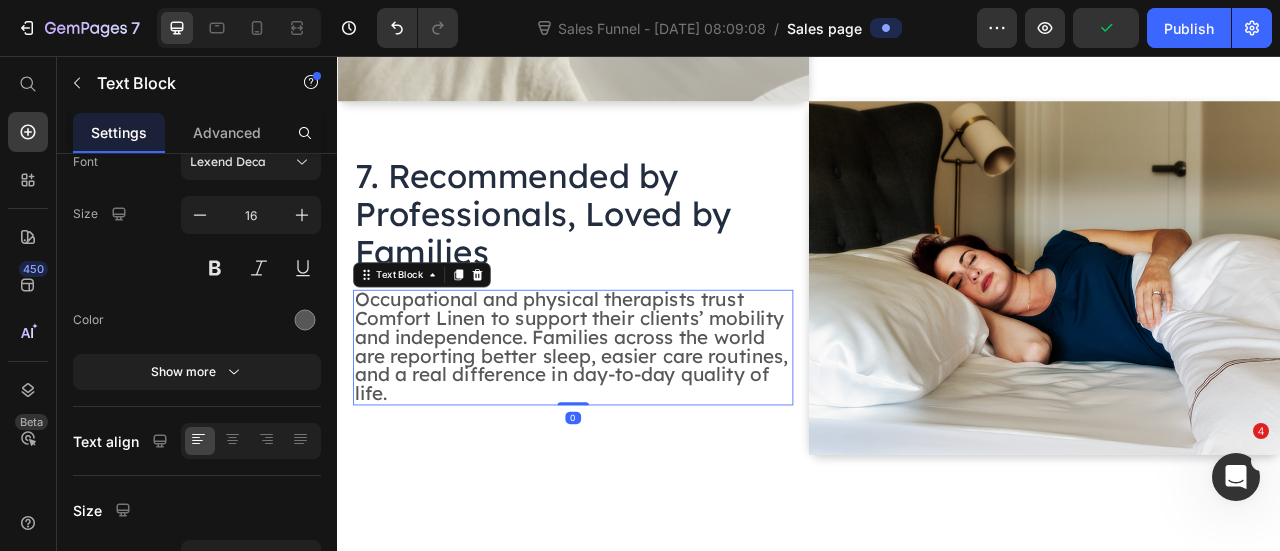 click on "Occupational and physical therapists trust Comfort Linen to support their clients’ mobility and independence. Families across the world are reporting better sleep, easier care routines, and a real difference in day-to-day quality of life." at bounding box center (634, 424) 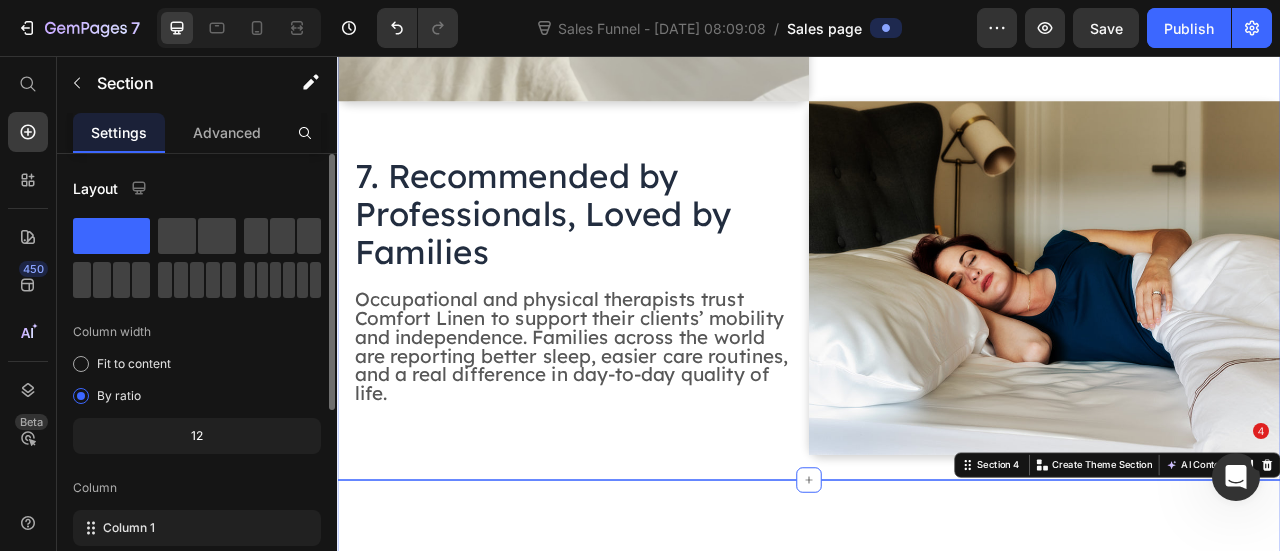 click on "1. Easier Movement in Bed   Heading Traditional sheets create drag that makes it hard to shift positions — especially for those with joint pain, [MEDICAL_DATA], or neurological conditions. Comfort Linen’s low-friction surface allows your body to glide more easily across the bed, making movement feel natural and effortless. Text Block Image Row Image 2. Greater Independence Heading Comfort Linen helps users get in and out of bed more easily without always needing assistance. That increased independence means more dignity and freedom, especially for aging adults or people with [MEDICAL_DATA]. Text Block Row 3. Sleep Deeper, Wake Less   Heading When you’re stuck in one position or wake up every time you try to turn, quality sleep suffers. Comfort Linen helps you move with less effort, minimizing nighttime disruptions so you can stay asleep longer and wake up feeling more refreshed. Text Block Image Row Image 4. Make Caregiving Safer and Easier Heading Text Block Row Heading Text Block Image Row Image Row" at bounding box center [937, 1384] 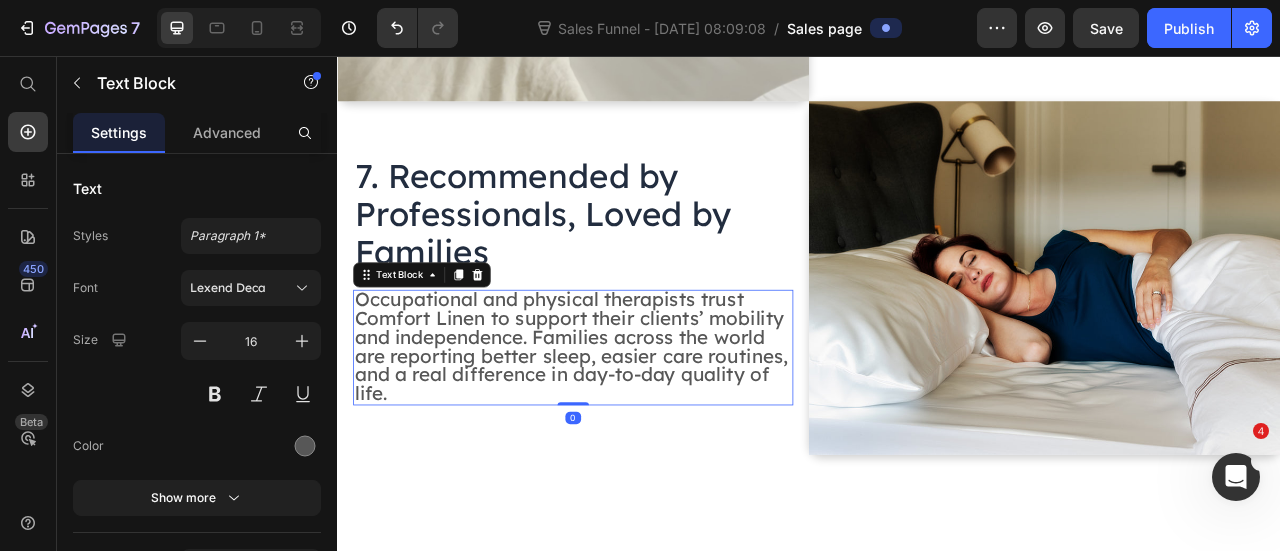 click on "Occupational and physical therapists trust Comfort Linen to support their clients’ mobility and independence. Families across the world are reporting better sleep, easier care routines, and a real difference in day-to-day quality of life." at bounding box center (637, 426) 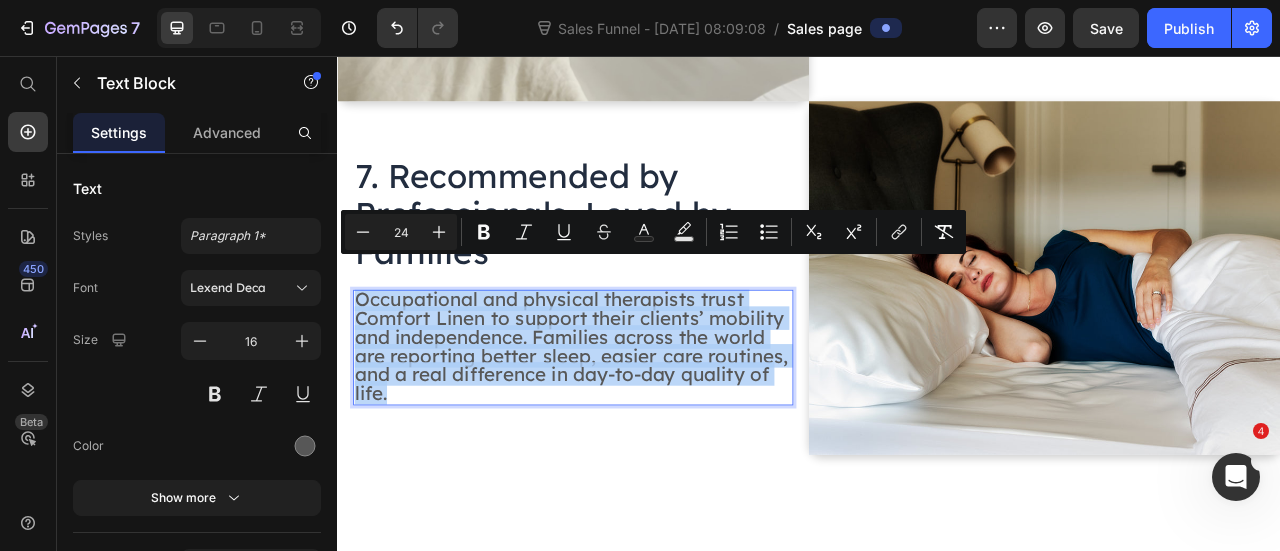 drag, startPoint x: 532, startPoint y: 443, endPoint x: 362, endPoint y: 322, distance: 208.66481 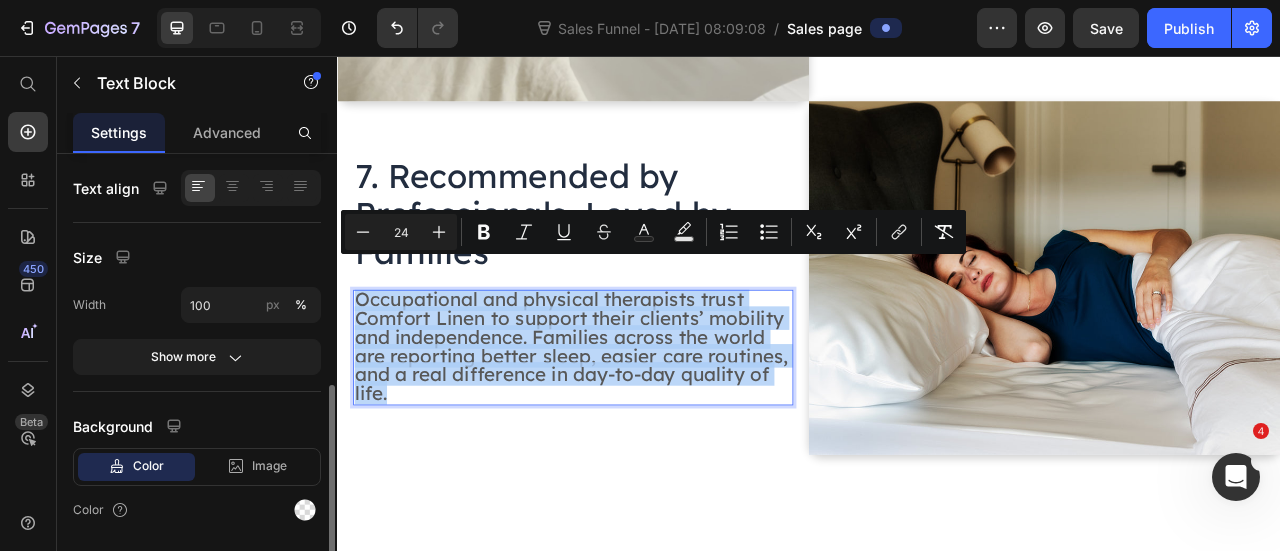 scroll, scrollTop: 404, scrollLeft: 0, axis: vertical 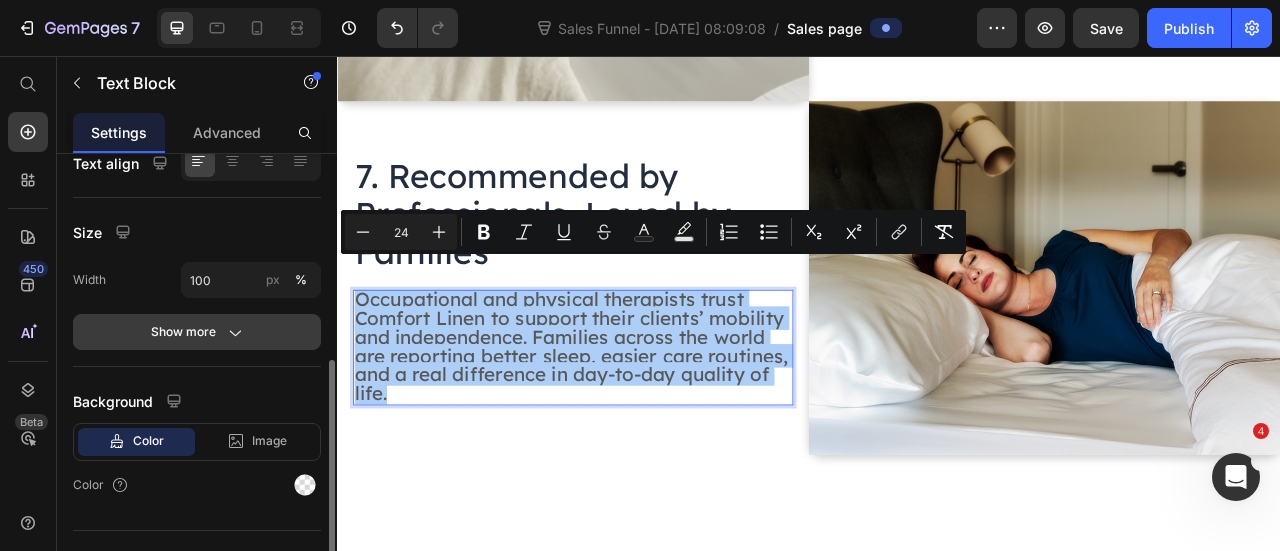 click on "Show more" at bounding box center (197, 332) 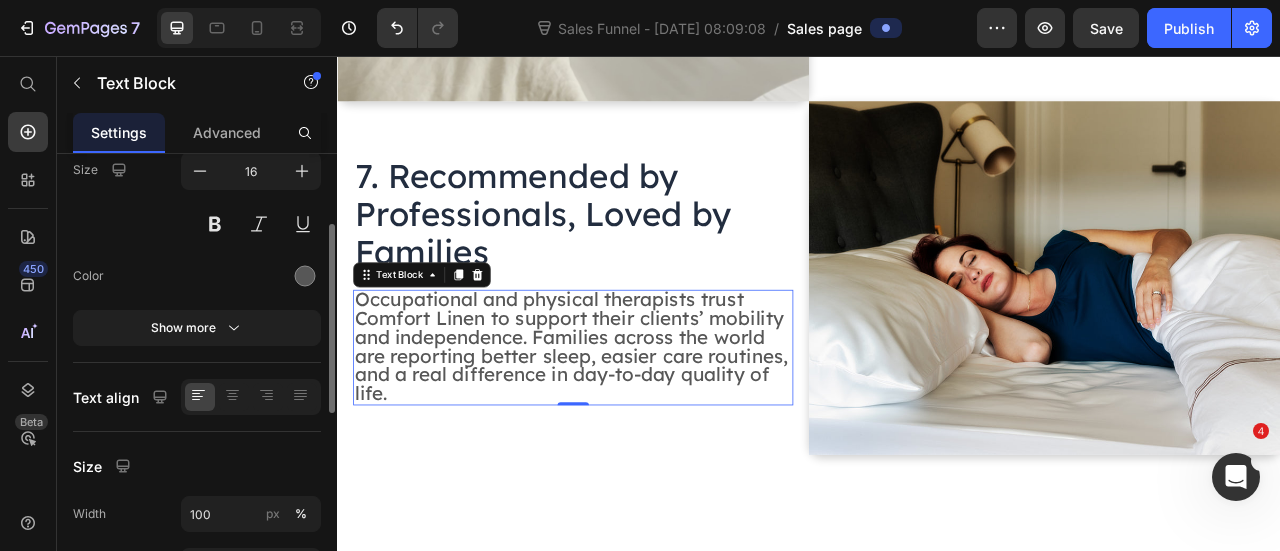 scroll, scrollTop: 120, scrollLeft: 0, axis: vertical 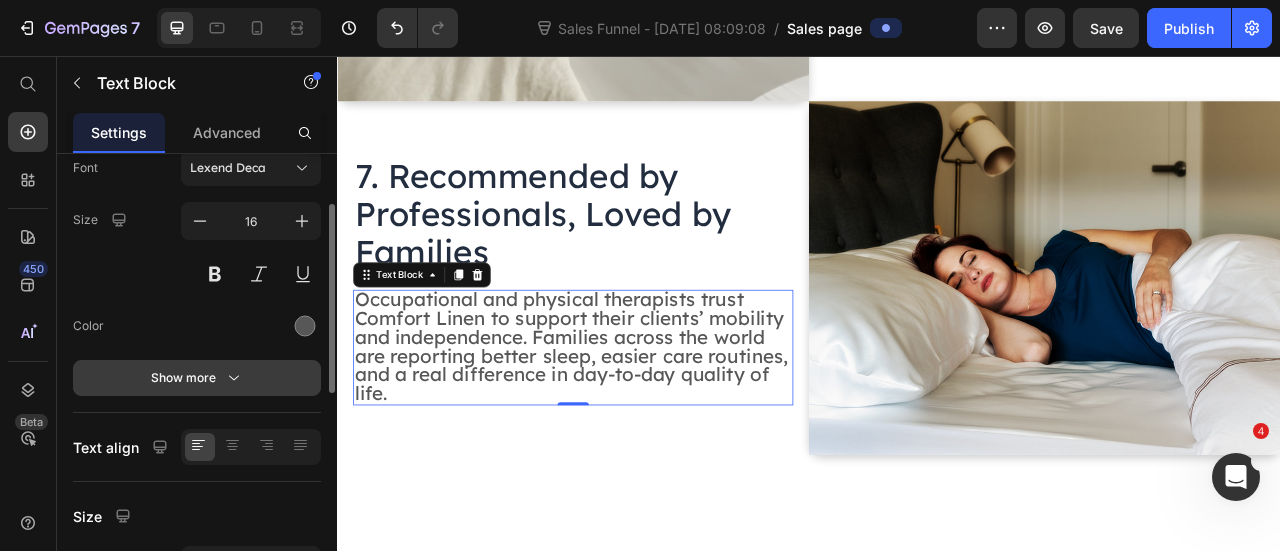 click 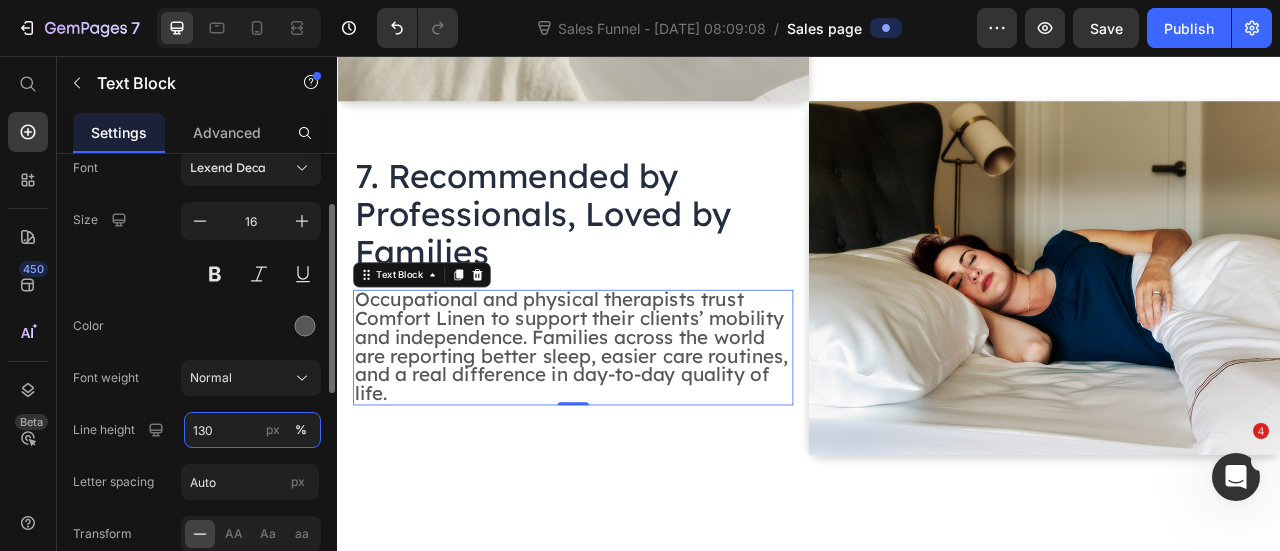 click on "130" at bounding box center [252, 430] 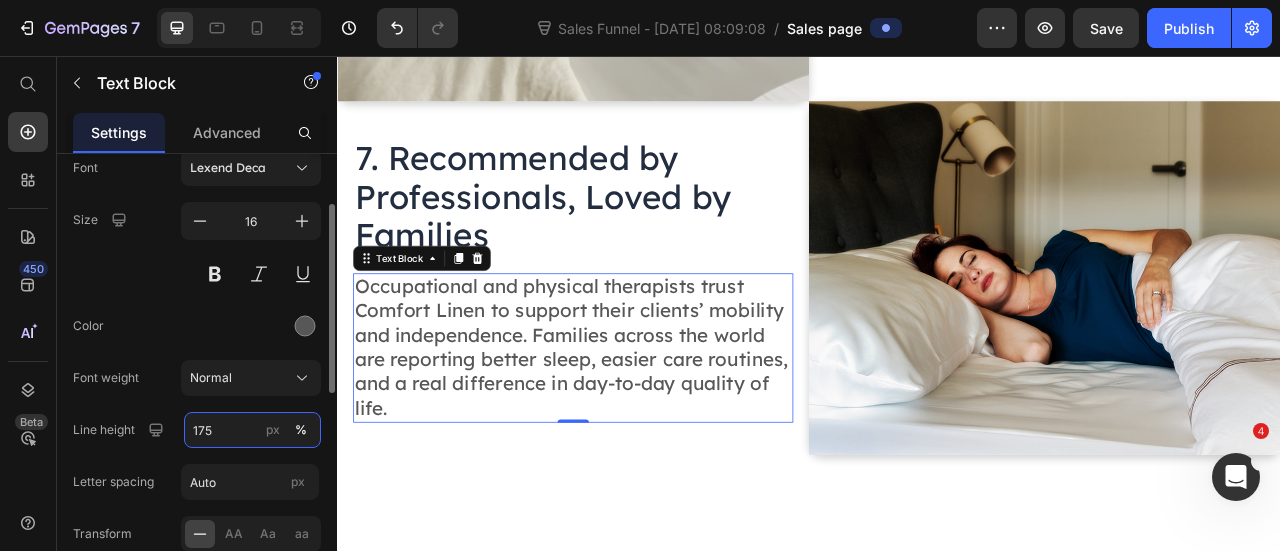 click on "175" at bounding box center [252, 430] 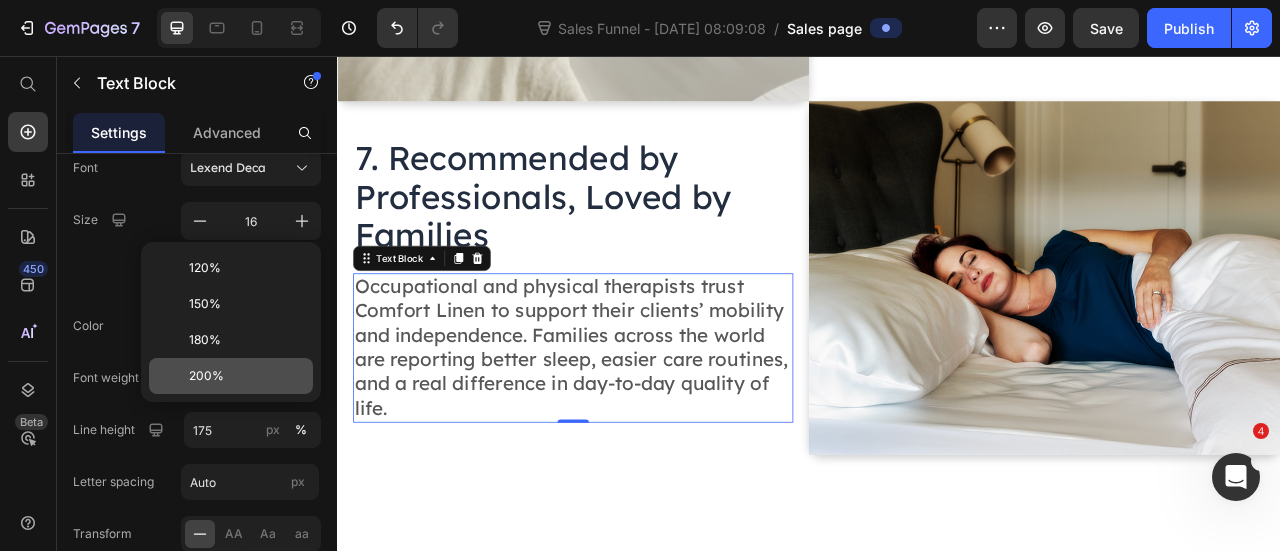 click on "200%" at bounding box center [247, 376] 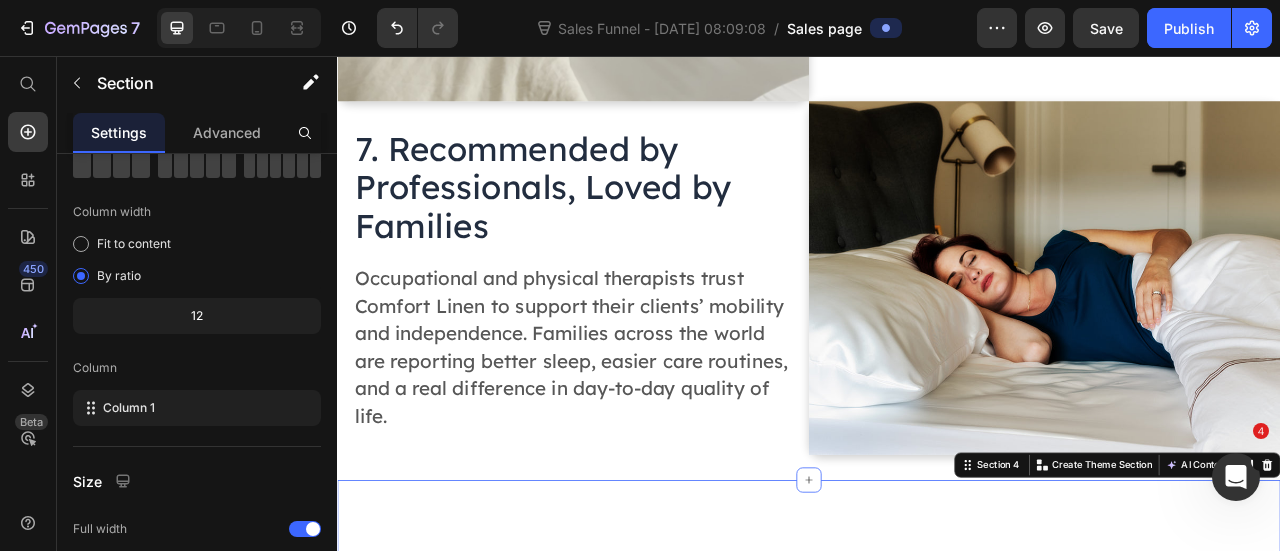 click on "Drop element here
Drop element here Row Section 4   You can create reusable sections Create Theme Section AI Content Write with GemAI What would you like to describe here? Tone and Voice Persuasive Product Show more Generate" at bounding box center [937, 737] 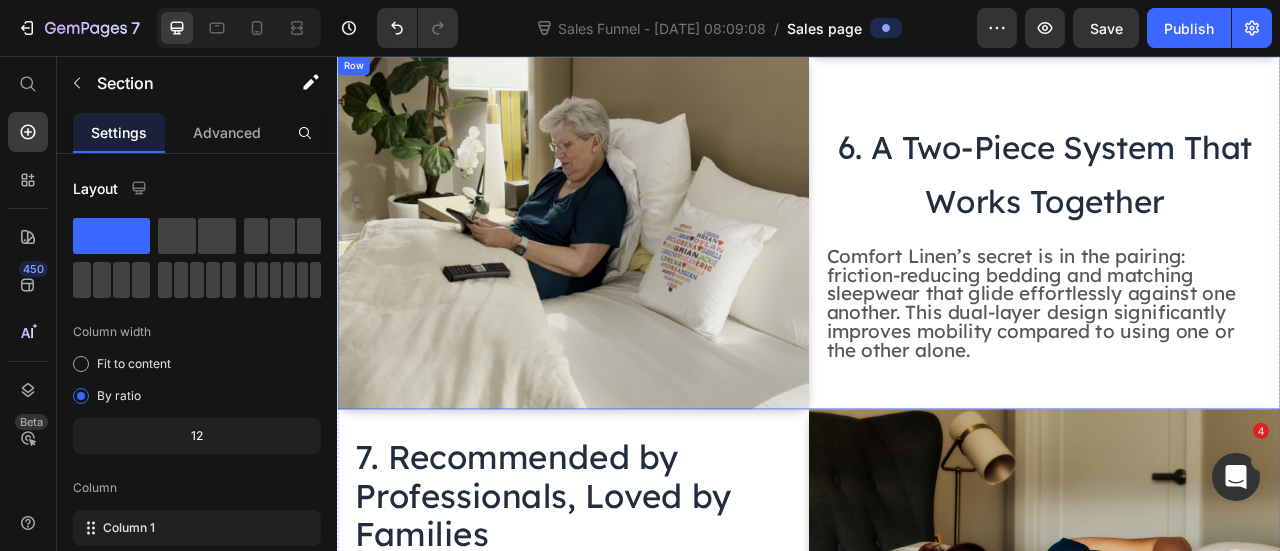 scroll, scrollTop: 3198, scrollLeft: 0, axis: vertical 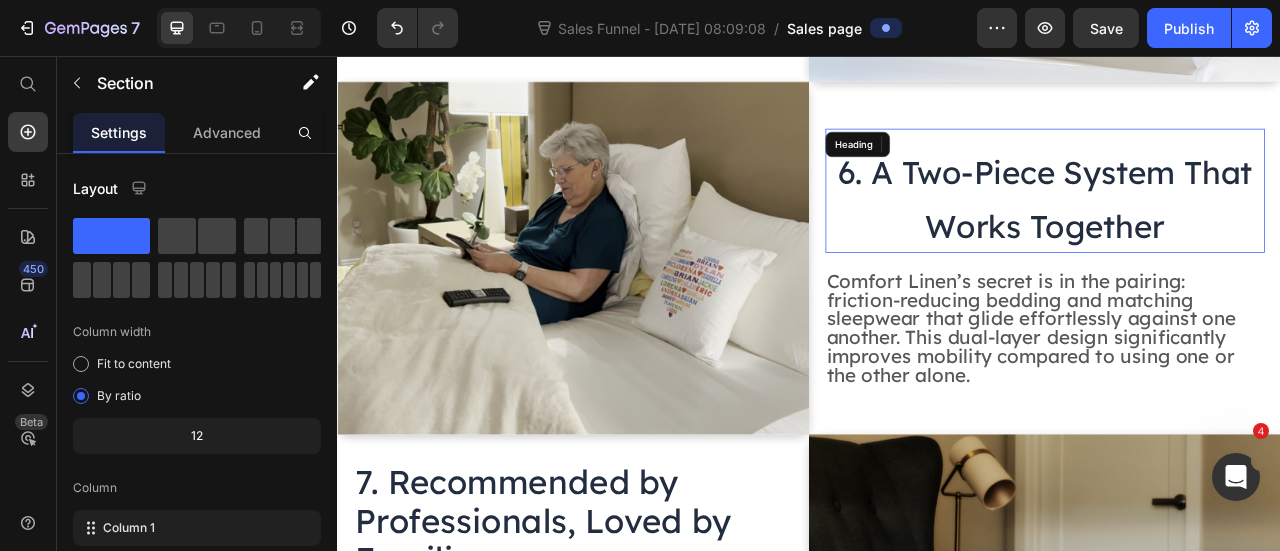 click on "6. A Two-Piece System That Works Together" at bounding box center [1237, 237] 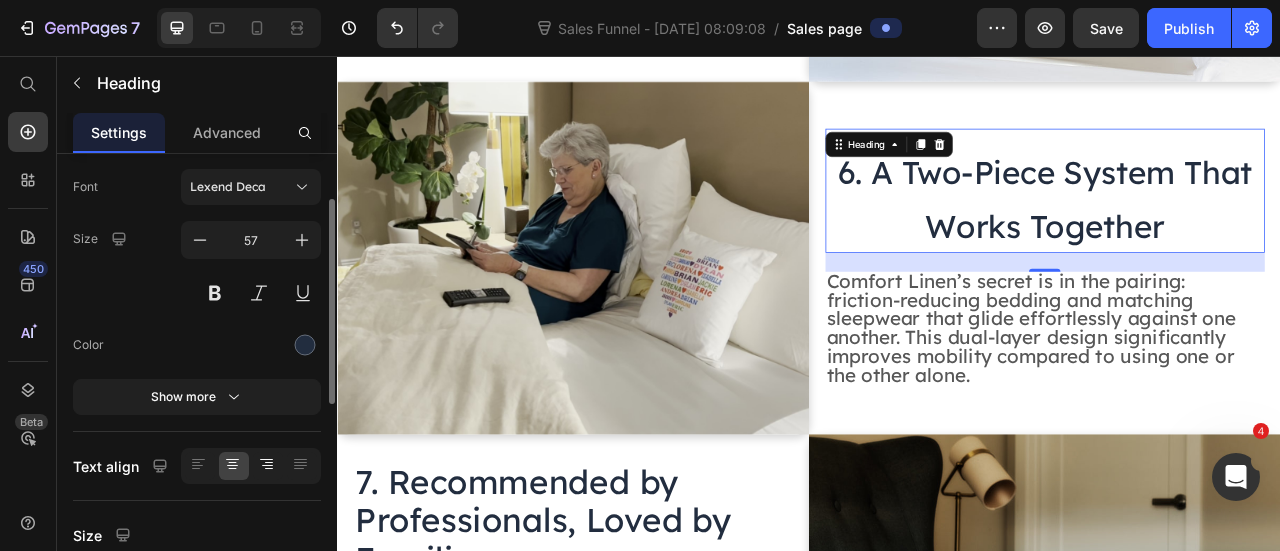 scroll, scrollTop: 202, scrollLeft: 0, axis: vertical 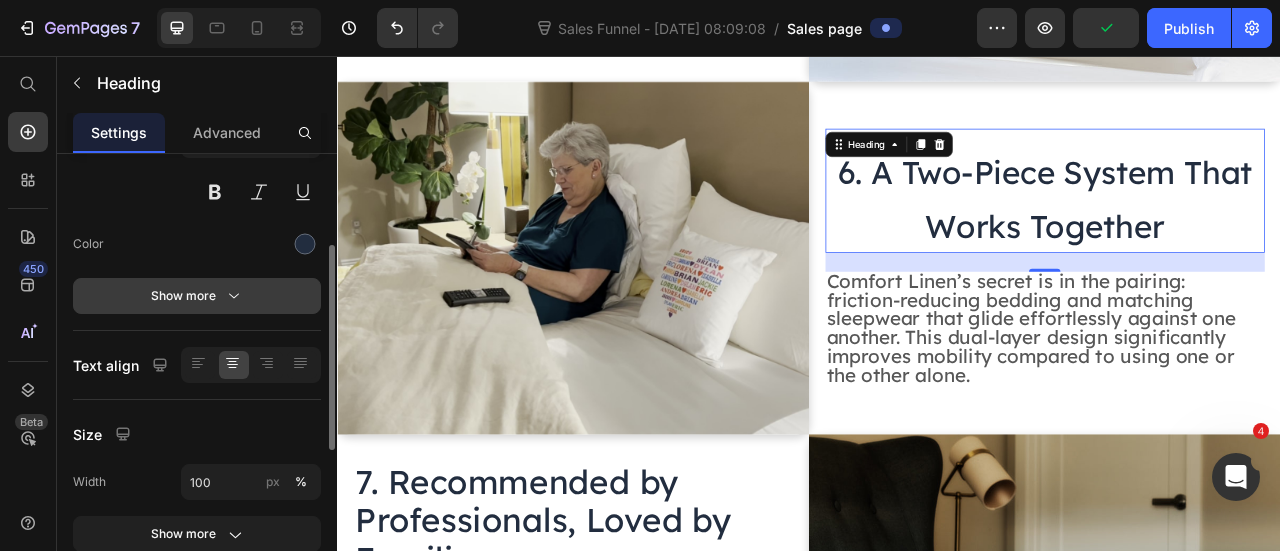 click on "Show more" at bounding box center [197, 296] 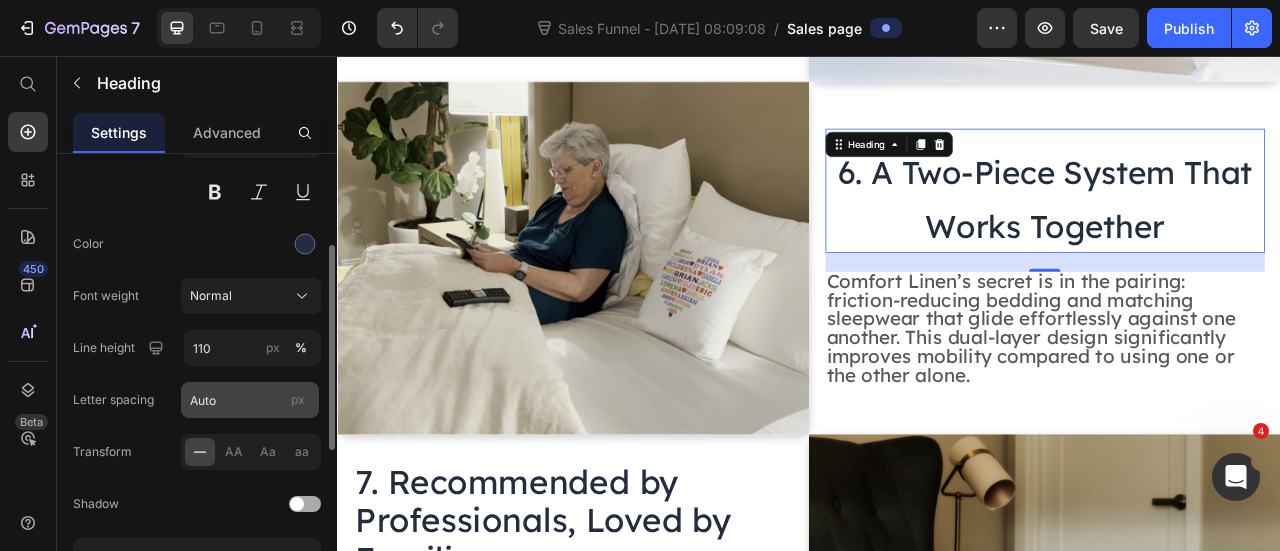 scroll, scrollTop: 227, scrollLeft: 0, axis: vertical 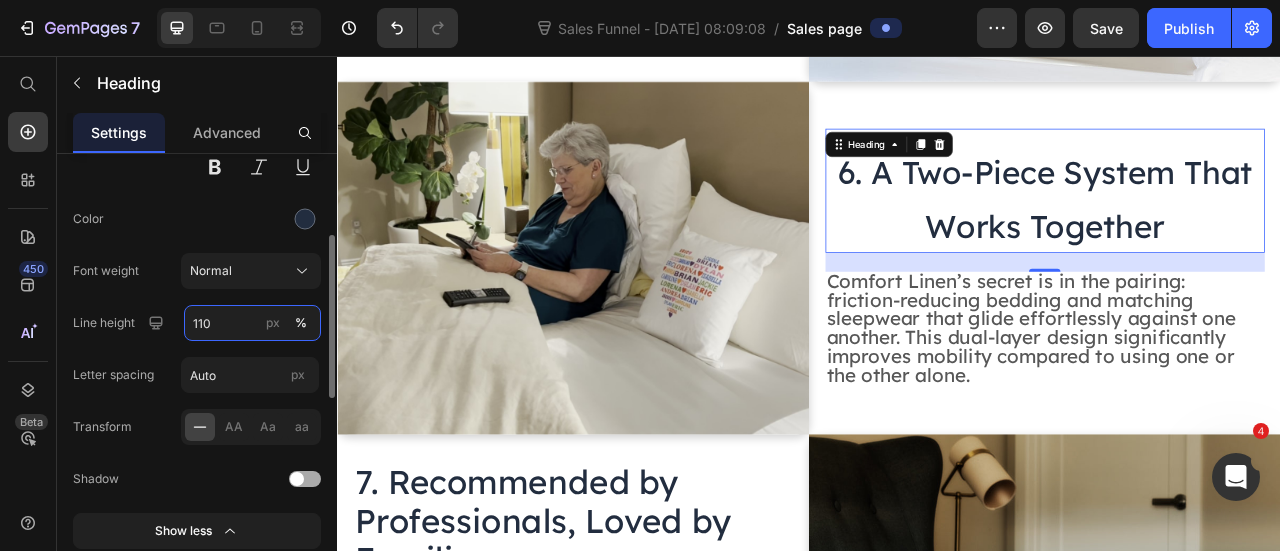 click on "110" at bounding box center (252, 323) 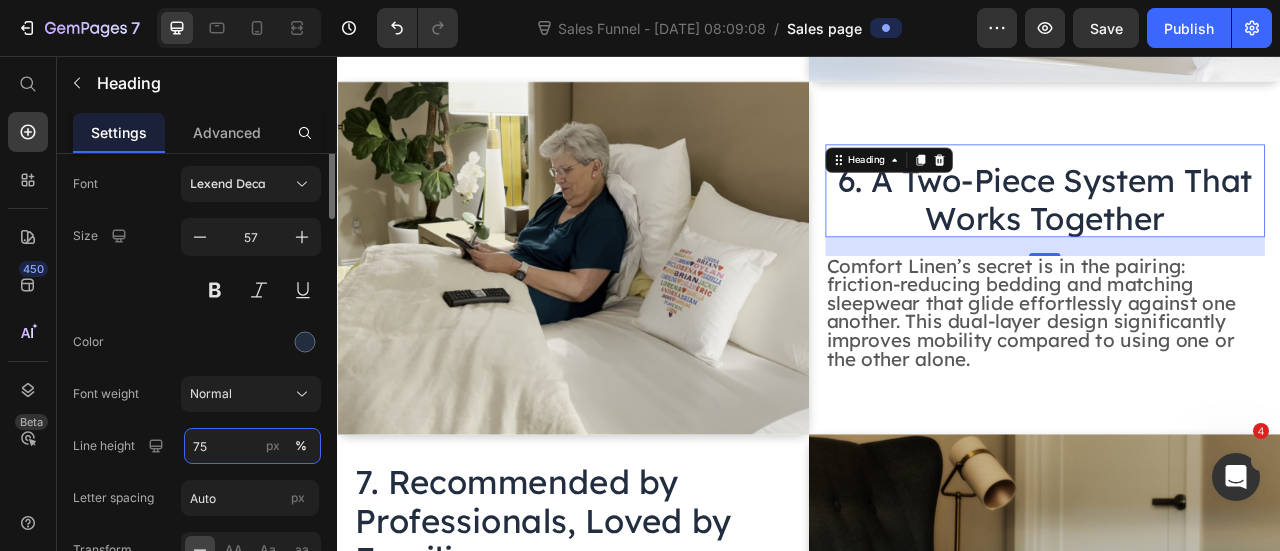scroll, scrollTop: 0, scrollLeft: 0, axis: both 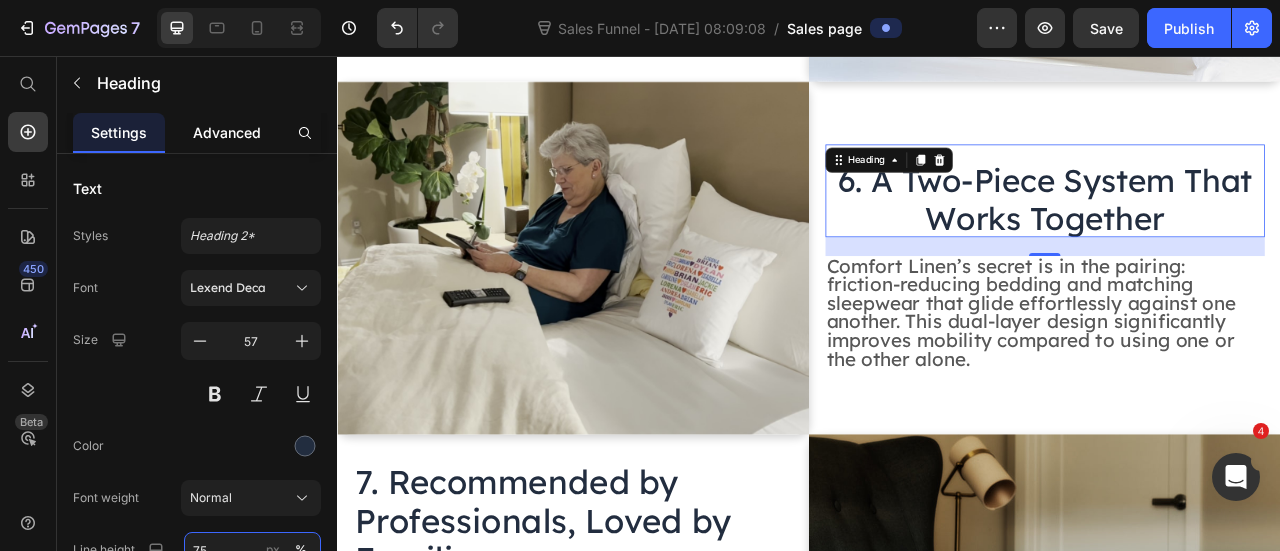 type on "75" 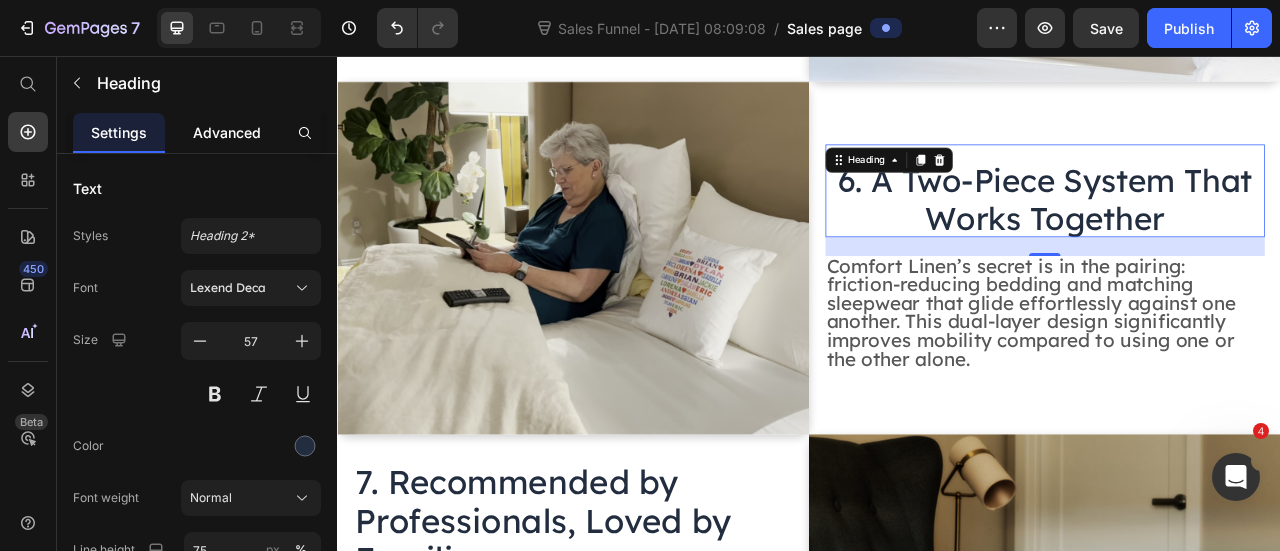 click on "Advanced" at bounding box center (227, 132) 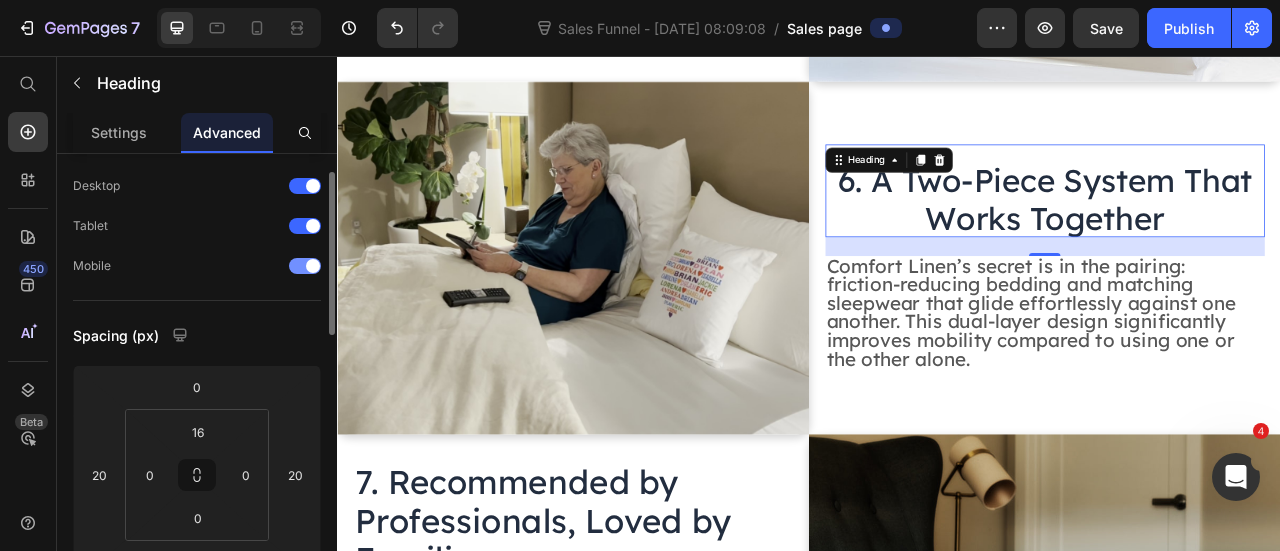 scroll, scrollTop: 76, scrollLeft: 0, axis: vertical 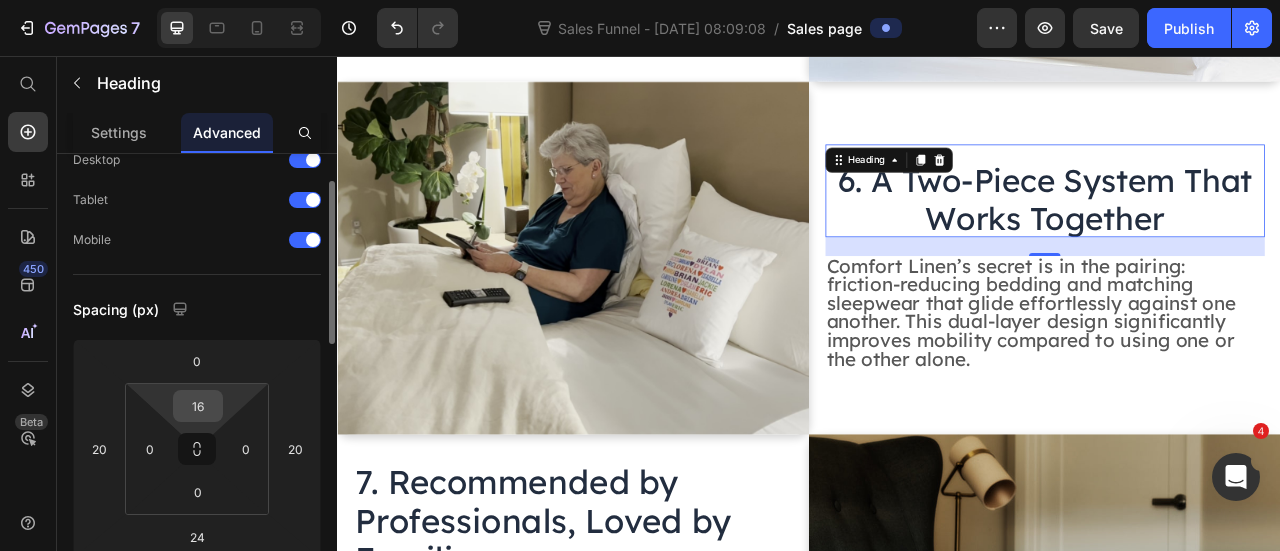 click on "16" at bounding box center (198, 406) 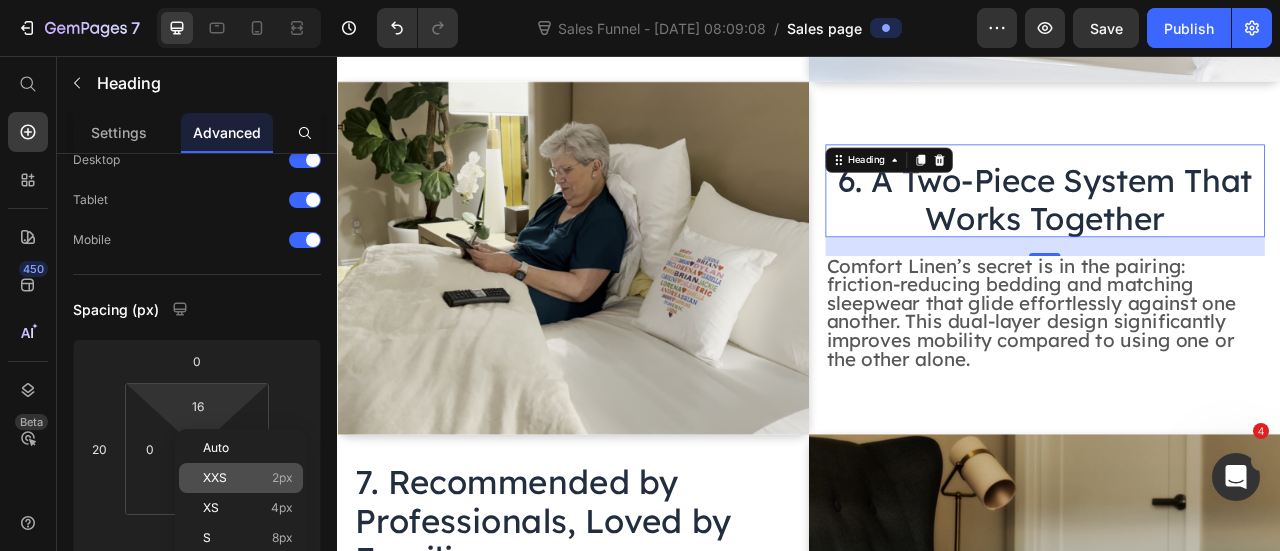 click on "XXS 2px" 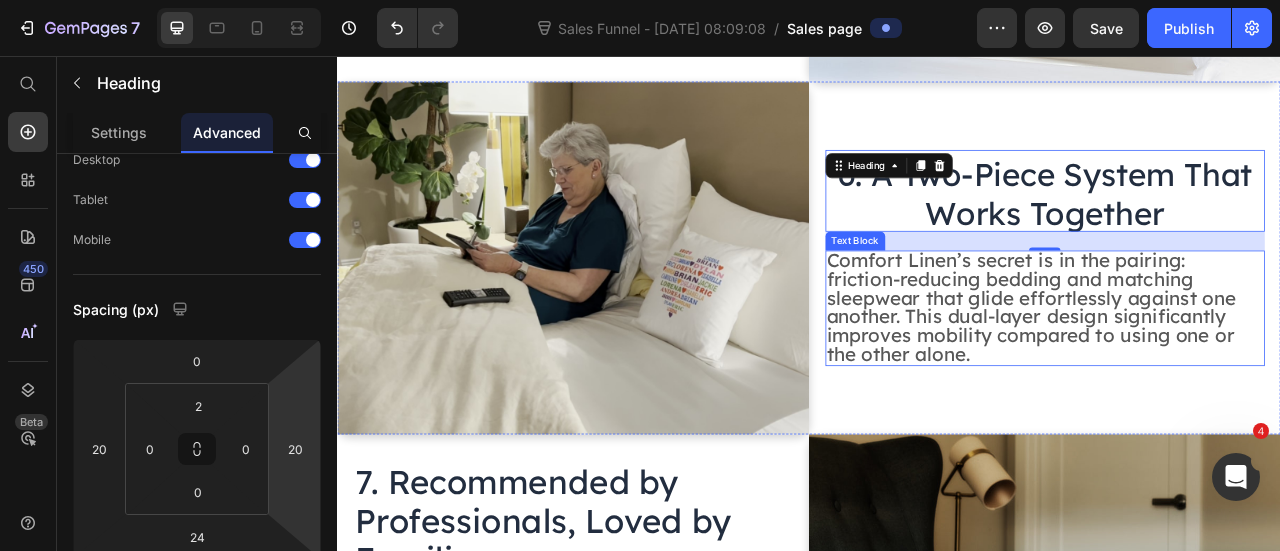click on "Comfort Linen’s secret is in the pairing: friction-reducing bedding and matching sleepwear that glide effortlessly against one another. This dual-layer design significantly improves mobility compared to using one or the other alone." at bounding box center (1220, 374) 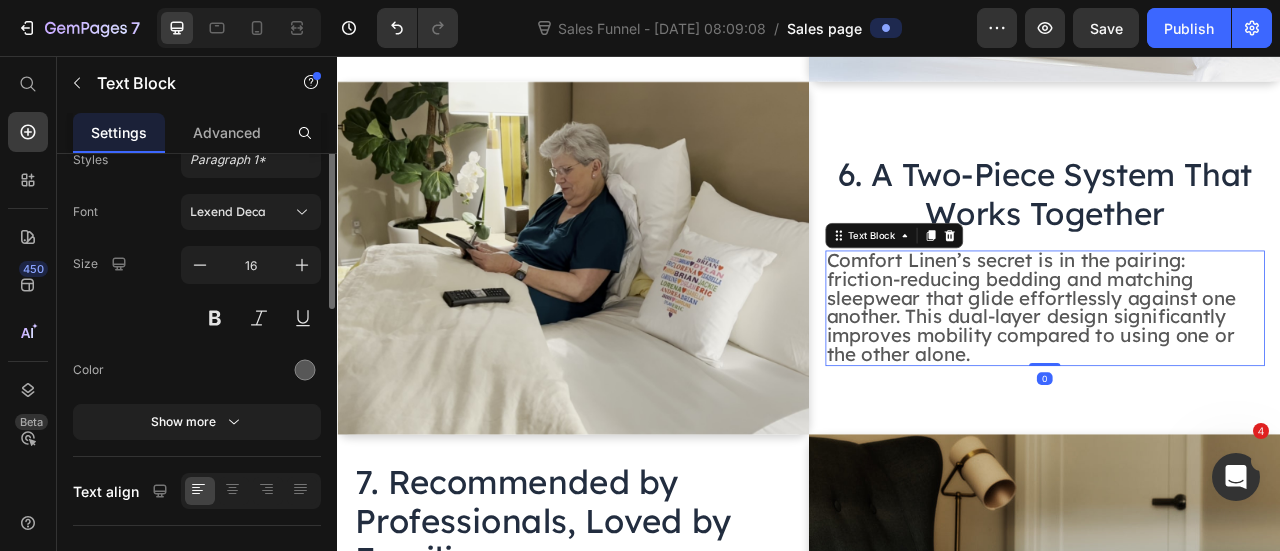 scroll, scrollTop: 0, scrollLeft: 0, axis: both 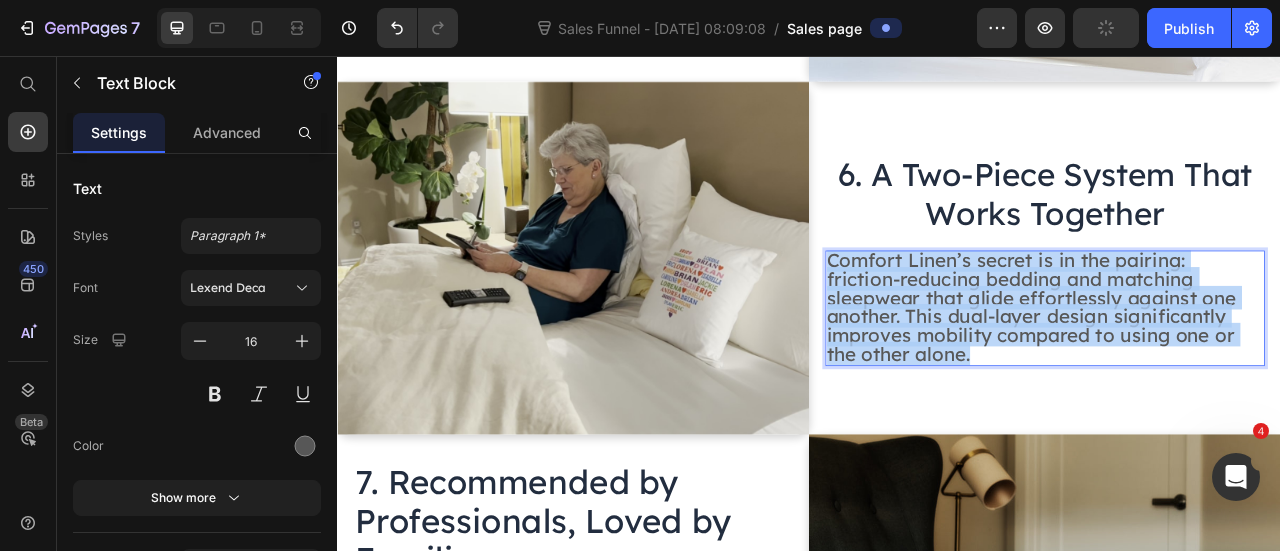 drag, startPoint x: 1089, startPoint y: 391, endPoint x: 957, endPoint y: 287, distance: 168.0476 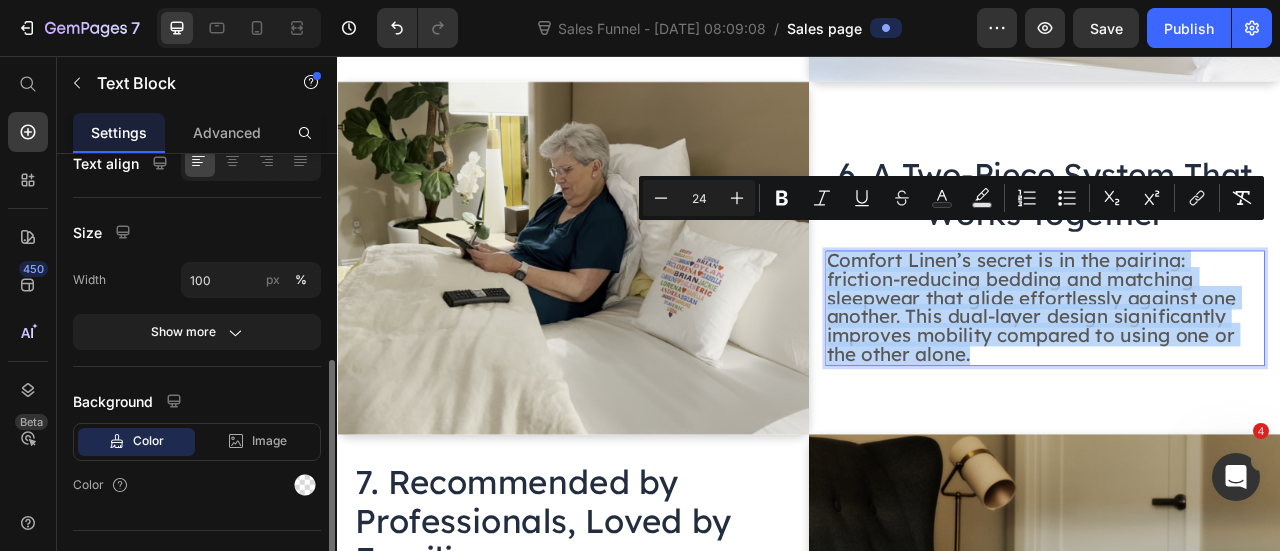 scroll, scrollTop: 438, scrollLeft: 0, axis: vertical 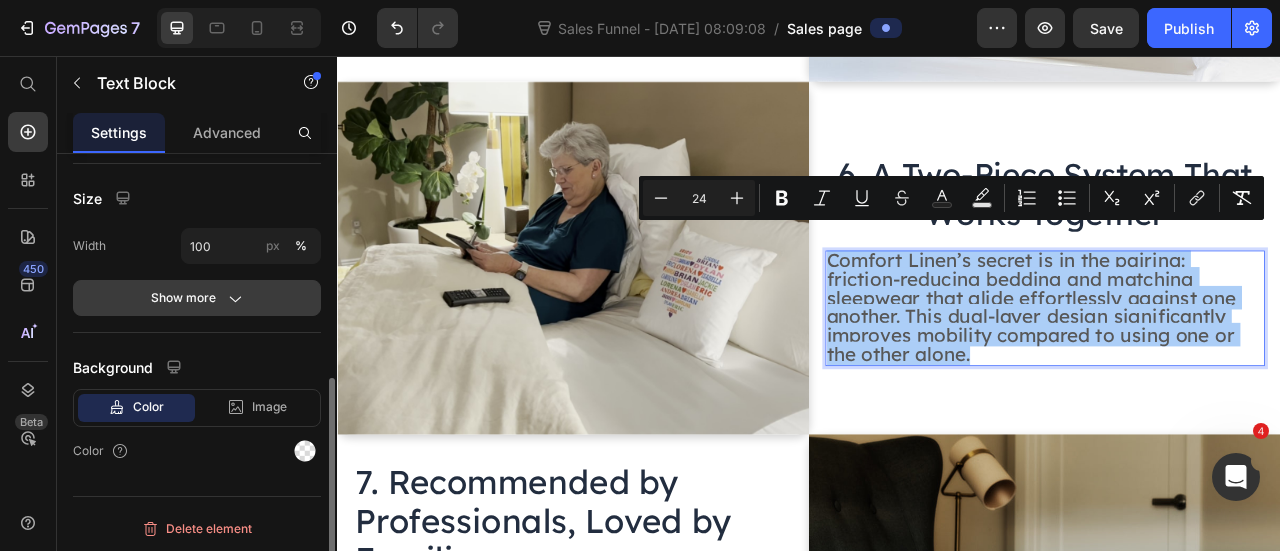 click on "Show more" at bounding box center [197, 298] 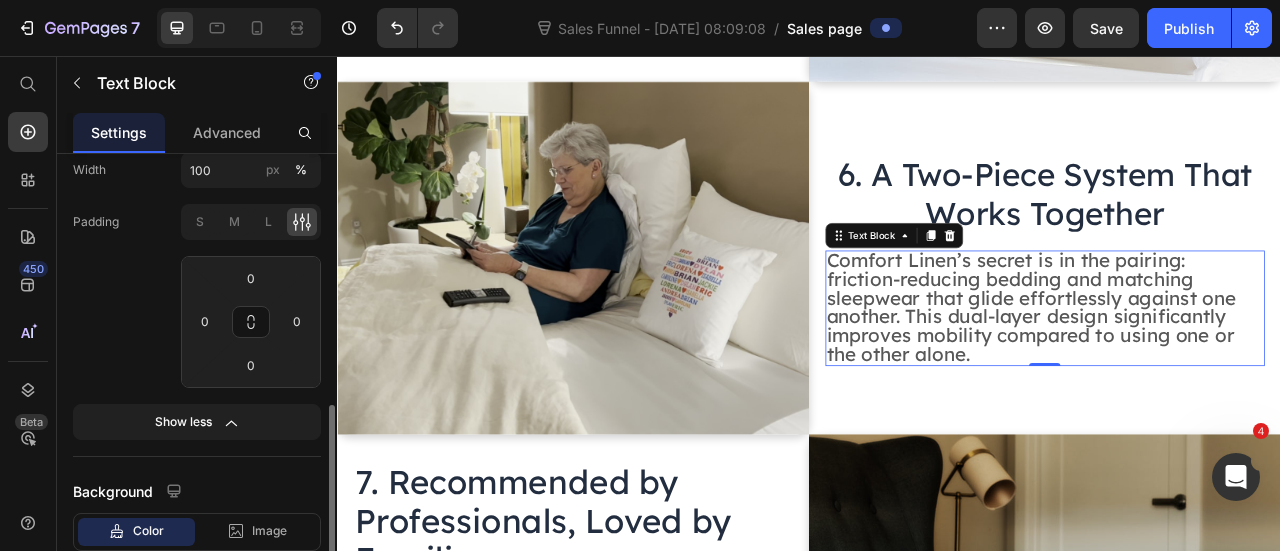 scroll, scrollTop: 540, scrollLeft: 0, axis: vertical 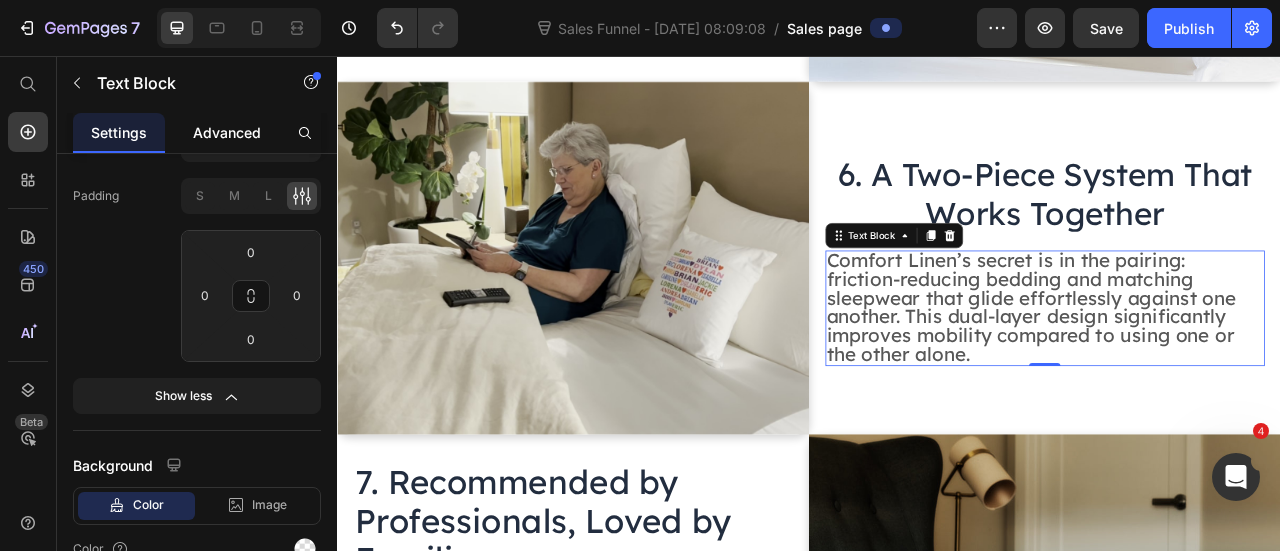 click on "Advanced" at bounding box center [227, 132] 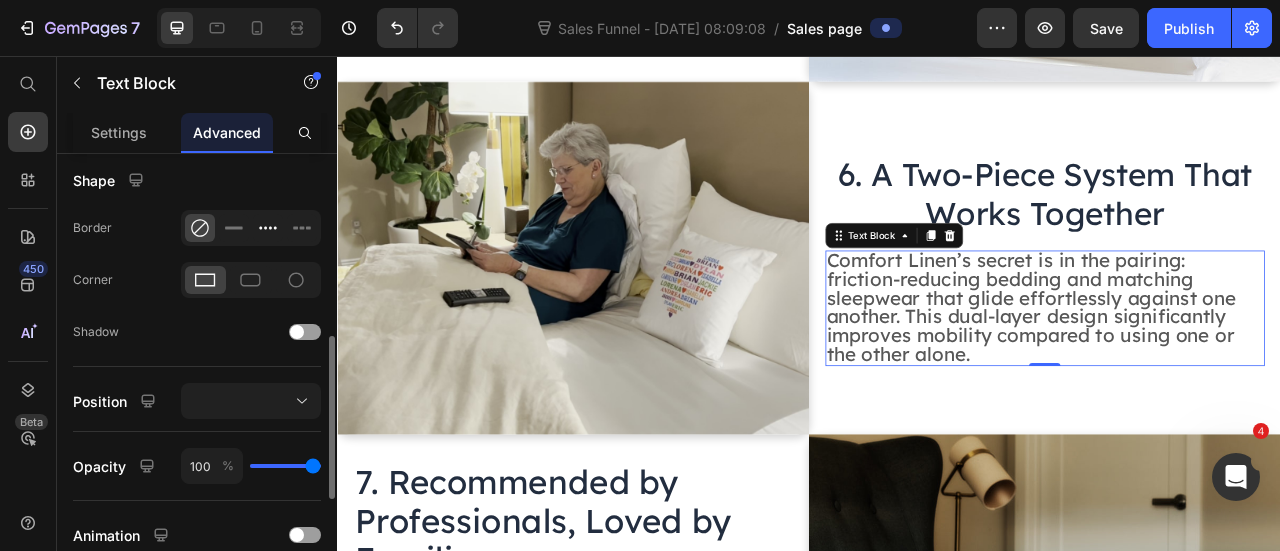 scroll, scrollTop: 658, scrollLeft: 0, axis: vertical 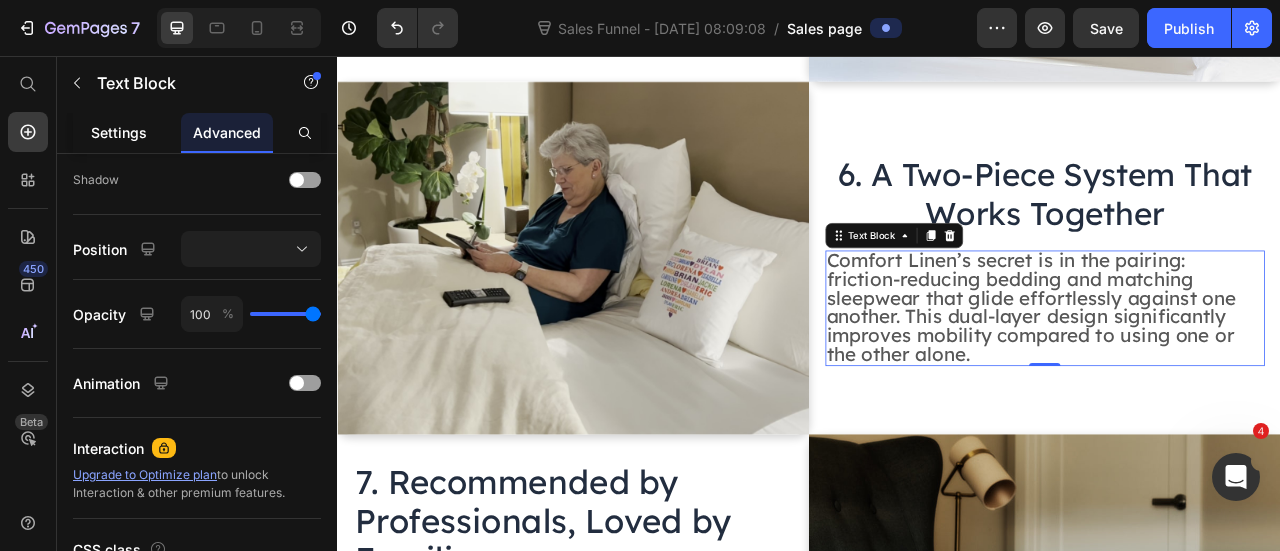 click on "Settings" at bounding box center [119, 132] 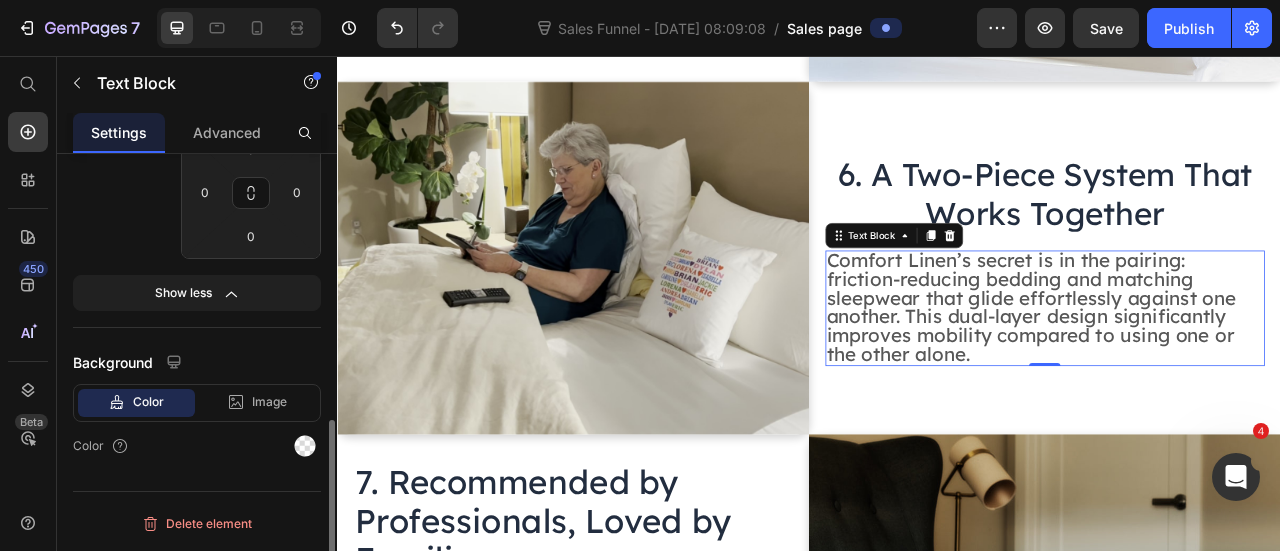 scroll, scrollTop: 0, scrollLeft: 0, axis: both 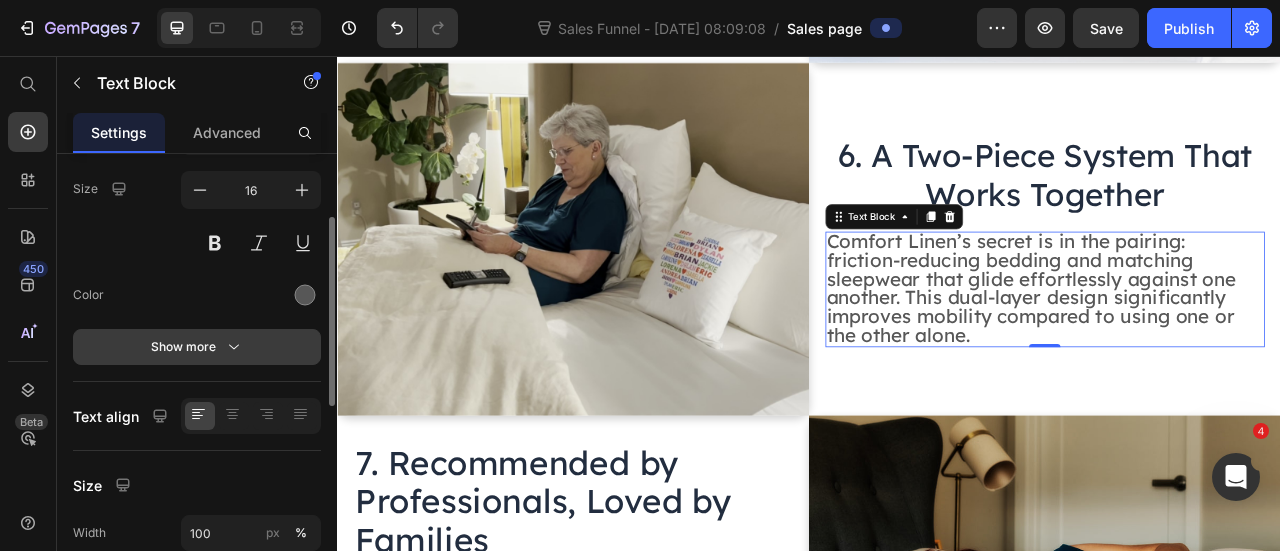 click 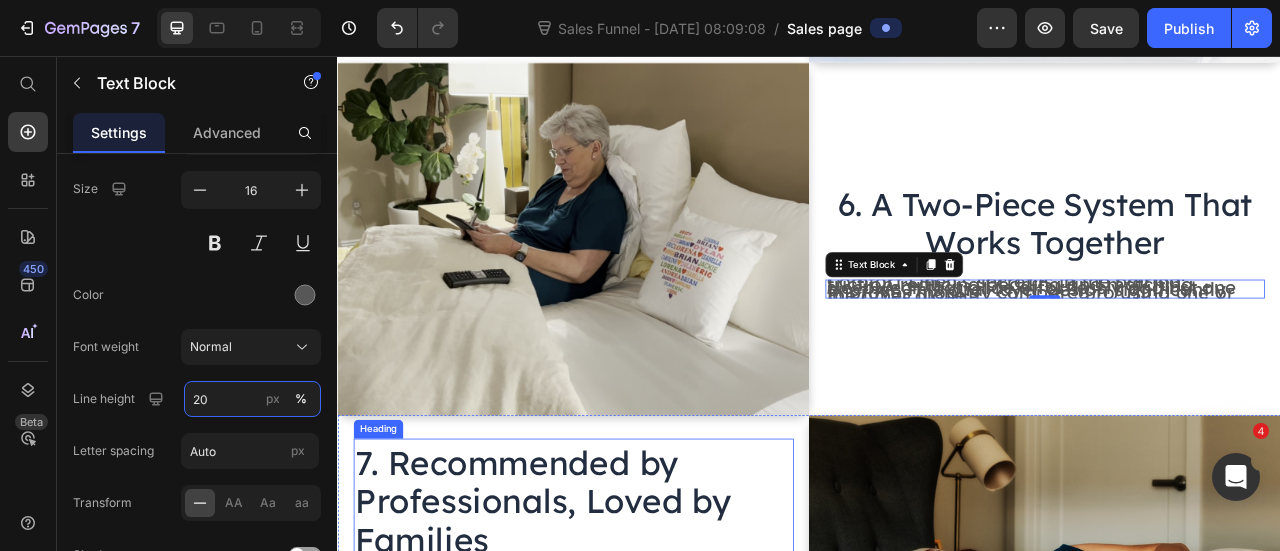 type on "200" 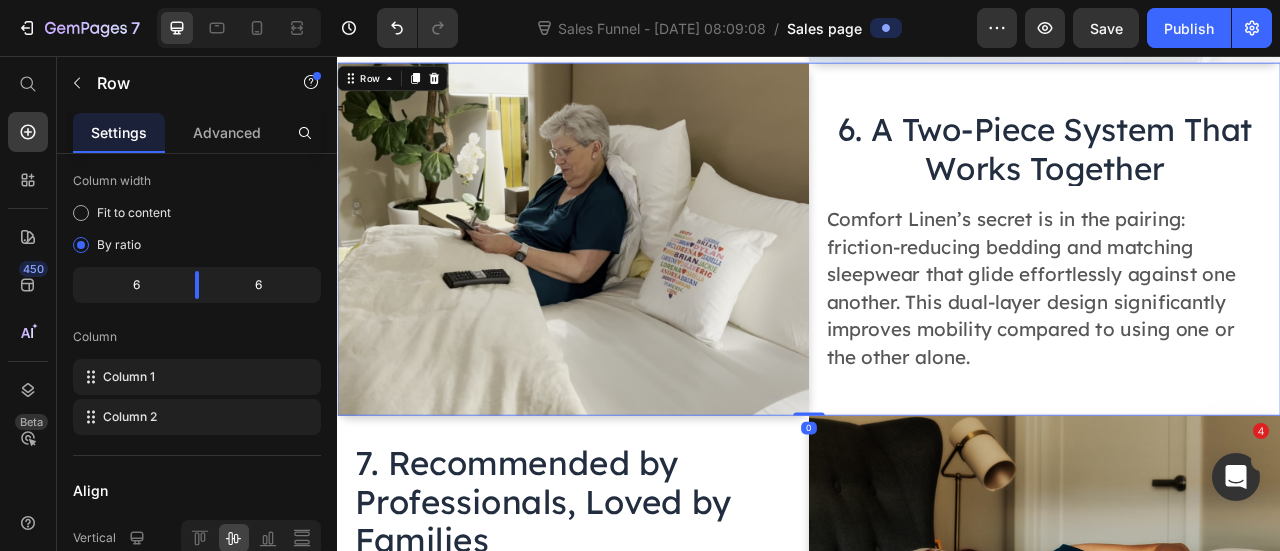 click on "⁠⁠⁠⁠⁠⁠⁠ 6. A Two-Piece System That Works Together Heading Comfort Linen’s secret is in the pairing: friction-reducing bedding and matching sleepwear that glide effortlessly against one another. This dual-layer design significantly improves mobility compared to using one or the other alone. Text Block" at bounding box center (1238, 289) 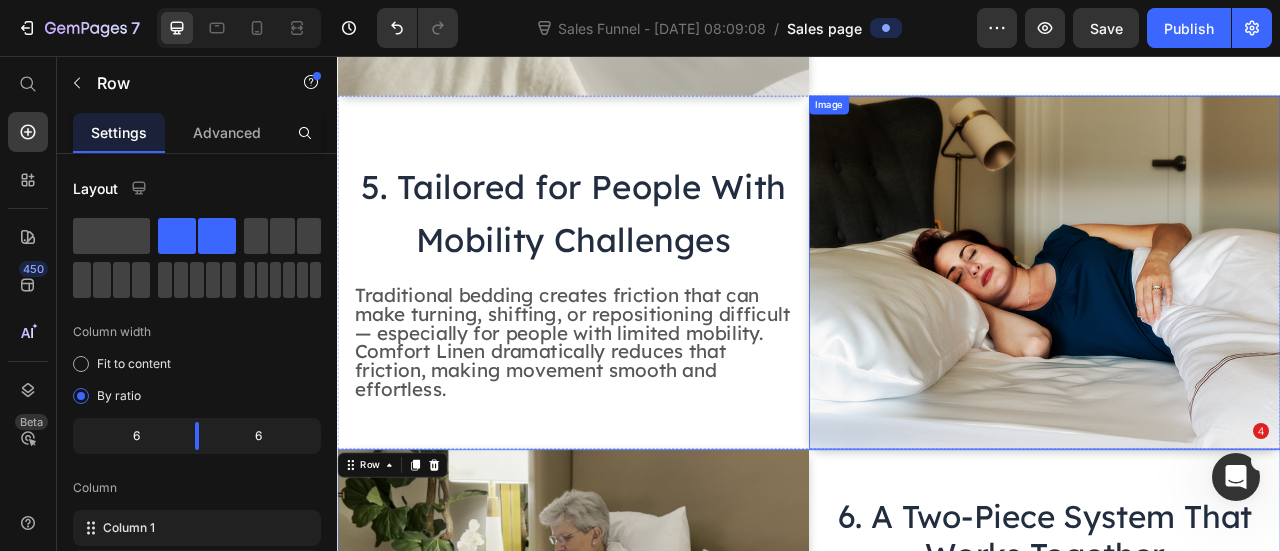 scroll, scrollTop: 2698, scrollLeft: 0, axis: vertical 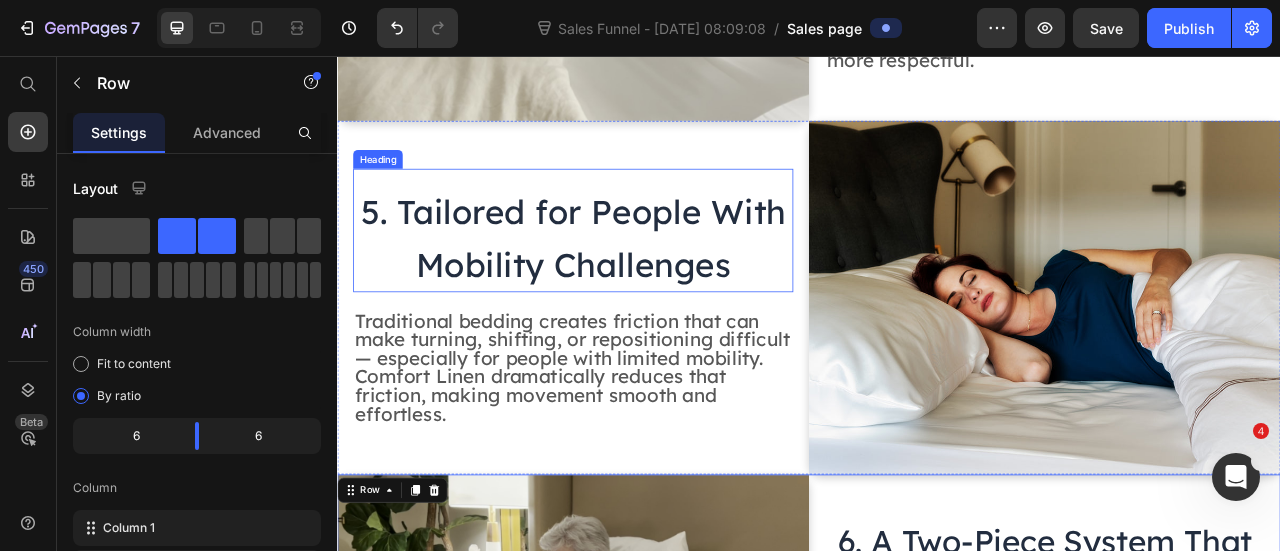 click on "5. Tailored for People With Mobility Challenges" at bounding box center [637, 288] 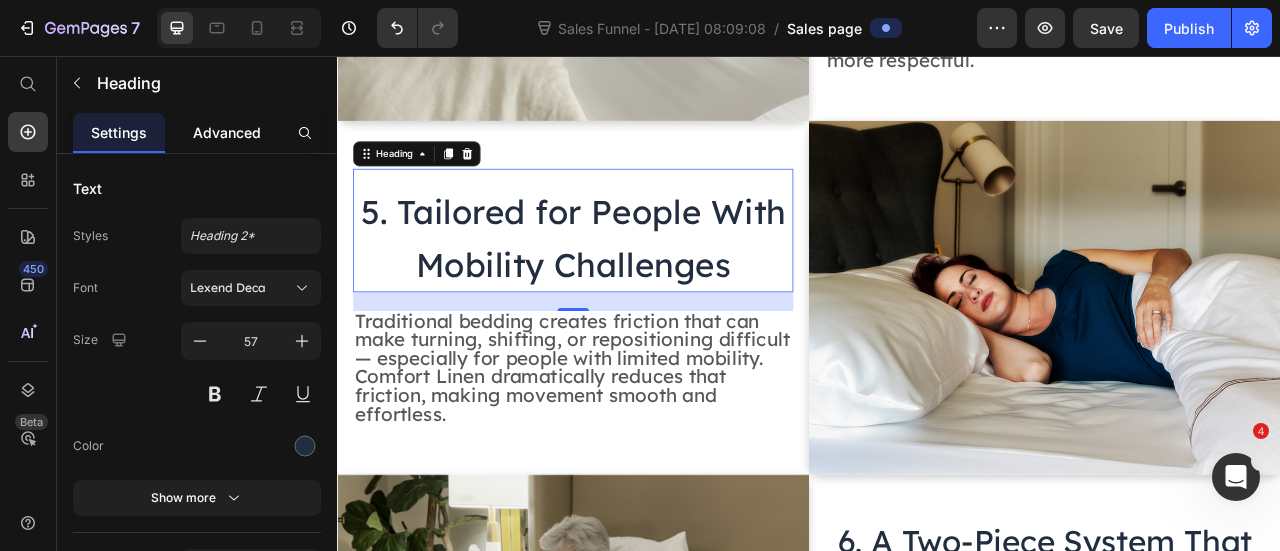 click on "Advanced" at bounding box center (227, 132) 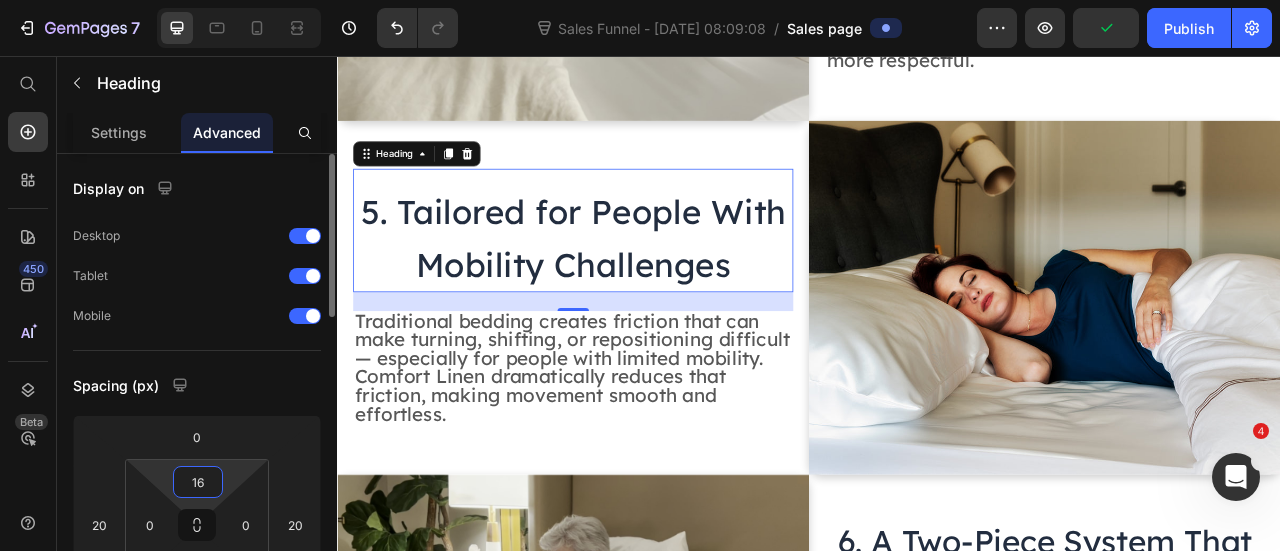 click on "16" at bounding box center (198, 482) 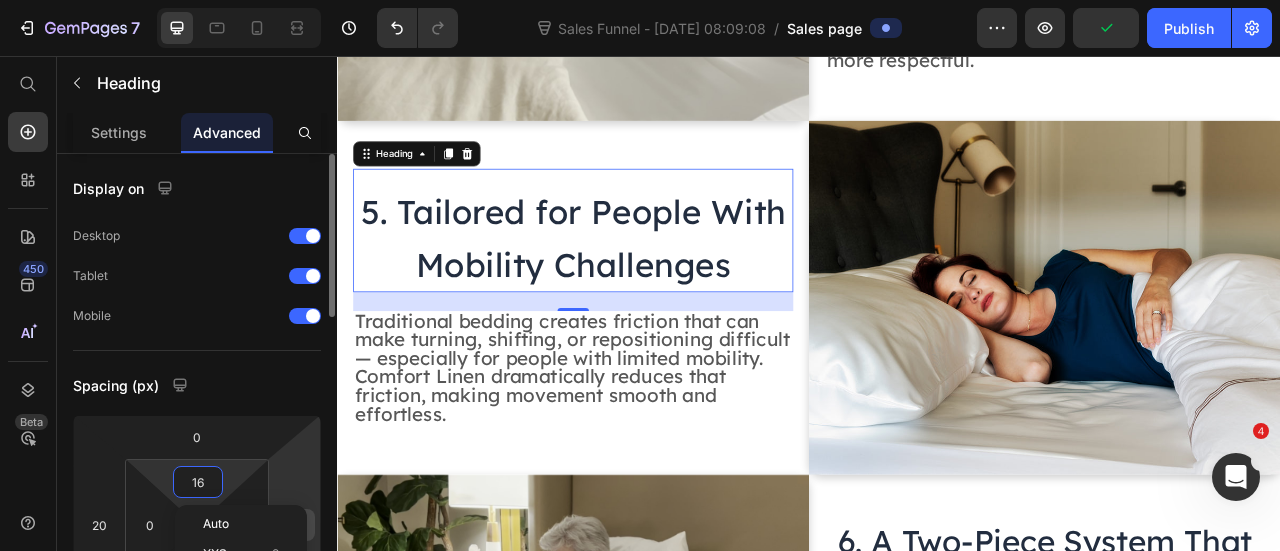 type on "2" 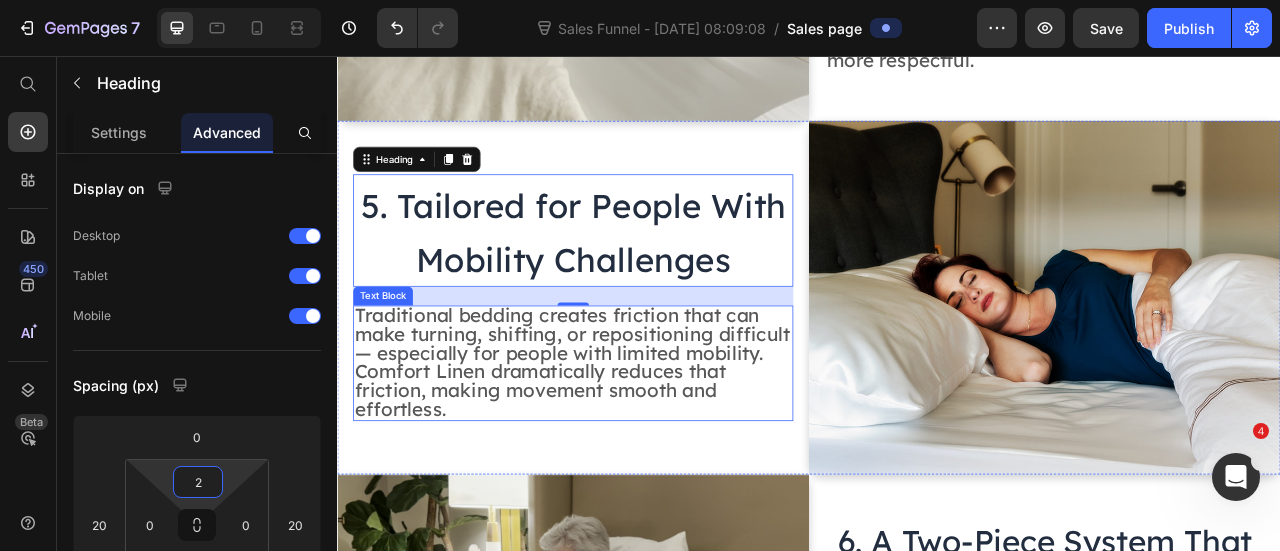 click on "Traditional bedding creates friction that can make turning, shifting, or repositioning difficult — especially for people with limited mobility. Comfort Linen dramatically reduces that friction, making movement smooth and effortless." at bounding box center [637, 446] 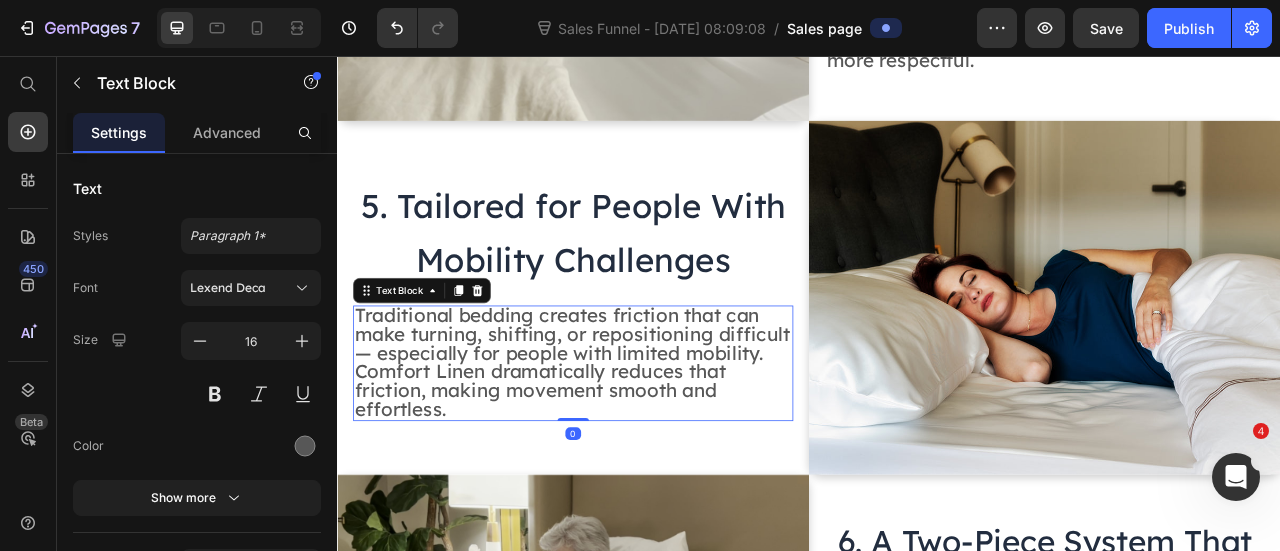 click on "Traditional bedding creates friction that can make turning, shifting, or repositioning difficult — especially for people with limited mobility. Comfort Linen dramatically reduces that friction, making movement smooth and effortless." at bounding box center [637, 446] 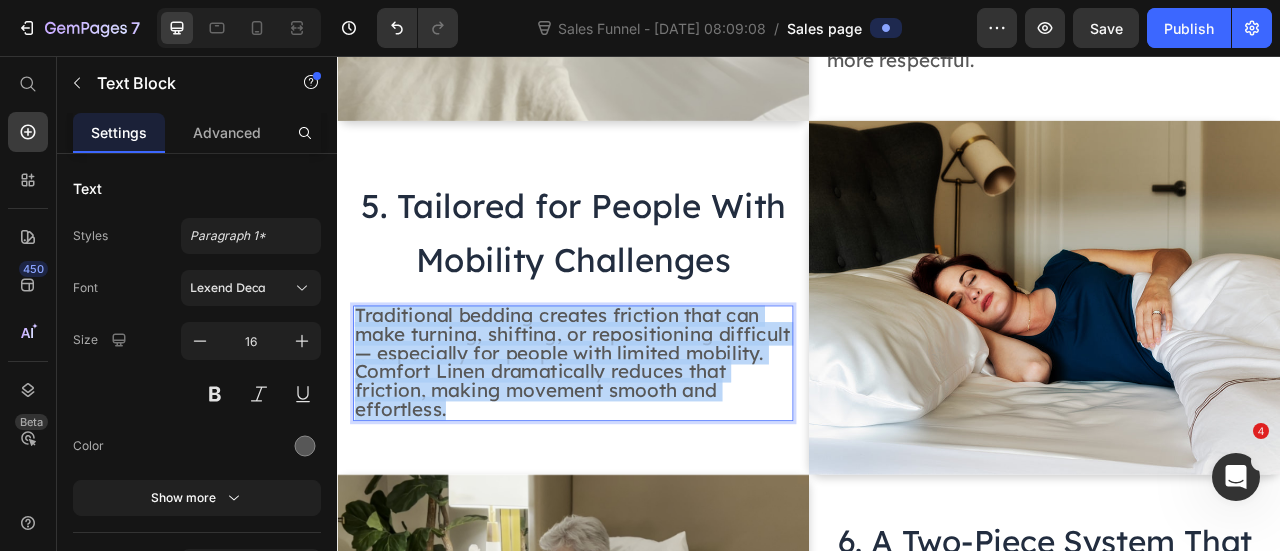 drag, startPoint x: 362, startPoint y: 359, endPoint x: 490, endPoint y: 478, distance: 174.77129 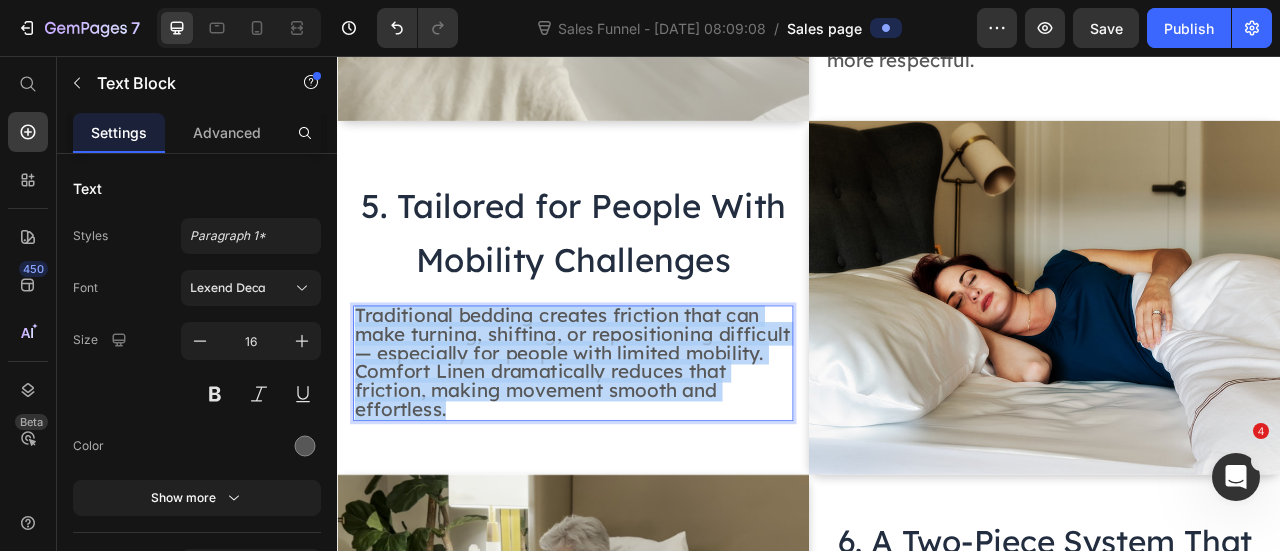 click on "Traditional bedding creates friction that can make turning, shifting, or repositioning difficult — especially for people with limited mobility. Comfort Linen dramatically reduces that friction, making movement smooth and effortless." at bounding box center [637, 446] 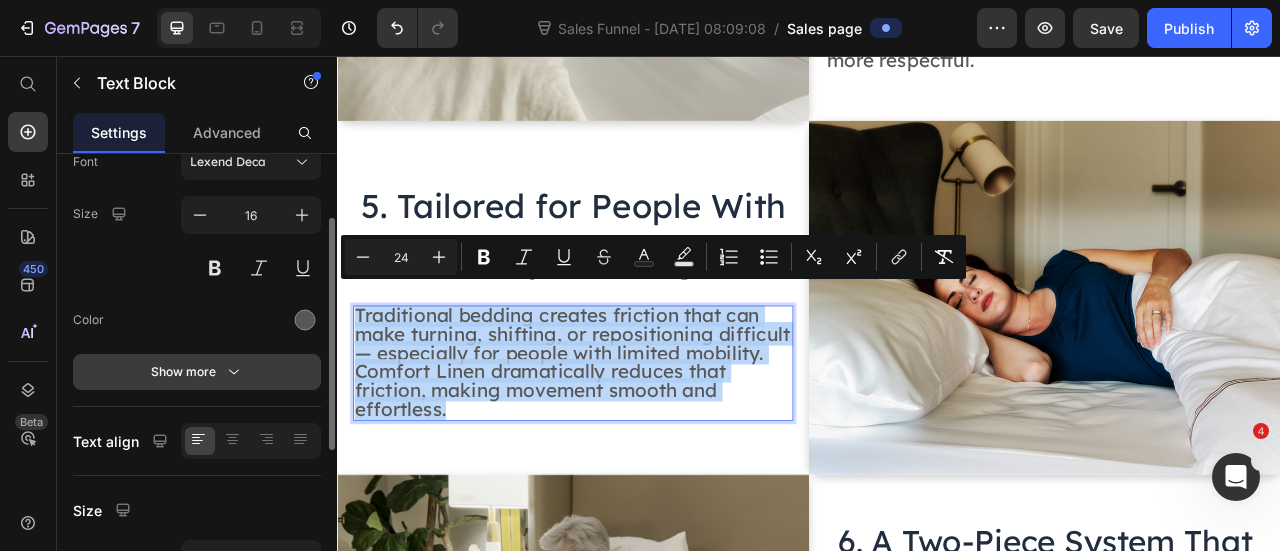 scroll, scrollTop: 227, scrollLeft: 0, axis: vertical 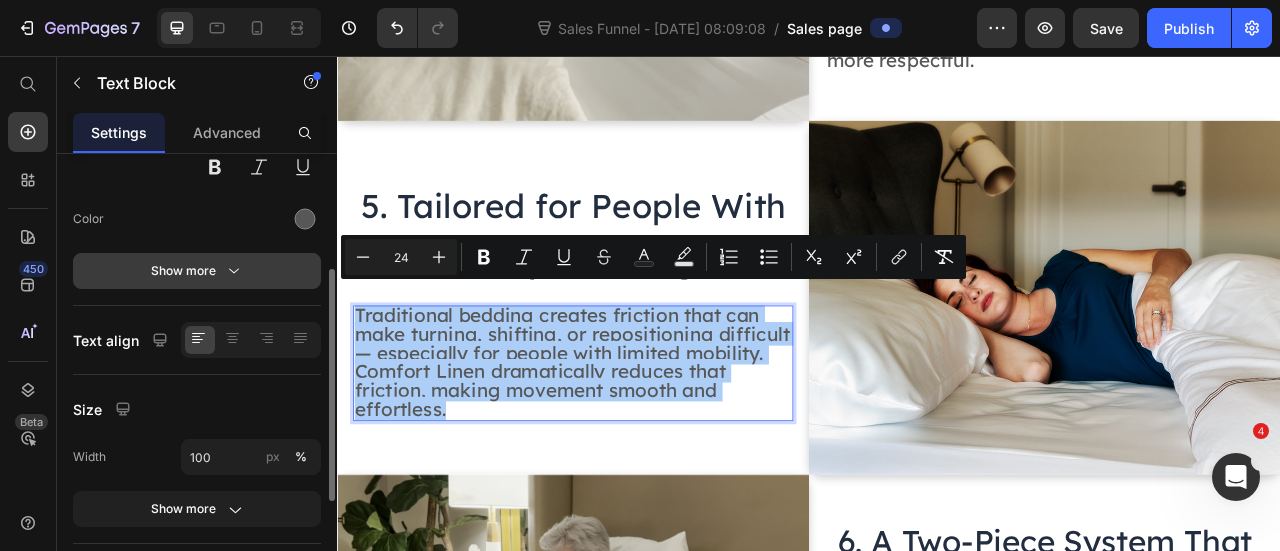 click on "Show more" at bounding box center [197, 271] 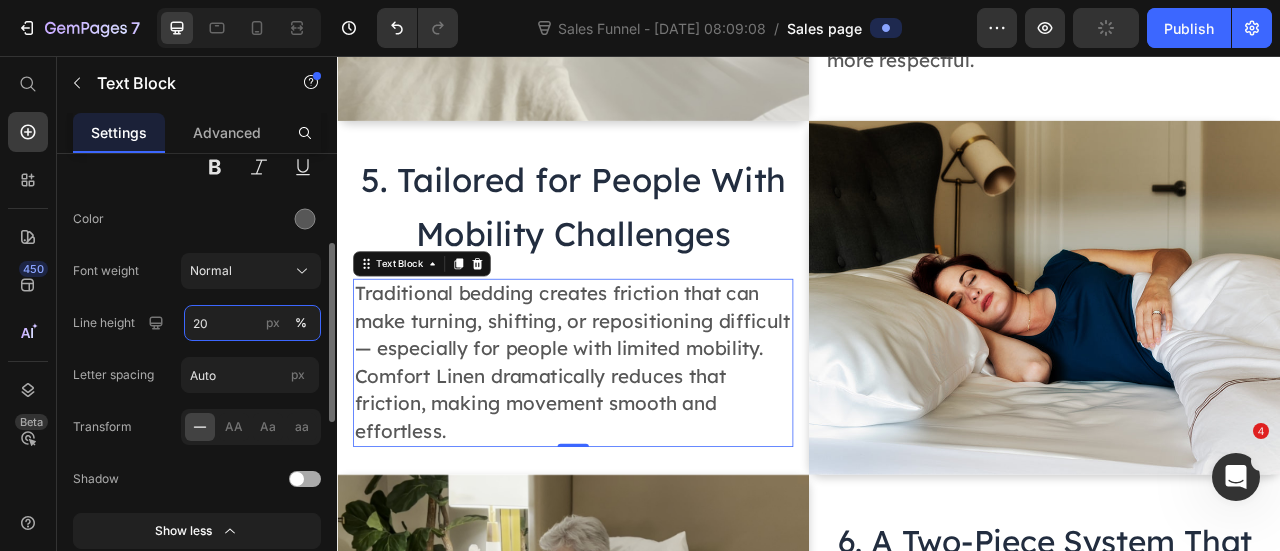 type on "200" 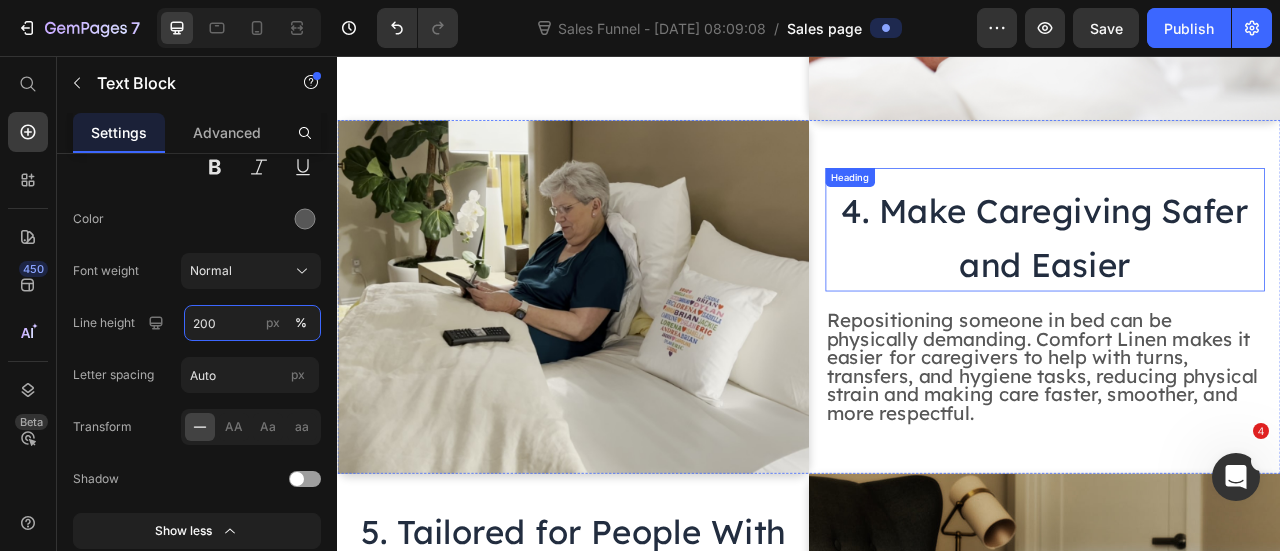 scroll, scrollTop: 2248, scrollLeft: 0, axis: vertical 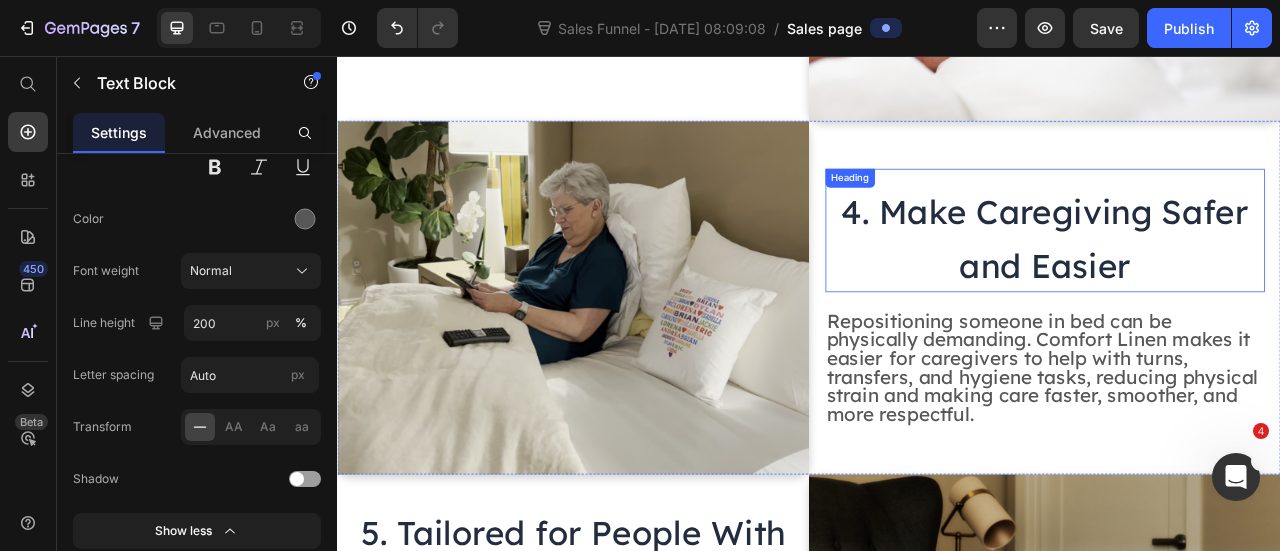 click on "4. Make Caregiving Safer and Easier" at bounding box center [1238, 285] 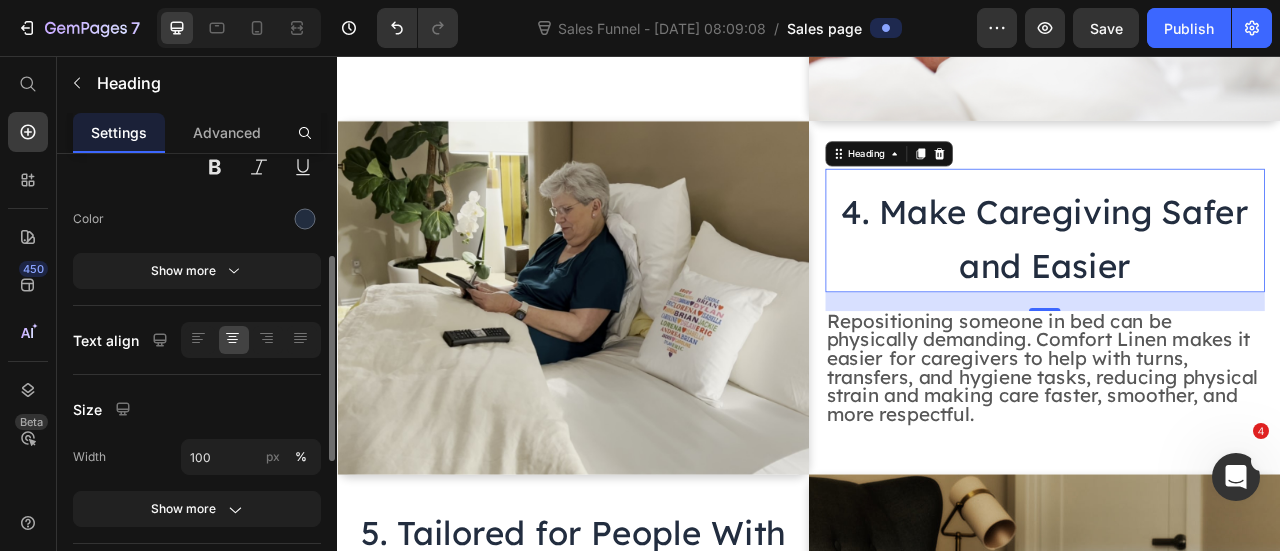 scroll, scrollTop: 252, scrollLeft: 0, axis: vertical 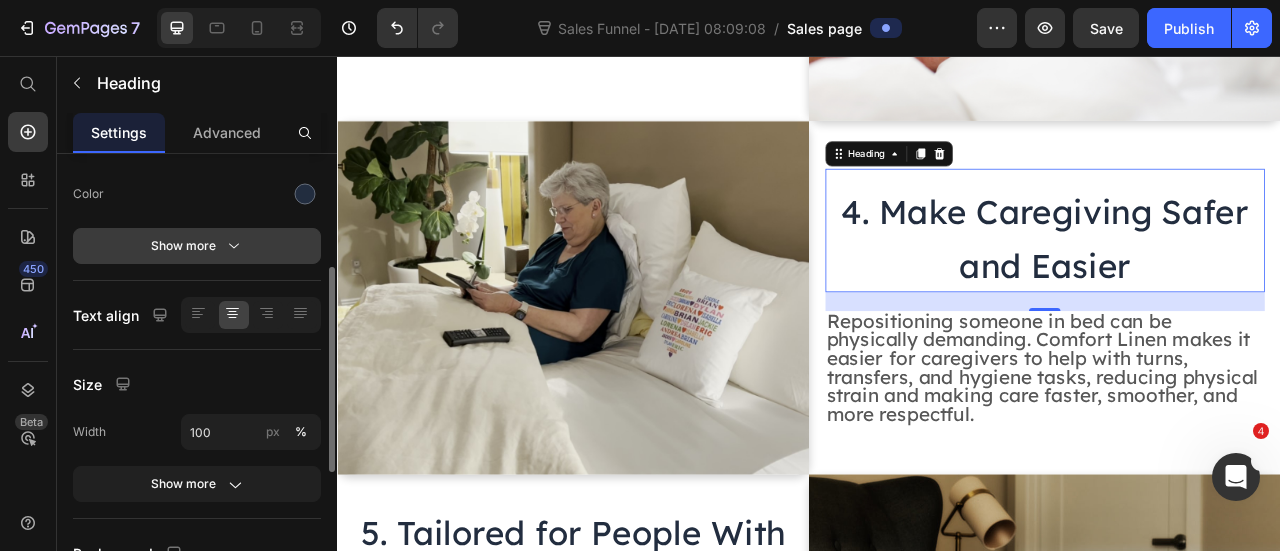 click 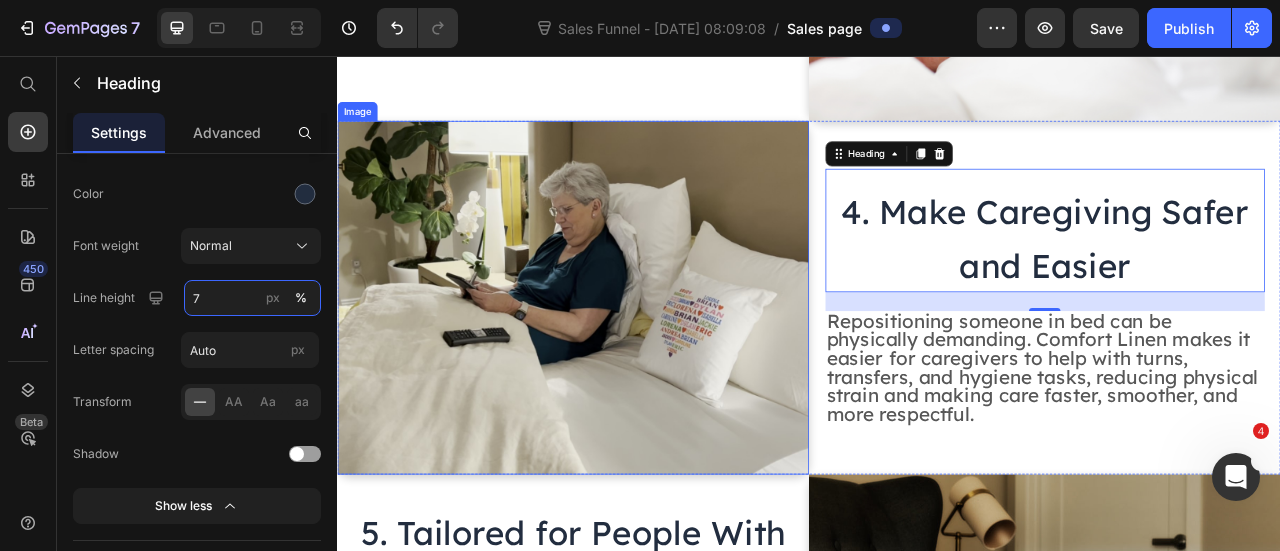 type on "75" 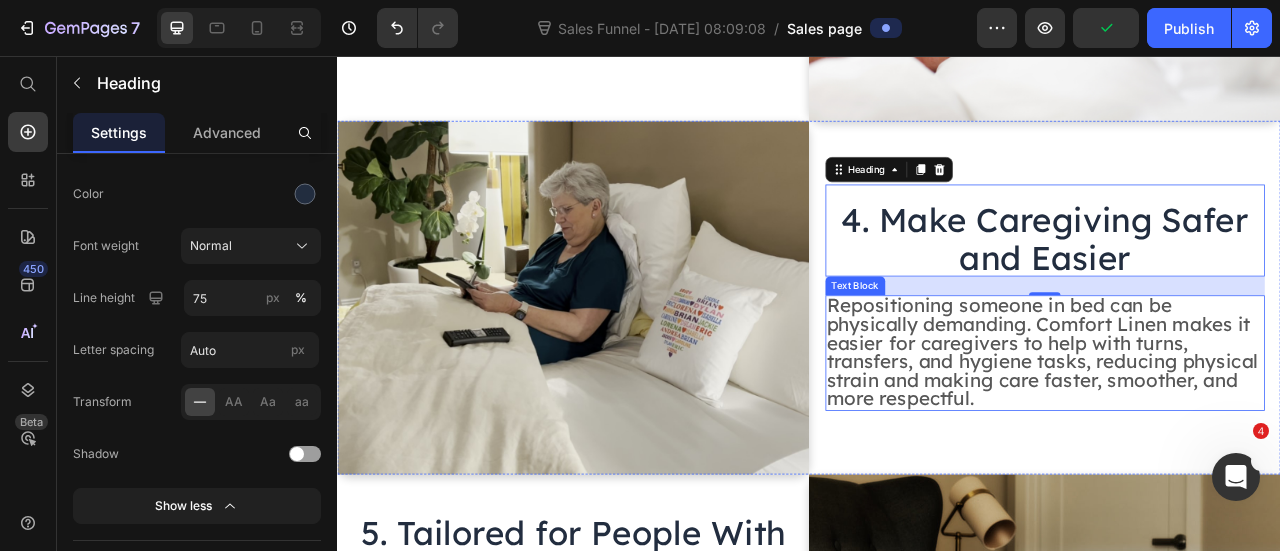 click on "Repositioning someone in bed can be physically demanding. Comfort Linen makes it easier for caregivers to help with turns, transfers, and hygiene tasks, reducing physical strain and making care faster, smoother, and more respectful." at bounding box center (1234, 431) 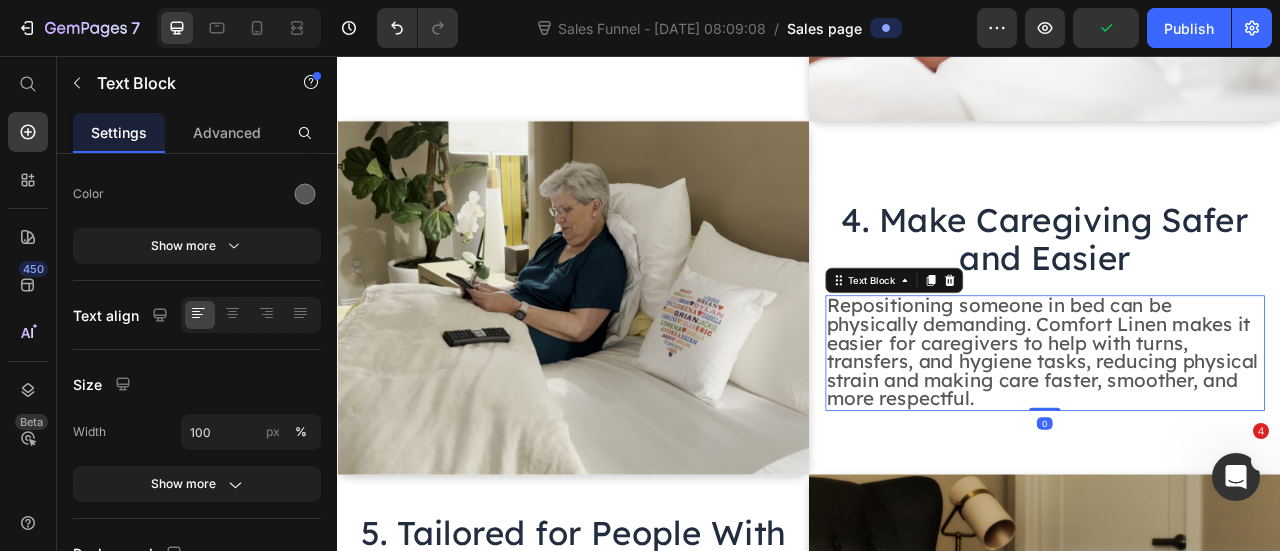 scroll, scrollTop: 0, scrollLeft: 0, axis: both 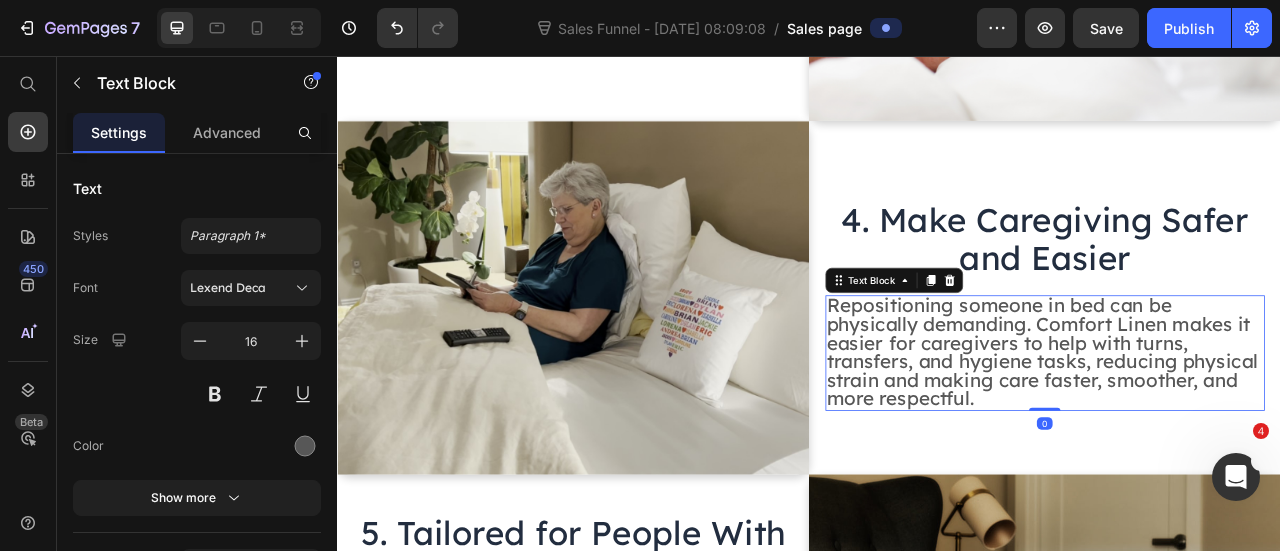 click on "Repositioning someone in bed can be physically demanding. Comfort Linen makes it easier for caregivers to help with turns, transfers, and hygiene tasks, reducing physical strain and making care faster, smoother, and more respectful." at bounding box center [1238, 433] 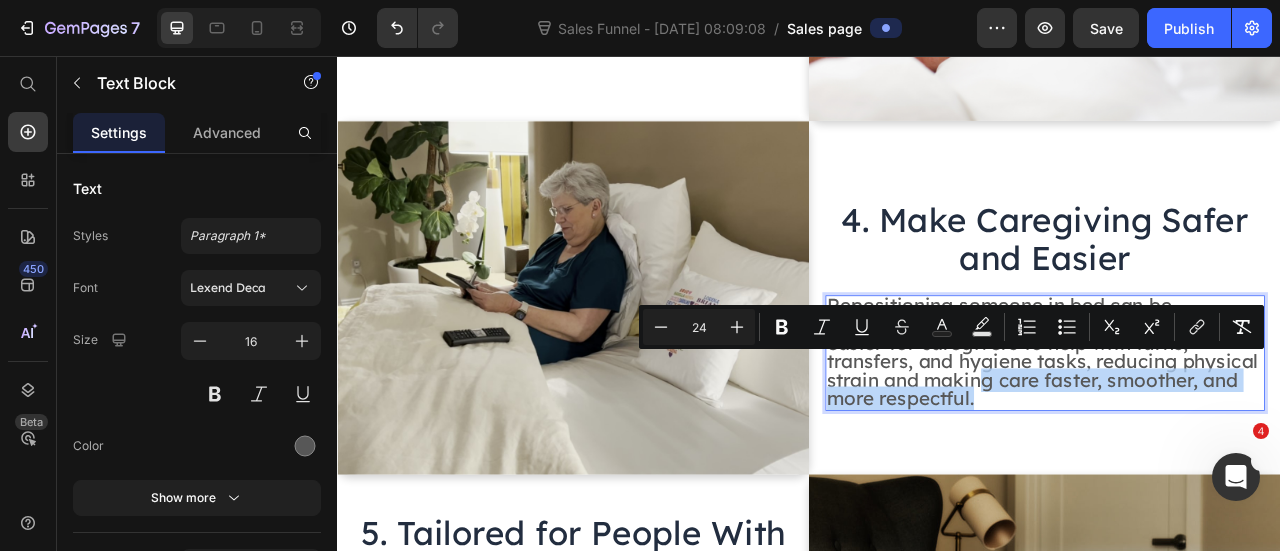 click on "Repositioning someone in bed can be physically demanding. Comfort Linen makes it easier for caregivers to help with turns, transfers, and hygiene tasks, reducing physical strain and making care faster, smoother, and more respectful." at bounding box center (1238, 433) 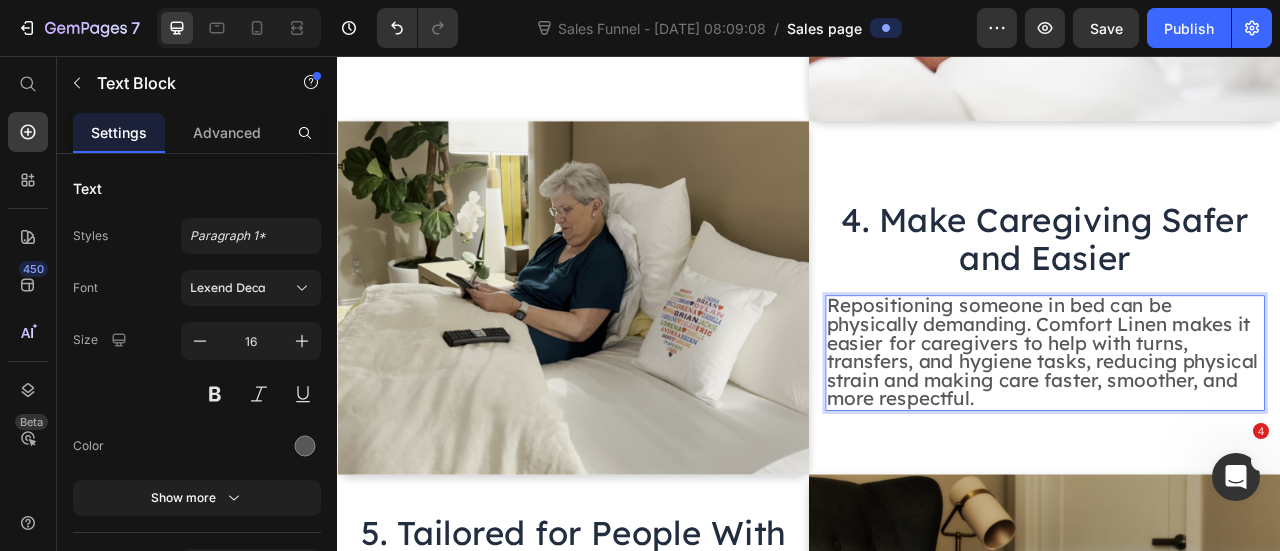 click on "Repositioning someone in bed can be physically demanding. Comfort Linen makes it easier for caregivers to help with turns, transfers, and hygiene tasks, reducing physical strain and making care faster, smoother, and more respectful." at bounding box center (1234, 431) 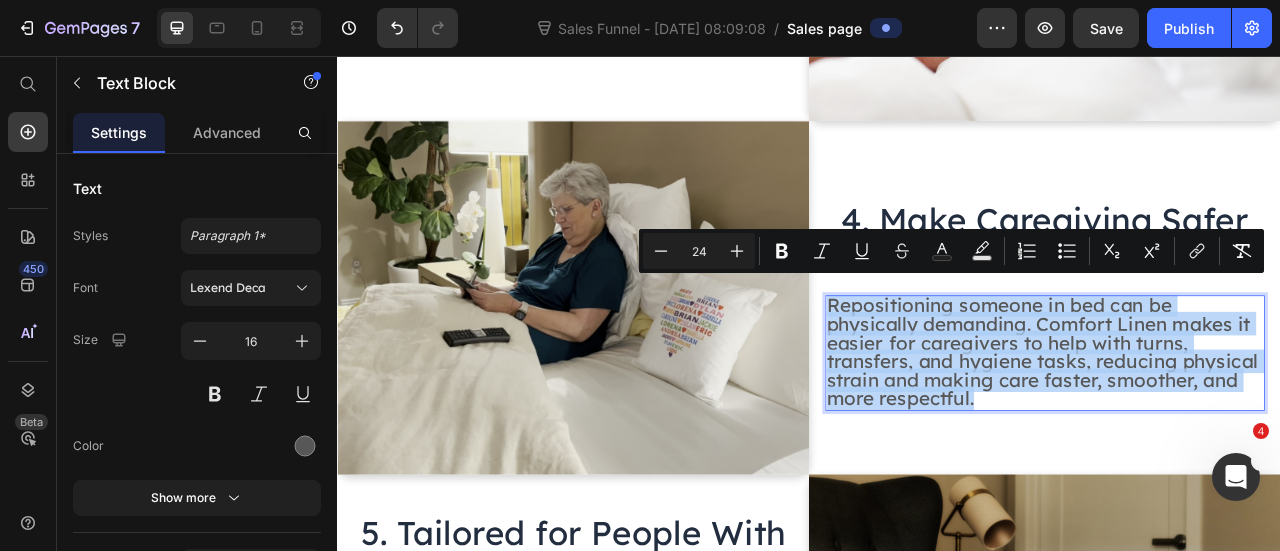 drag, startPoint x: 955, startPoint y: 351, endPoint x: 1185, endPoint y: 469, distance: 258.5034 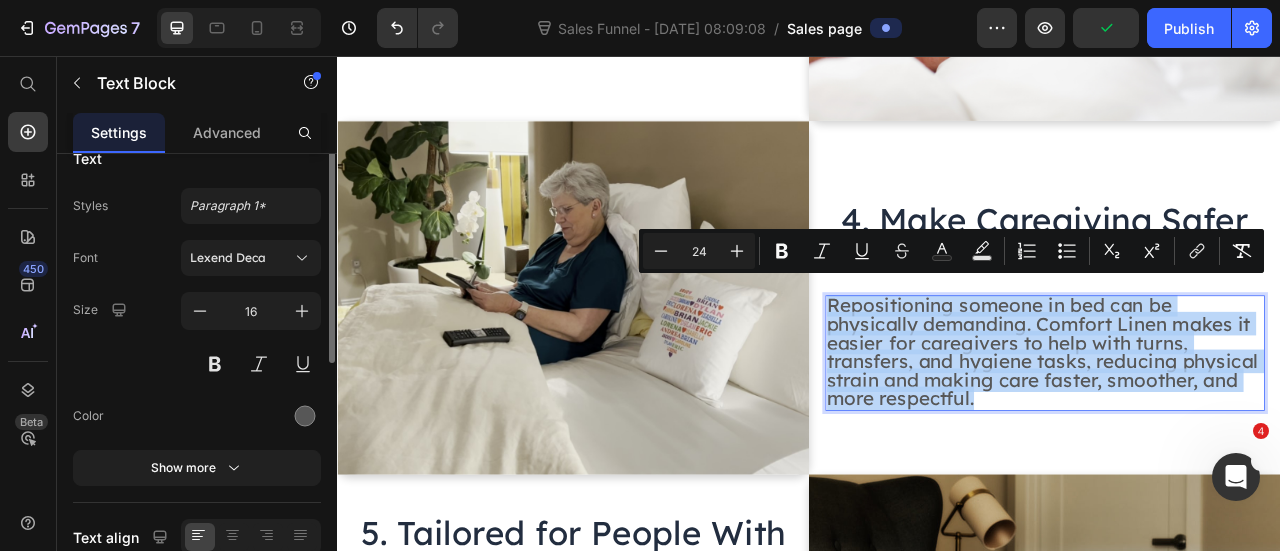 scroll, scrollTop: 5, scrollLeft: 0, axis: vertical 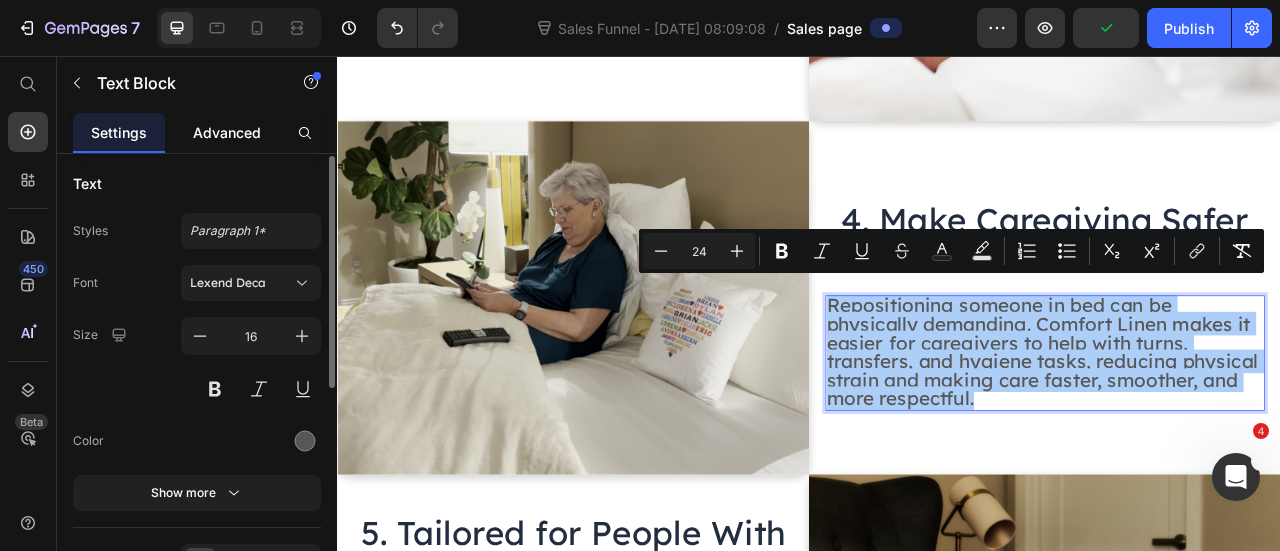 click on "Advanced" at bounding box center [227, 132] 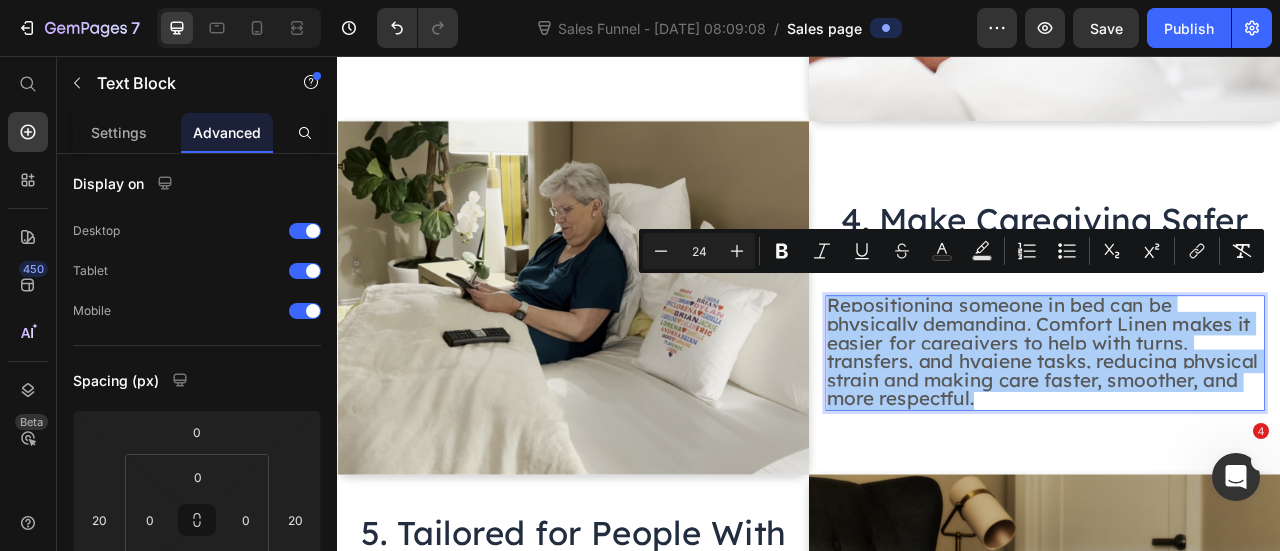 scroll, scrollTop: 0, scrollLeft: 0, axis: both 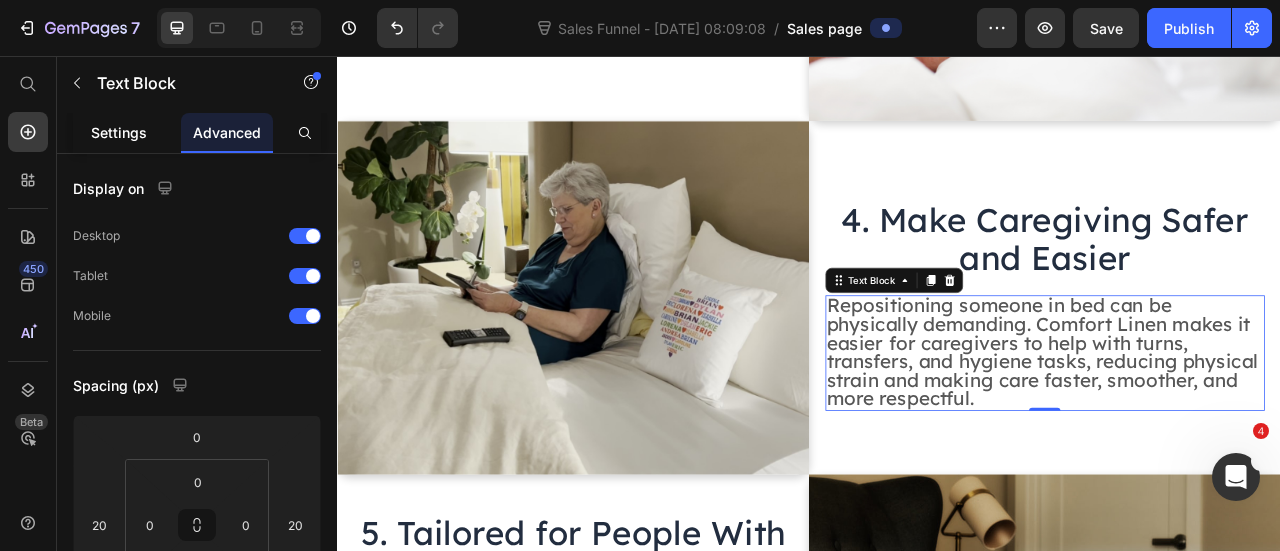 click on "Settings" at bounding box center (119, 132) 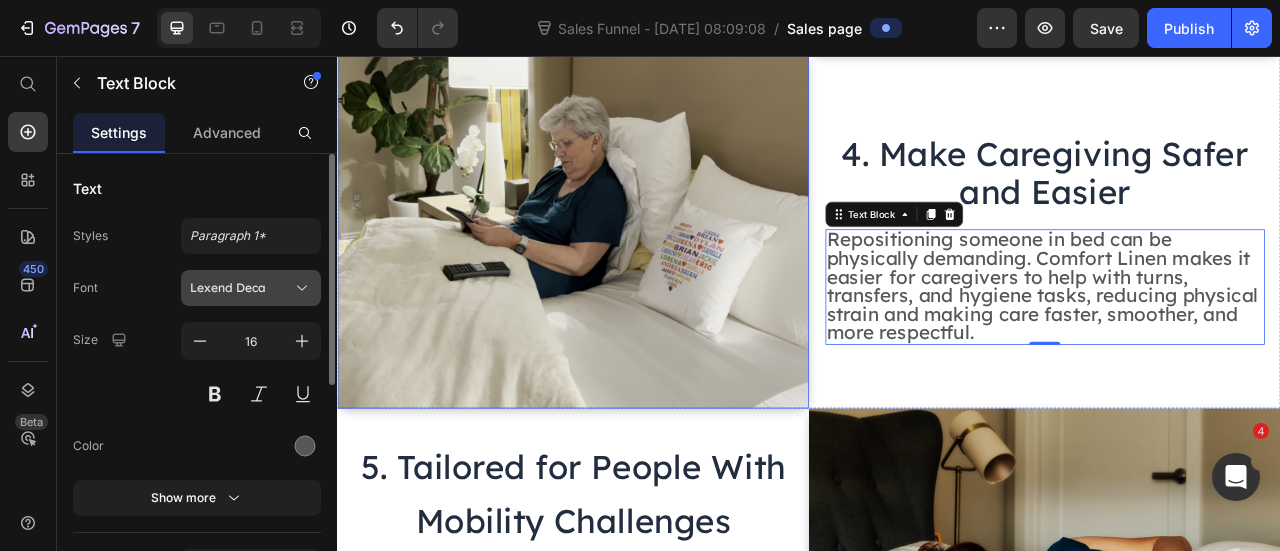 scroll, scrollTop: 2372, scrollLeft: 0, axis: vertical 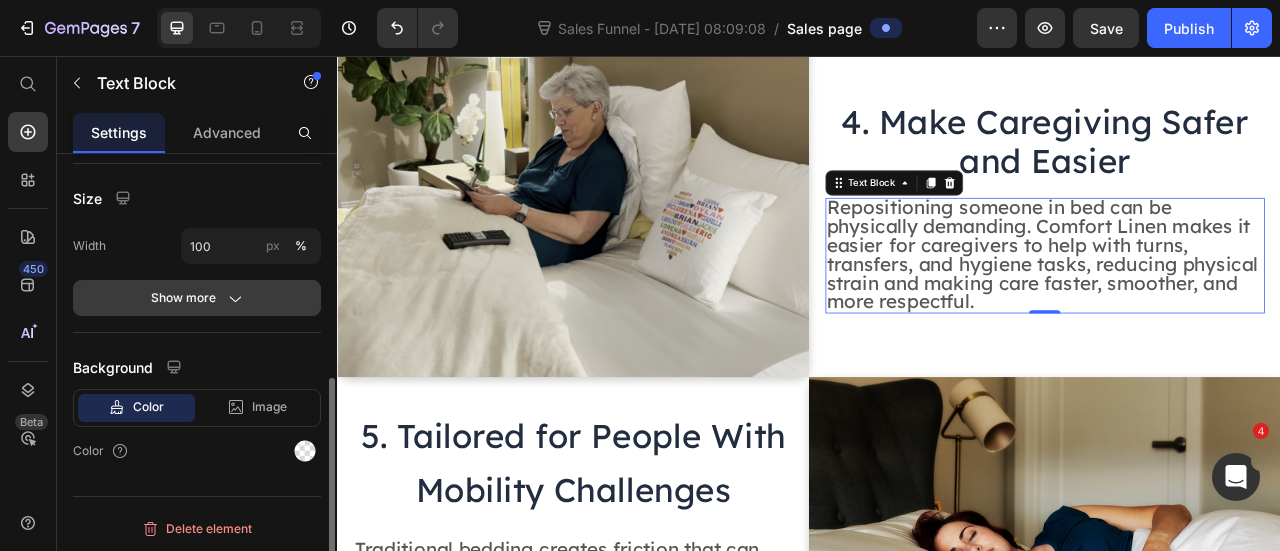 click on "Show more" at bounding box center [197, 298] 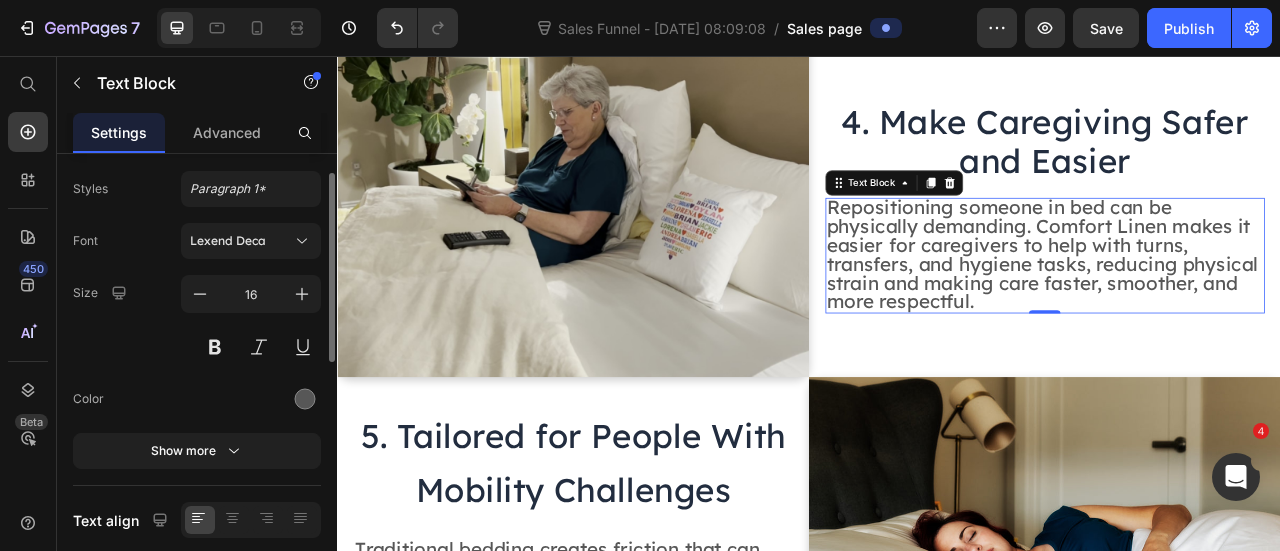 scroll, scrollTop: 0, scrollLeft: 0, axis: both 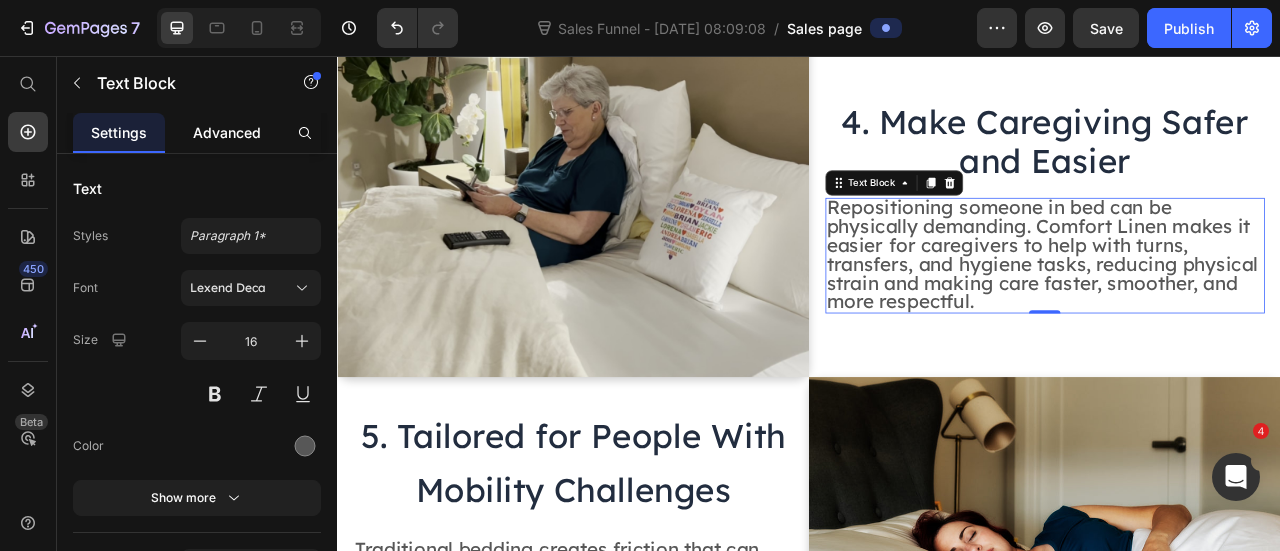 click on "Advanced" at bounding box center [227, 132] 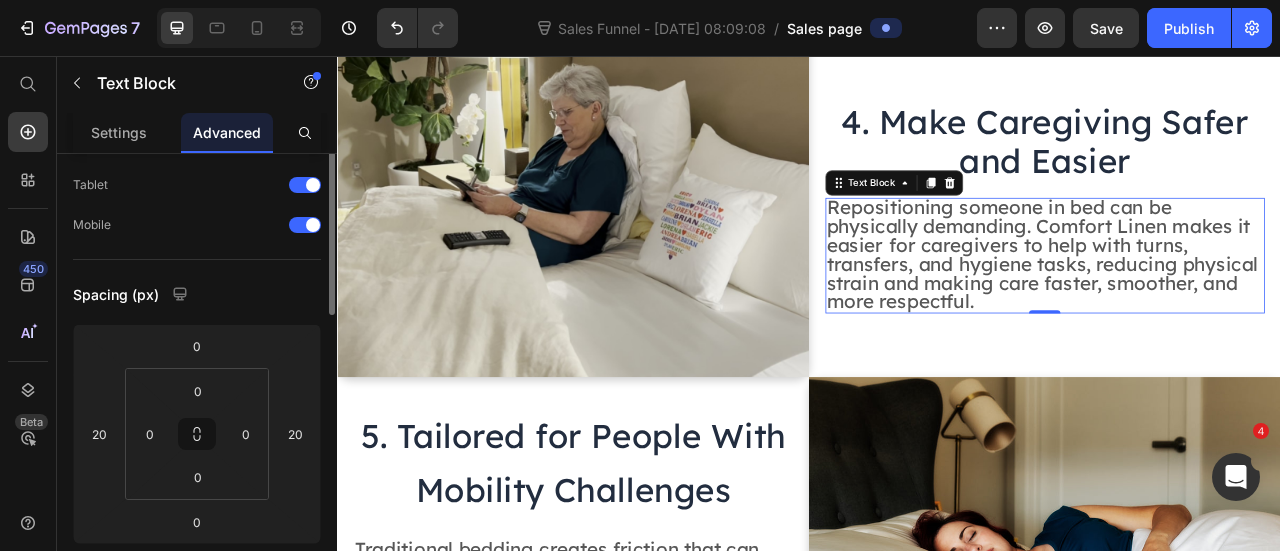 scroll, scrollTop: 0, scrollLeft: 0, axis: both 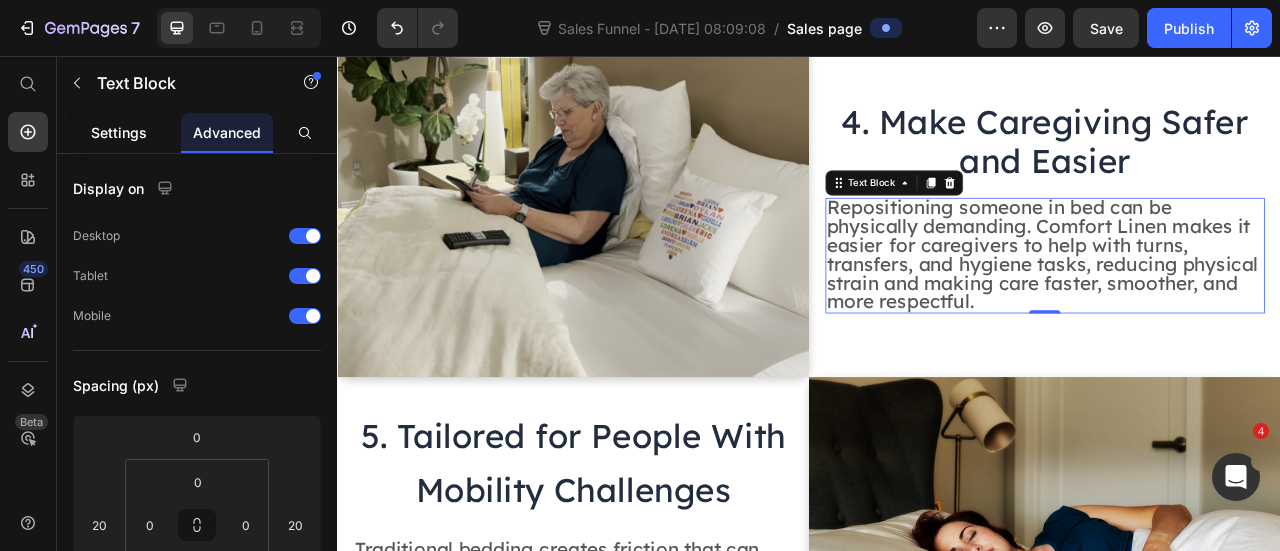 click on "Settings" at bounding box center (119, 132) 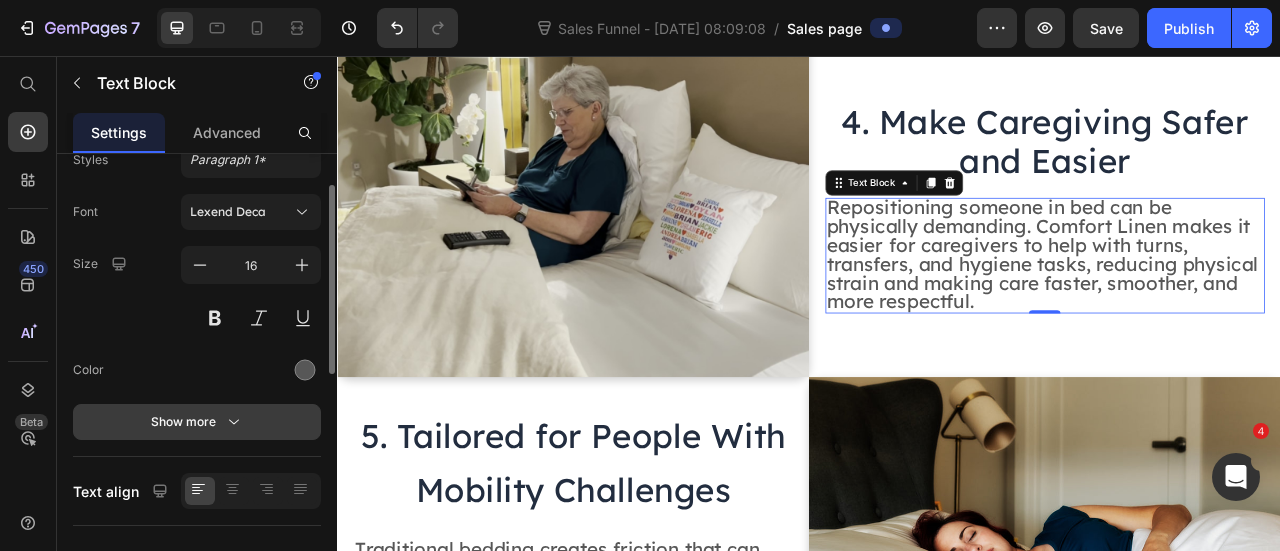 scroll, scrollTop: 101, scrollLeft: 0, axis: vertical 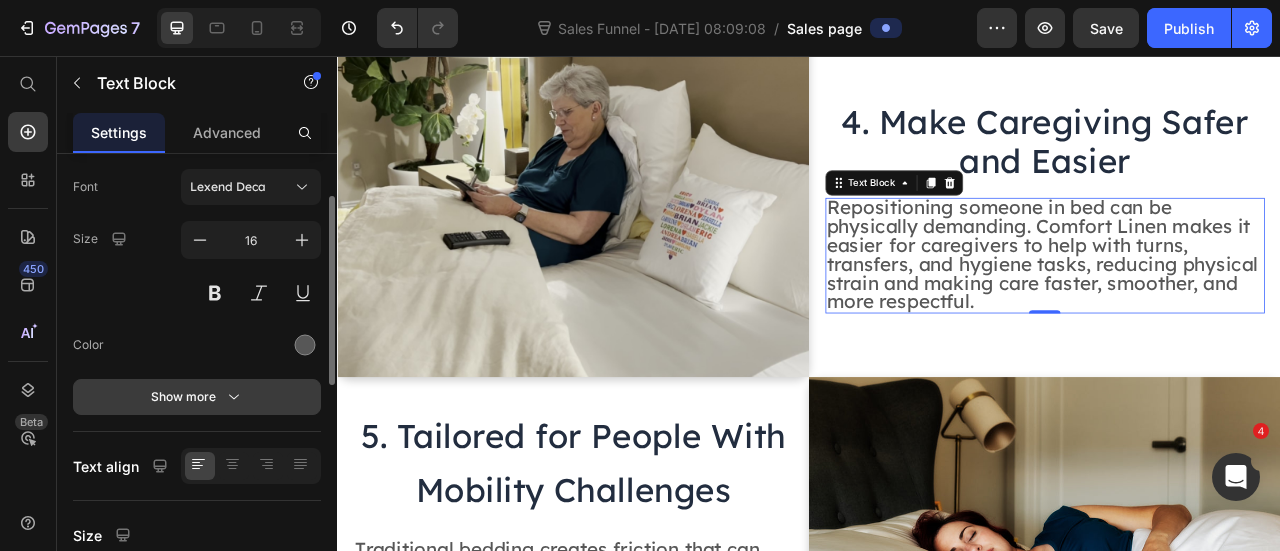 click on "Show more" at bounding box center [197, 397] 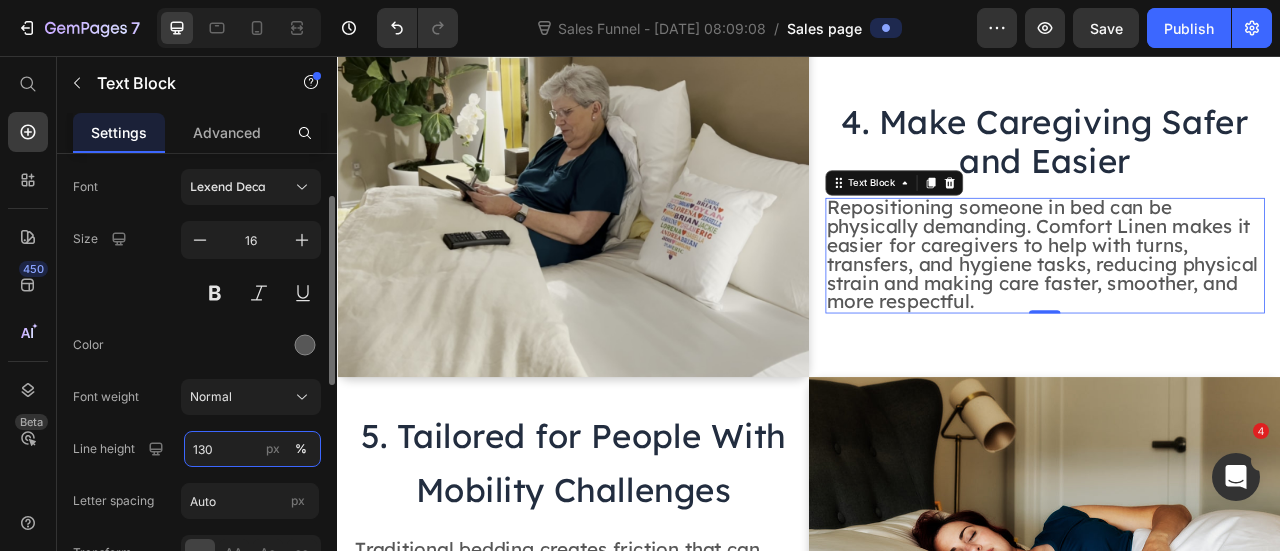 click on "130" at bounding box center [252, 449] 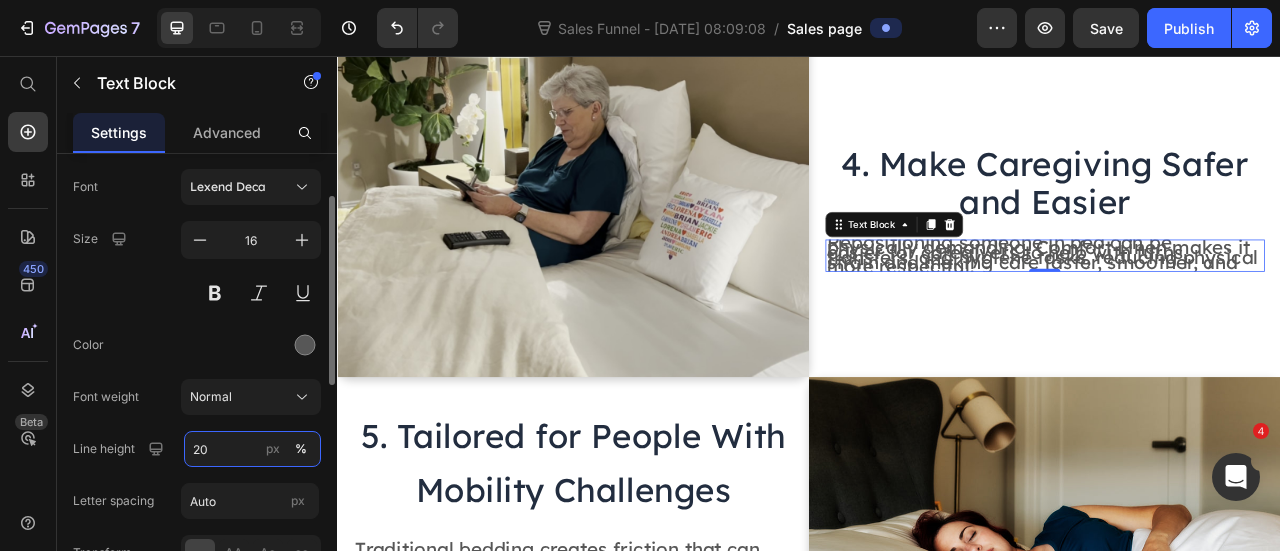 type on "200" 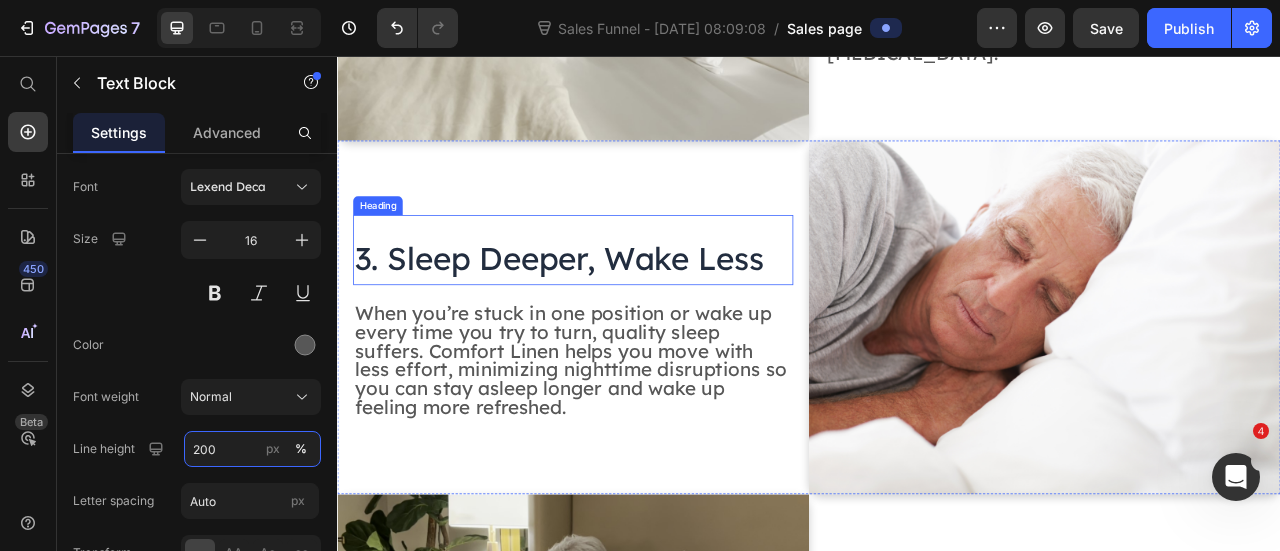 scroll, scrollTop: 1772, scrollLeft: 0, axis: vertical 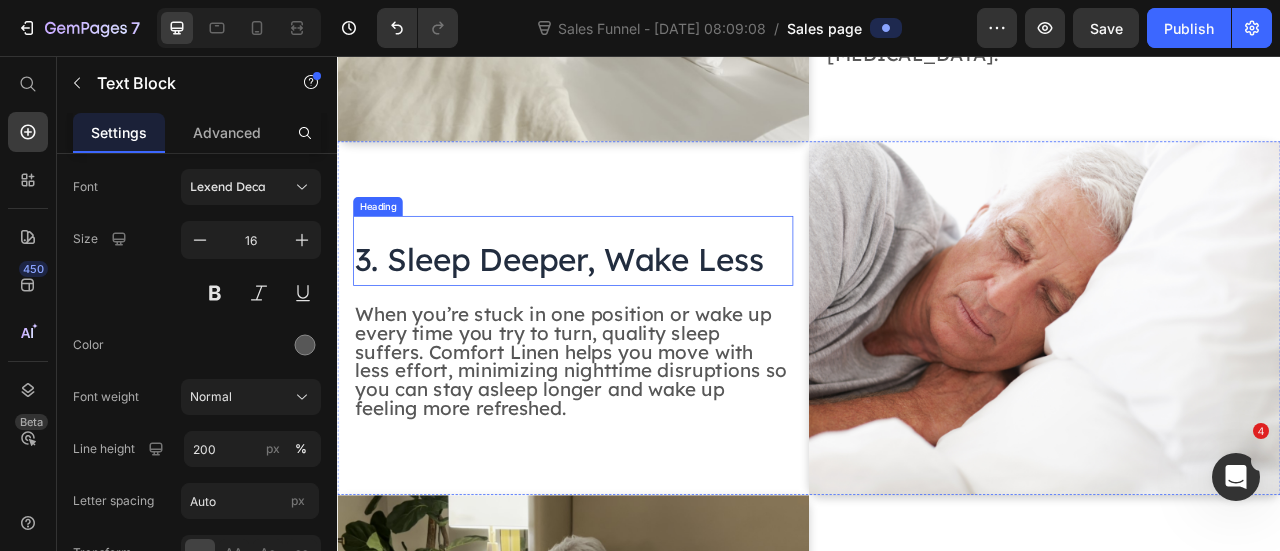 click on "3. Sleep Deeper, Wake Less" at bounding box center [619, 314] 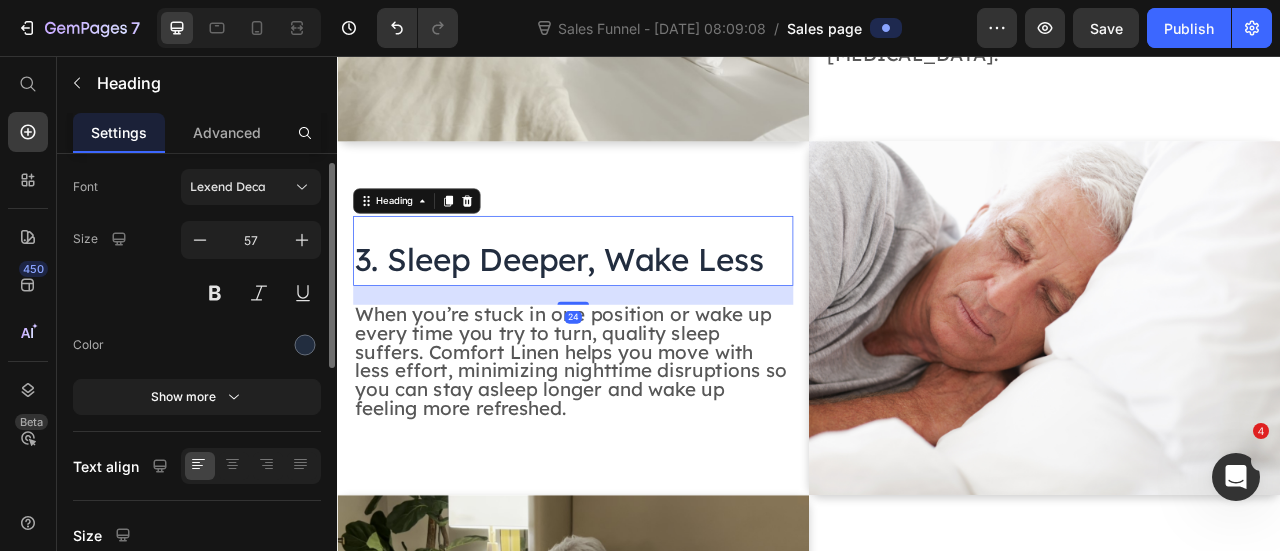 scroll, scrollTop: 126, scrollLeft: 0, axis: vertical 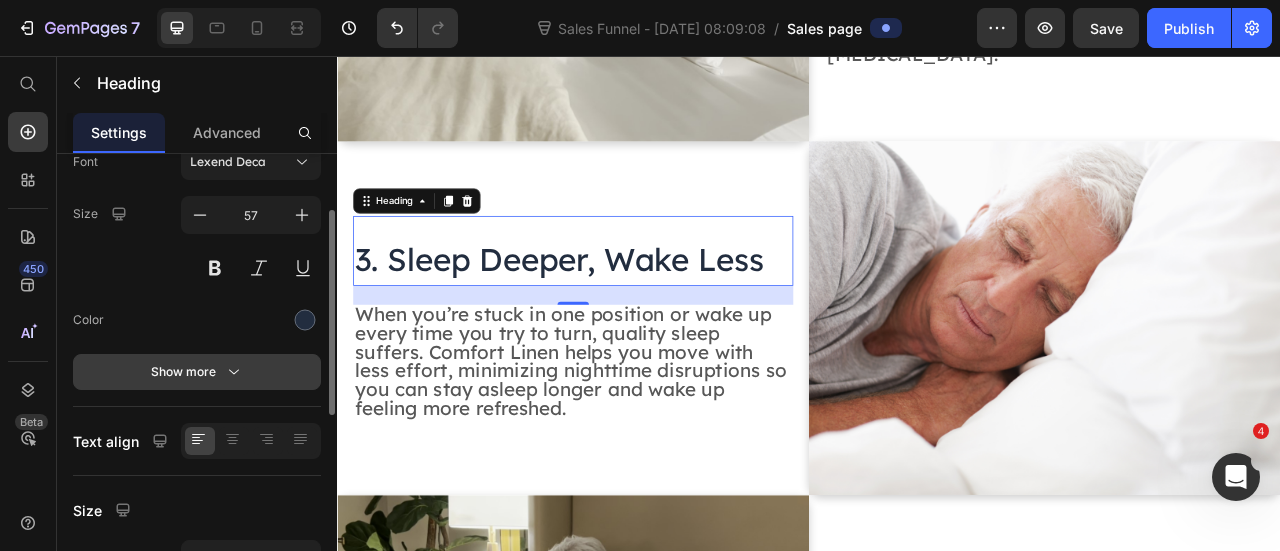 click on "Show more" at bounding box center [197, 372] 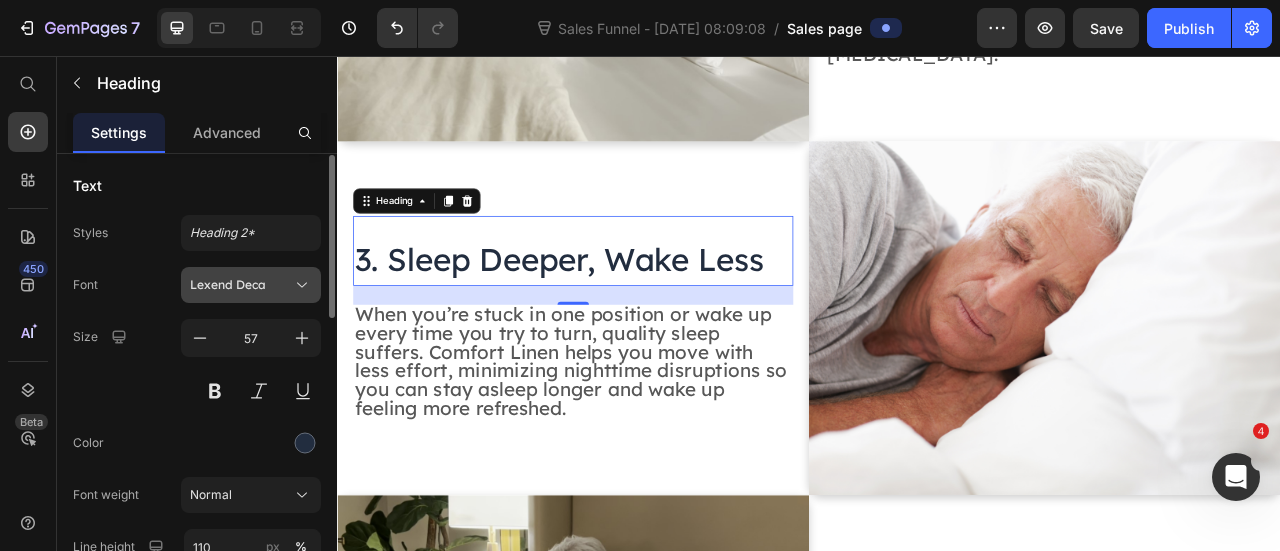 scroll, scrollTop: 0, scrollLeft: 0, axis: both 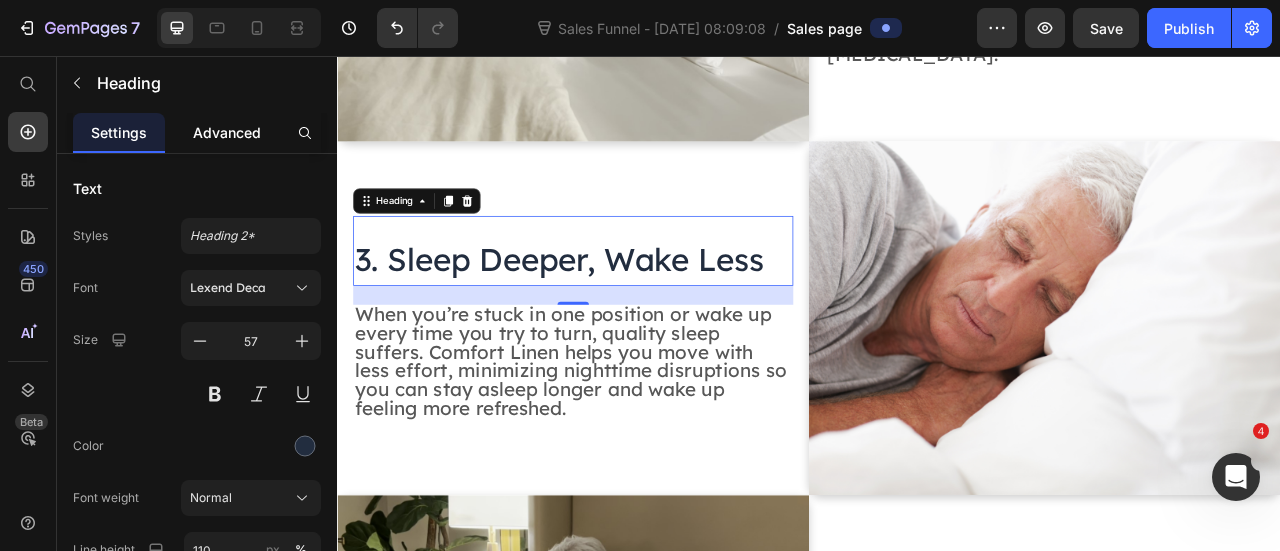 click on "Advanced" at bounding box center [227, 132] 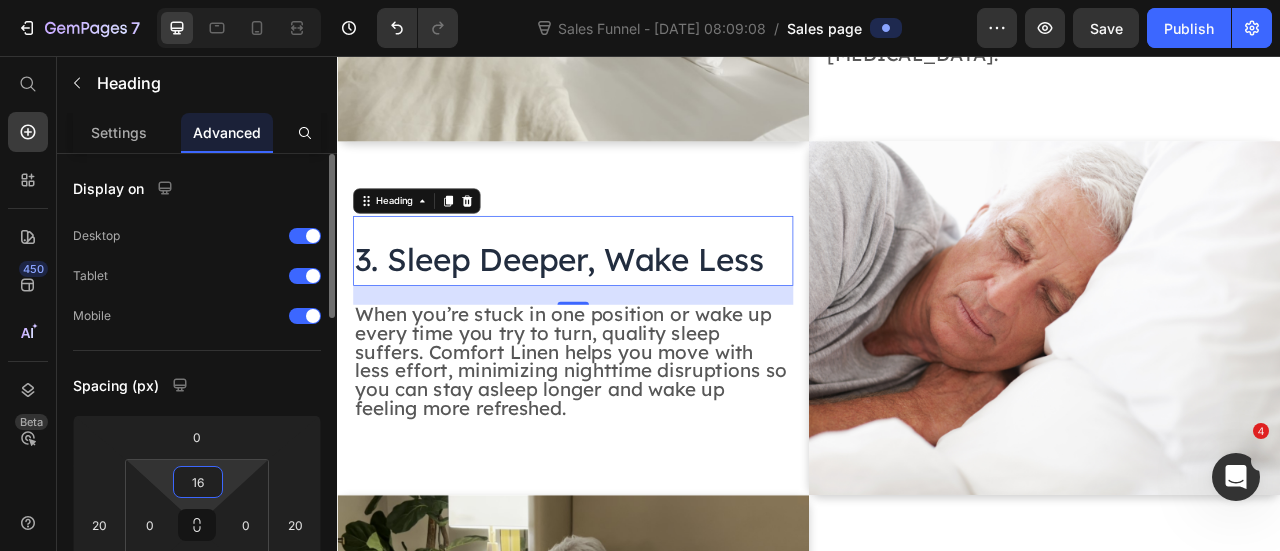 click on "16" at bounding box center [198, 482] 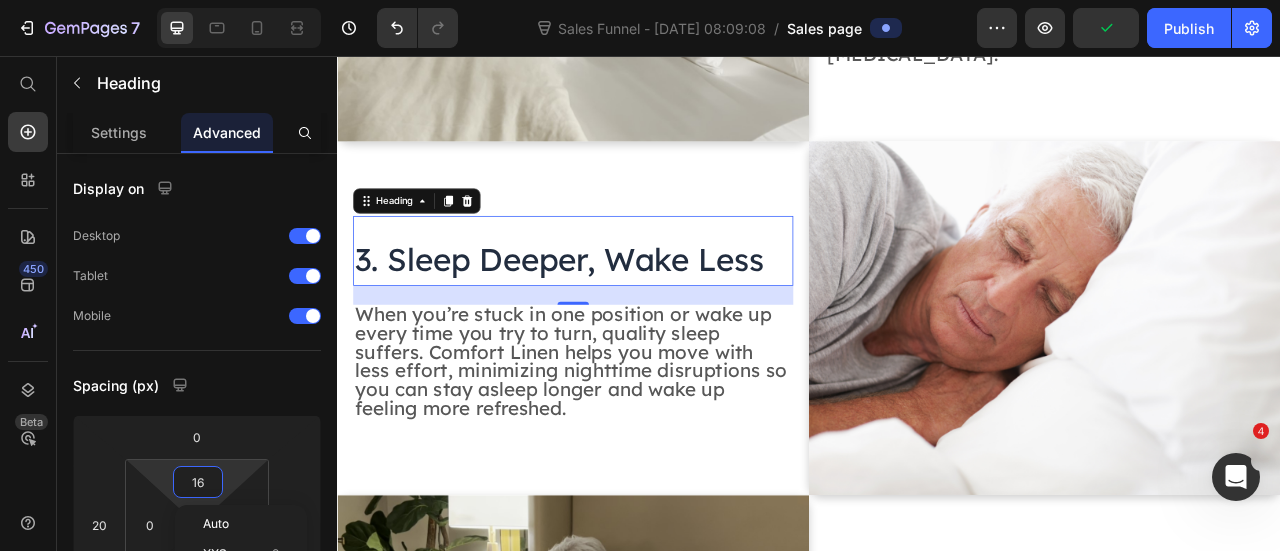 type on "2" 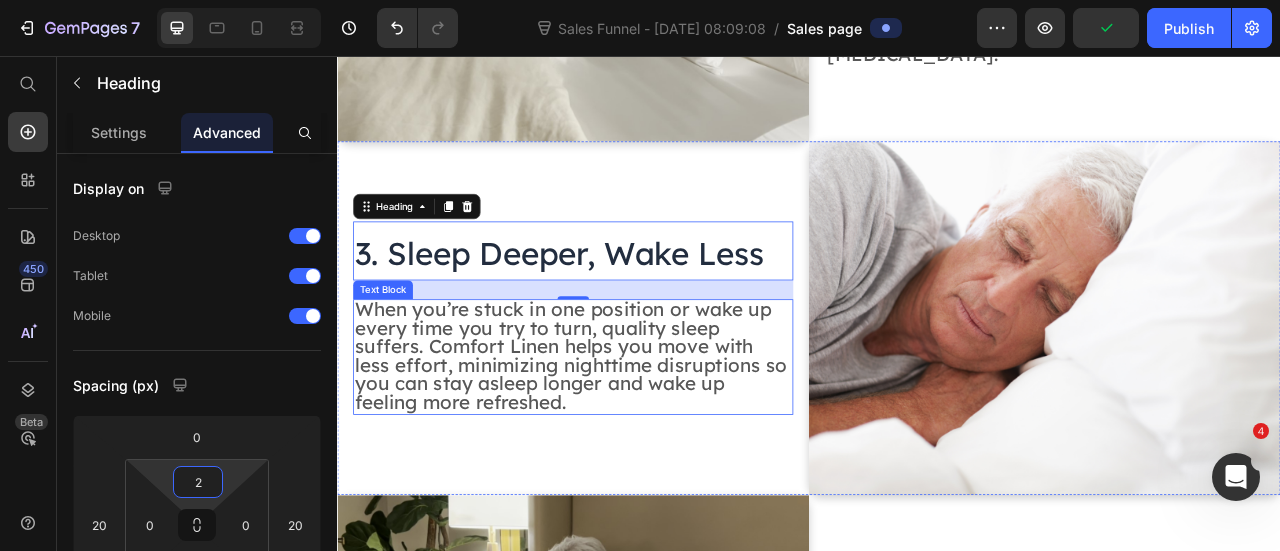 click on "When you’re stuck in one position or wake up every time you try to turn, quality sleep suffers. Comfort Linen helps you move with less effort, minimizing nighttime disruptions so you can stay asleep longer and wake up feeling more refreshed." at bounding box center [637, 438] 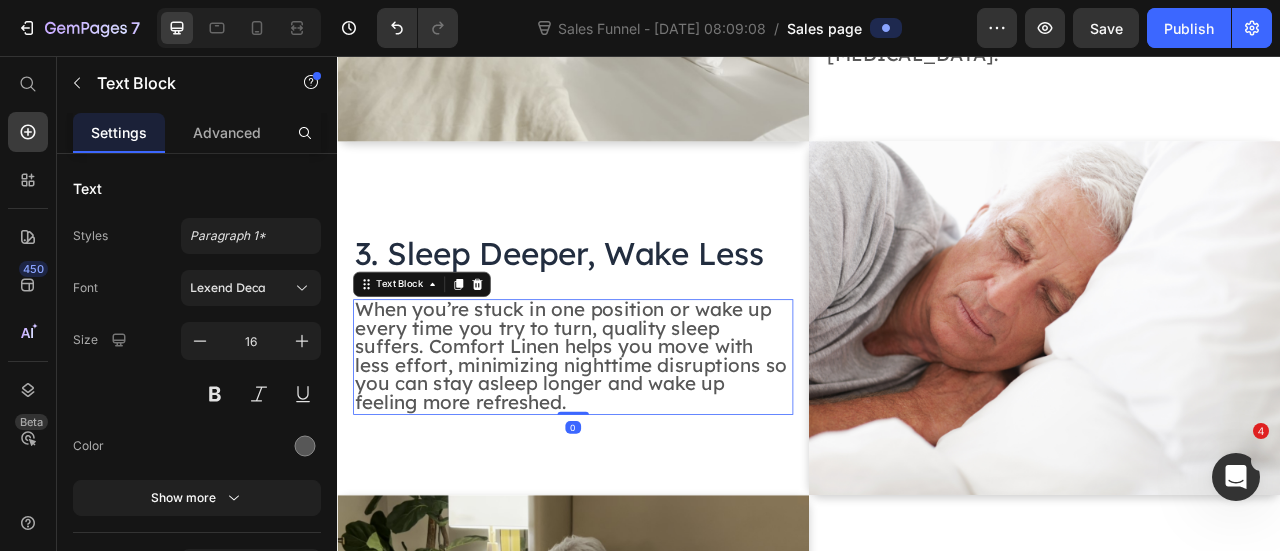 click on "When you’re stuck in one position or wake up every time you try to turn, quality sleep suffers. Comfort Linen helps you move with less effort, minimizing nighttime disruptions so you can stay asleep longer and wake up feeling more refreshed." at bounding box center [637, 438] 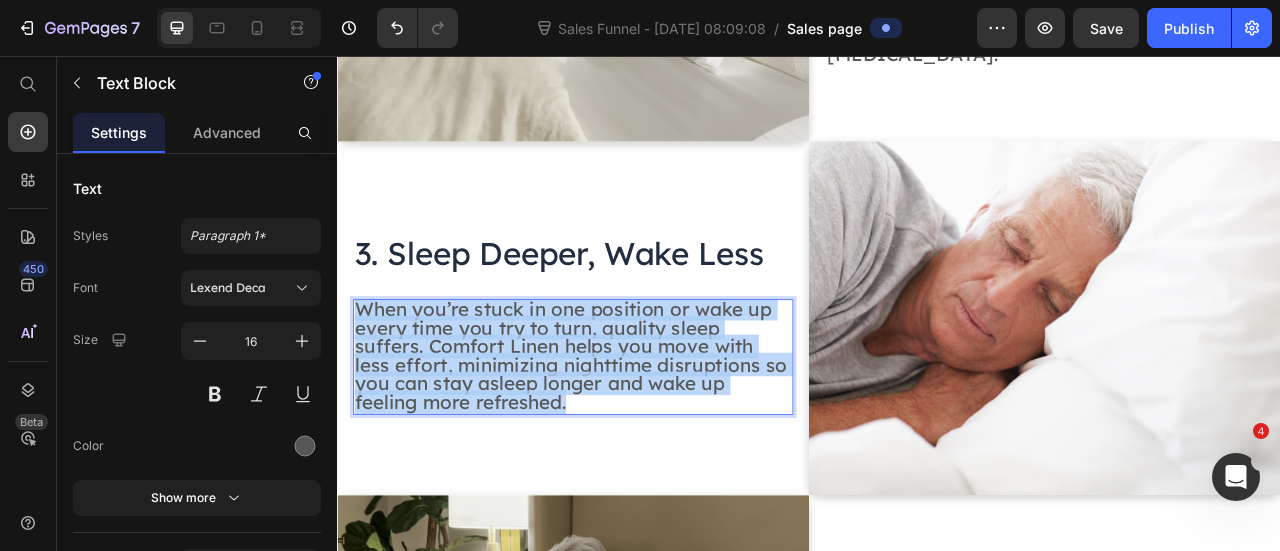 drag, startPoint x: 696, startPoint y: 481, endPoint x: 362, endPoint y: 360, distance: 355.24216 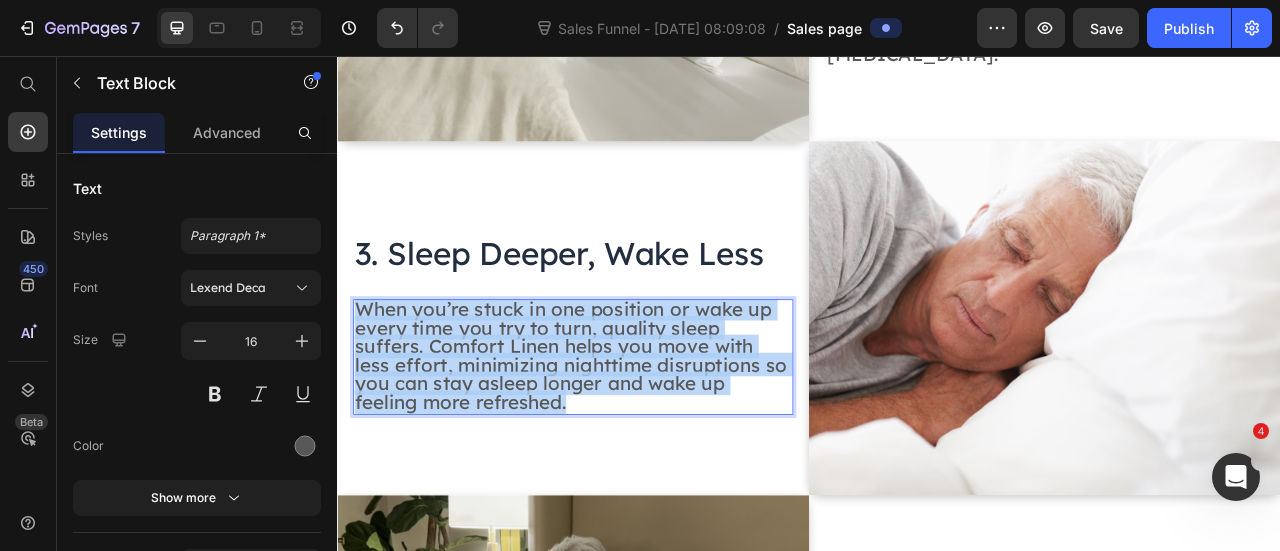 click on "When you’re stuck in one position or wake up every time you try to turn, quality sleep suffers. Comfort Linen helps you move with less effort, minimizing nighttime disruptions so you can stay asleep longer and wake up feeling more refreshed." at bounding box center [637, 438] 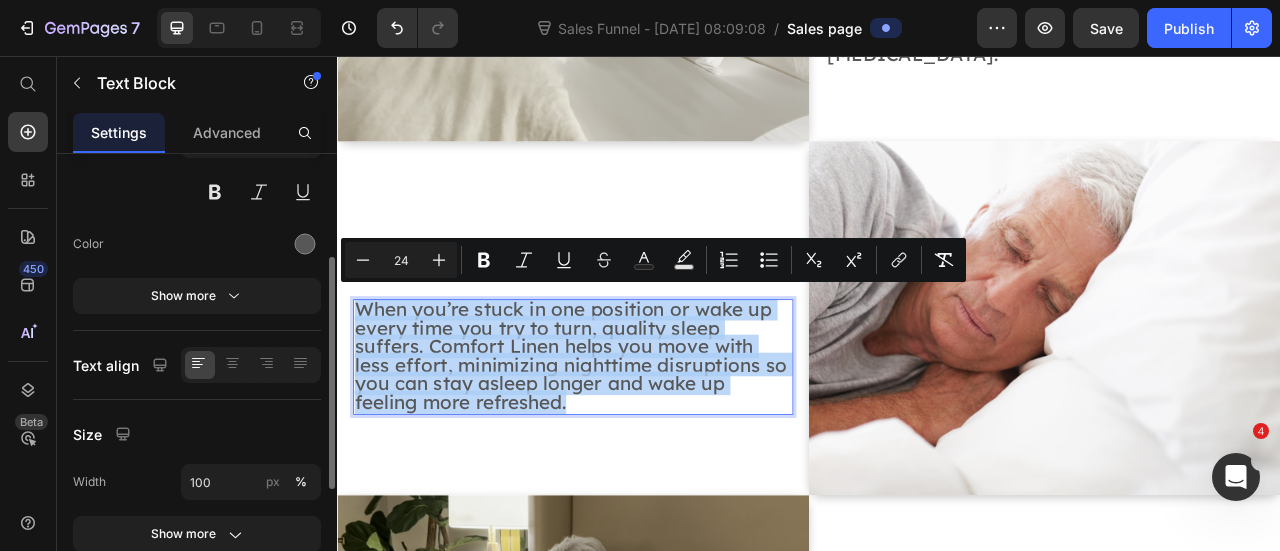 scroll, scrollTop: 252, scrollLeft: 0, axis: vertical 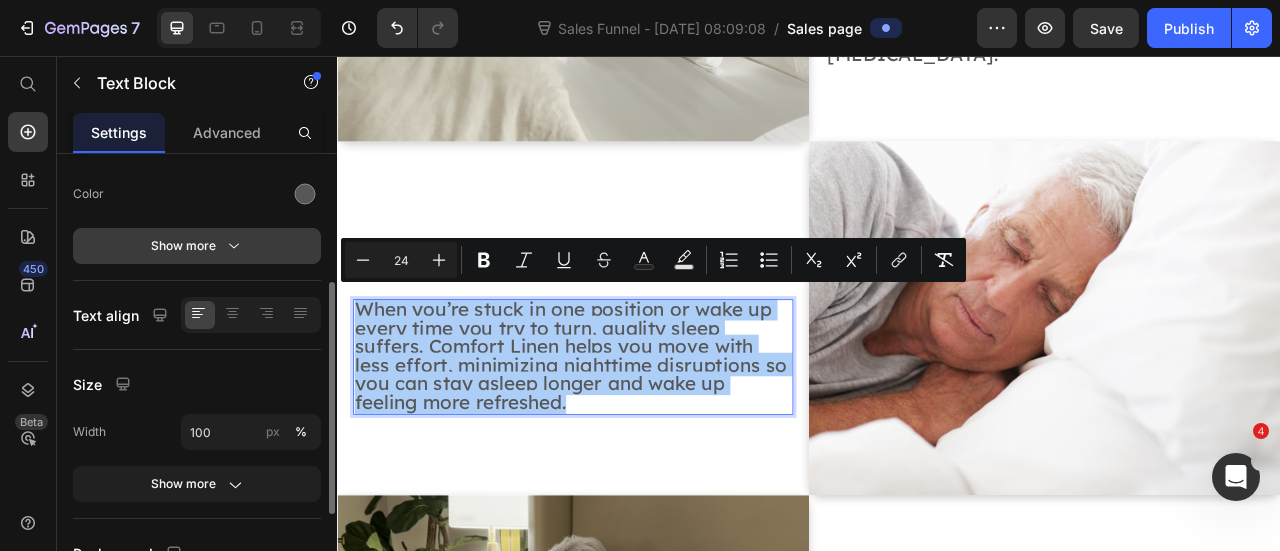 click on "Show more" at bounding box center (197, 246) 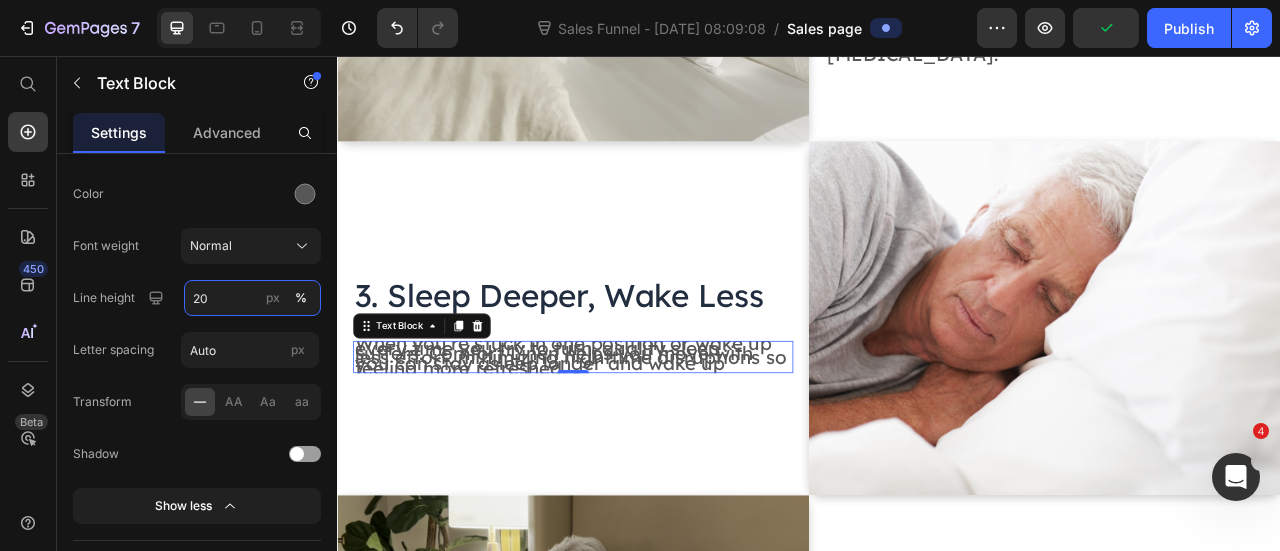 type on "200" 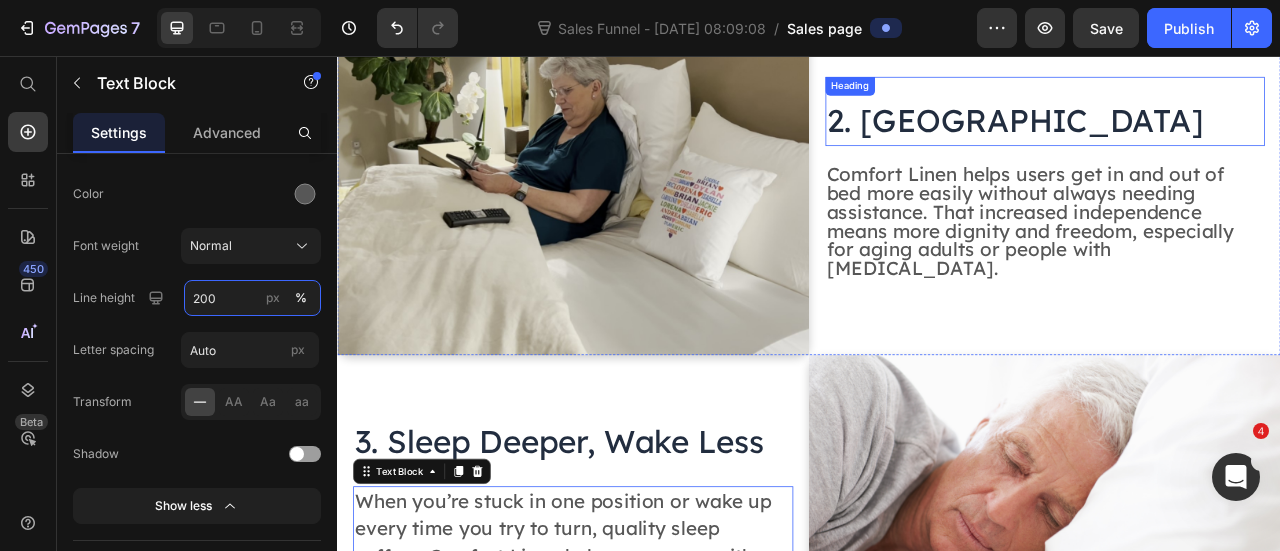 scroll, scrollTop: 1448, scrollLeft: 0, axis: vertical 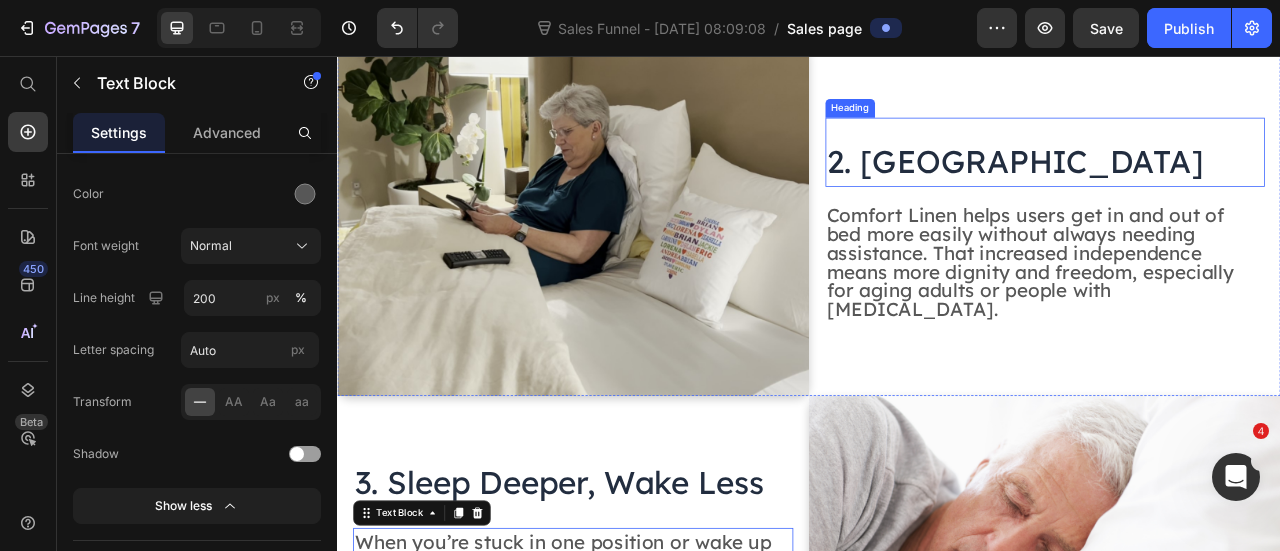 click on "2. [GEOGRAPHIC_DATA]" at bounding box center (1200, 189) 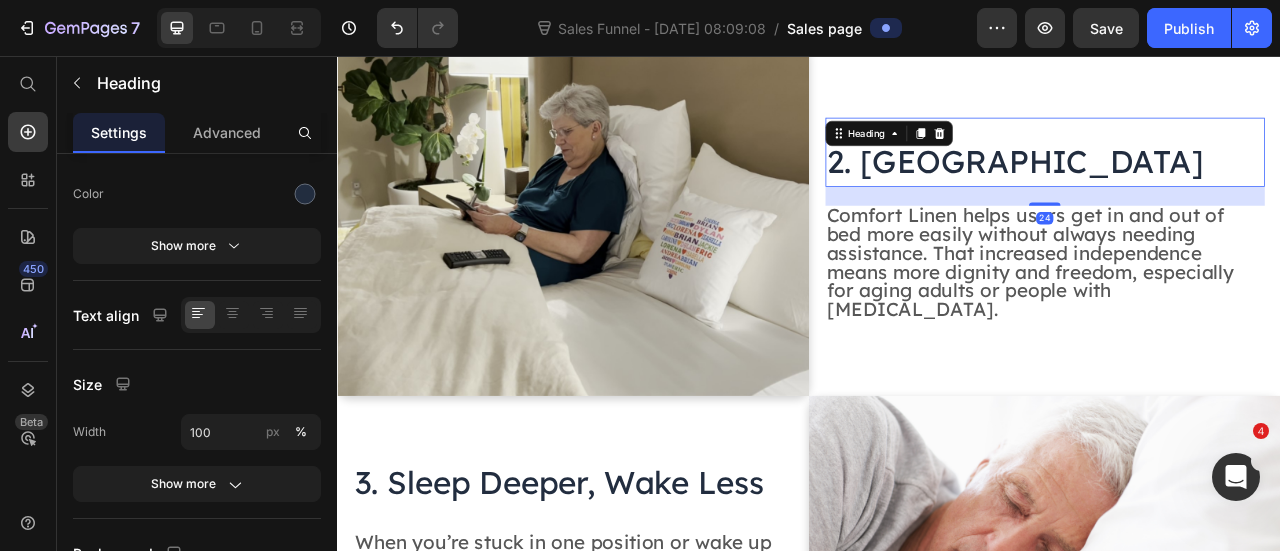 scroll, scrollTop: 0, scrollLeft: 0, axis: both 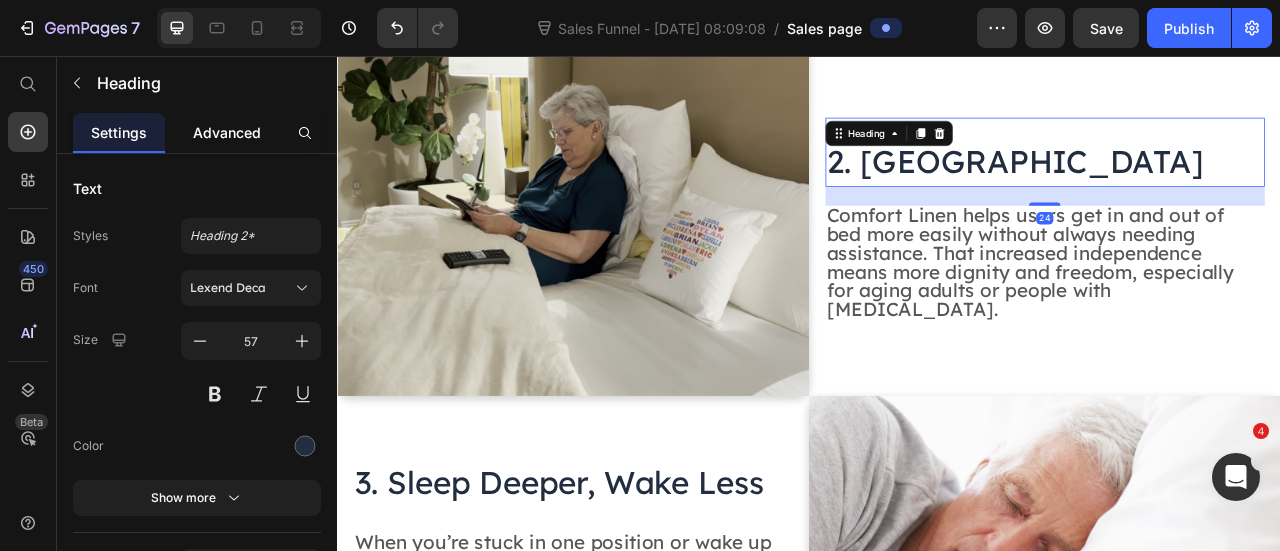 click on "Advanced" at bounding box center [227, 132] 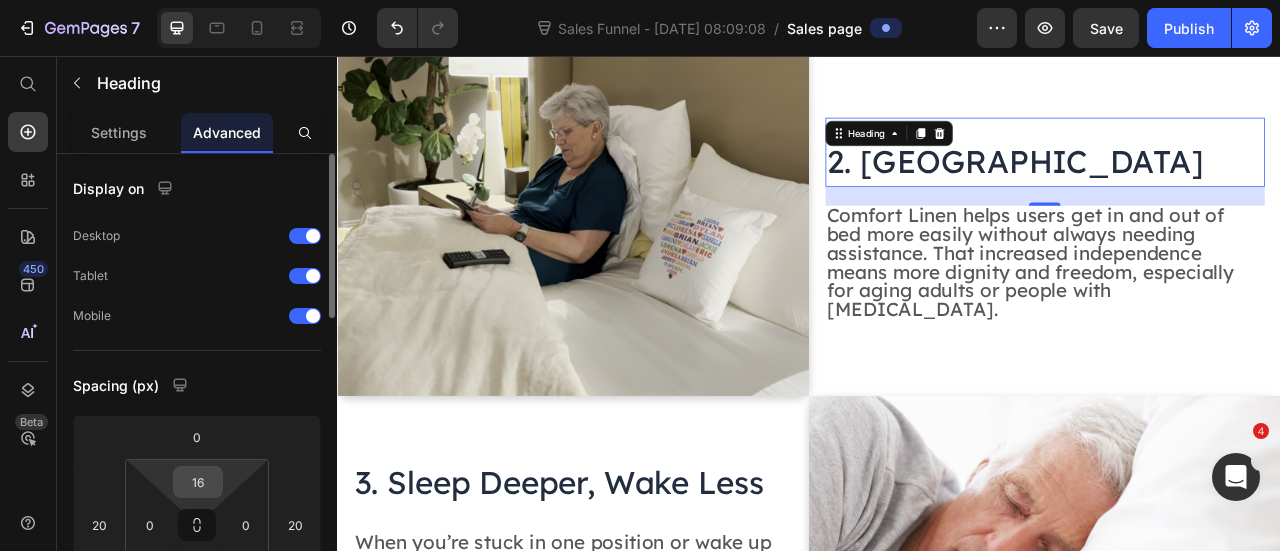 click on "16" at bounding box center [198, 482] 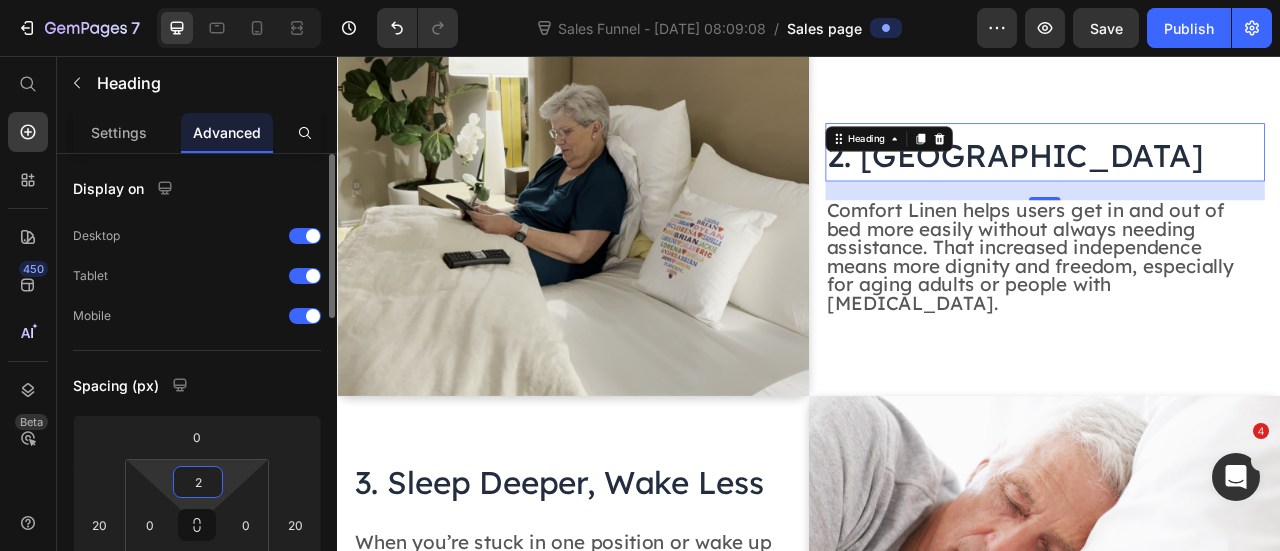 type on "2" 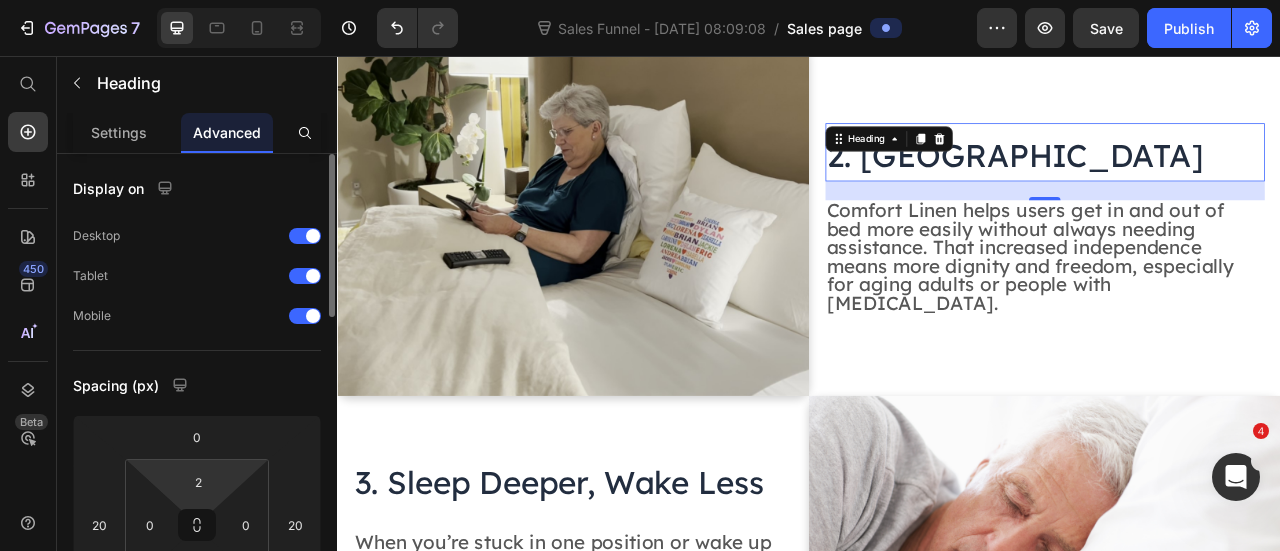 click on "Spacing (px)" at bounding box center (197, 385) 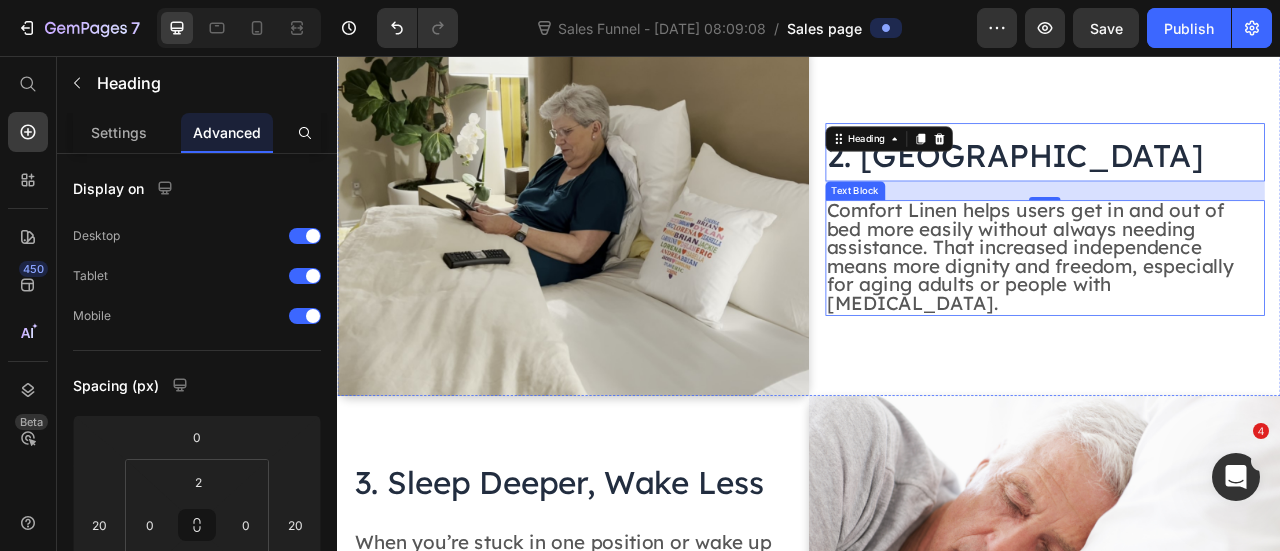 click on "Comfort Linen helps users get in and out of bed more easily without always needing assistance. That increased independence means more dignity and freedom, especially for aging adults or people with [MEDICAL_DATA]." at bounding box center [1219, 310] 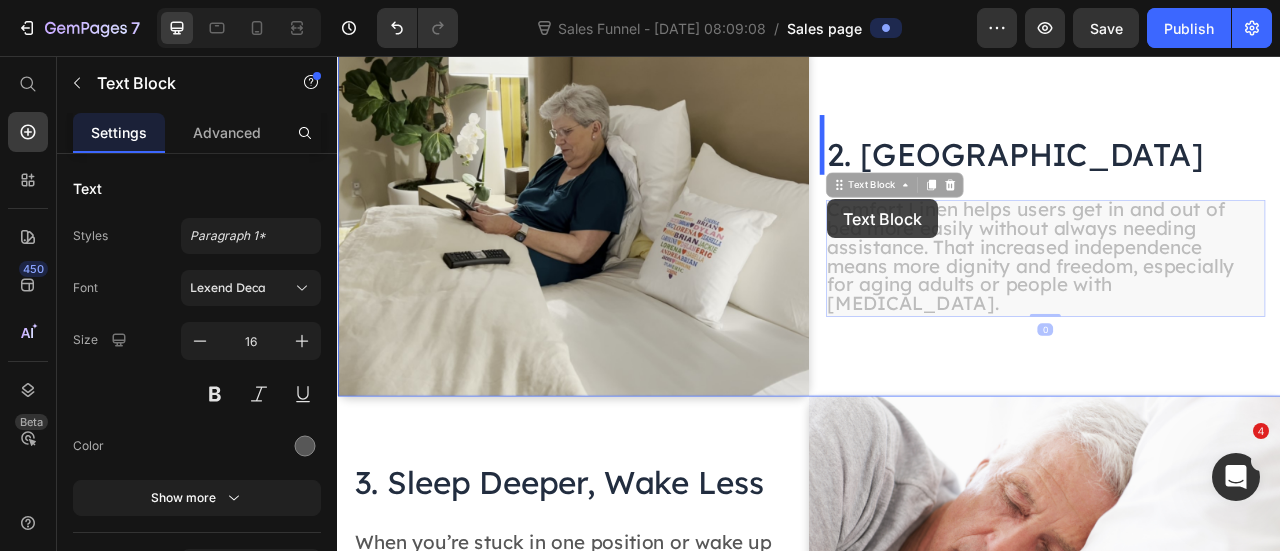 scroll, scrollTop: 1374, scrollLeft: 0, axis: vertical 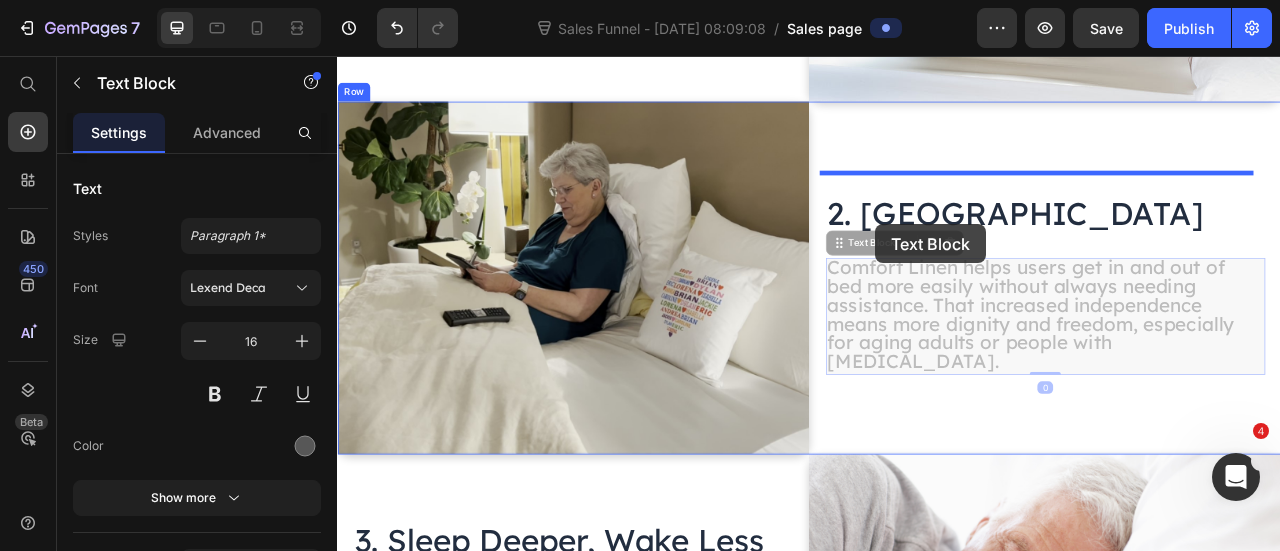drag, startPoint x: 958, startPoint y: 238, endPoint x: 1005, endPoint y: 264, distance: 53.712196 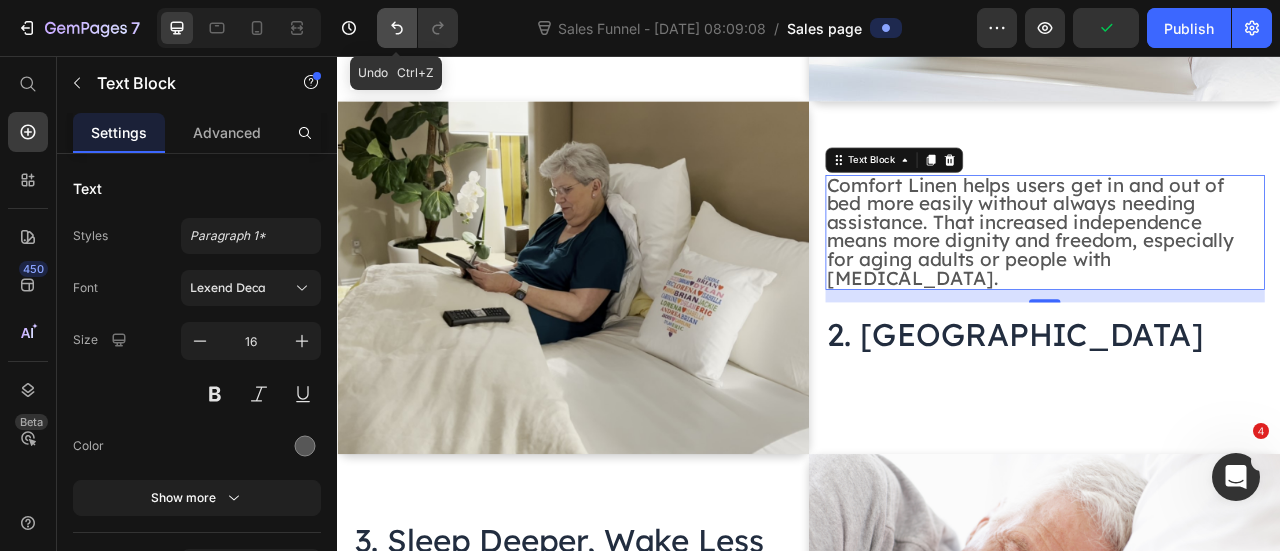 click 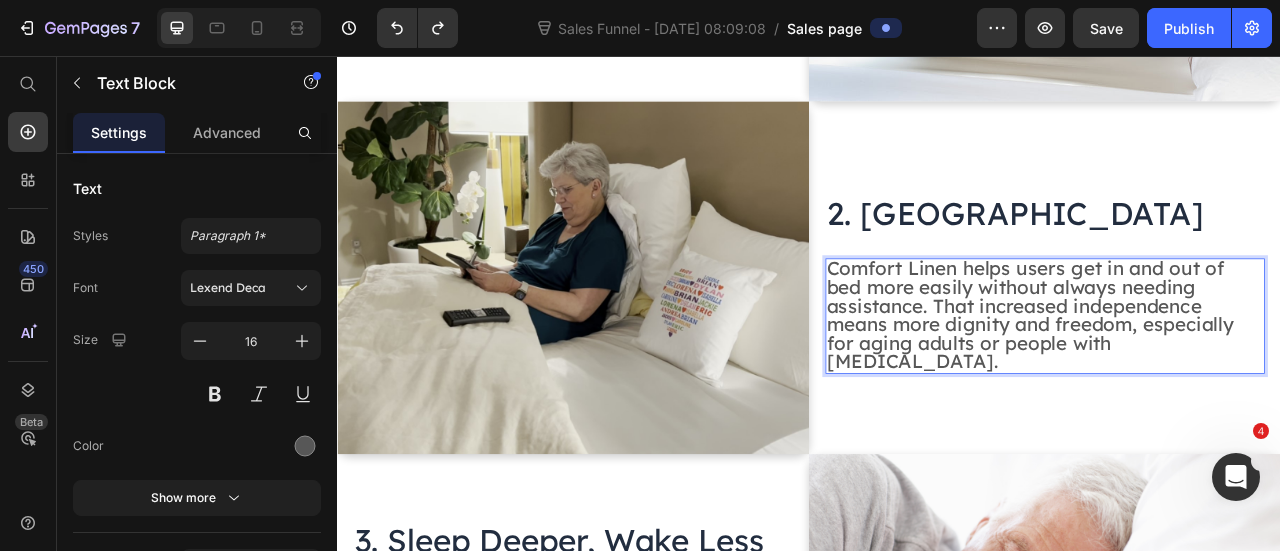 click on "Comfort Linen helps users get in and out of bed more easily without always needing assistance. That increased independence means more dignity and freedom, especially for aging adults or people with [MEDICAL_DATA]." at bounding box center (1238, 386) 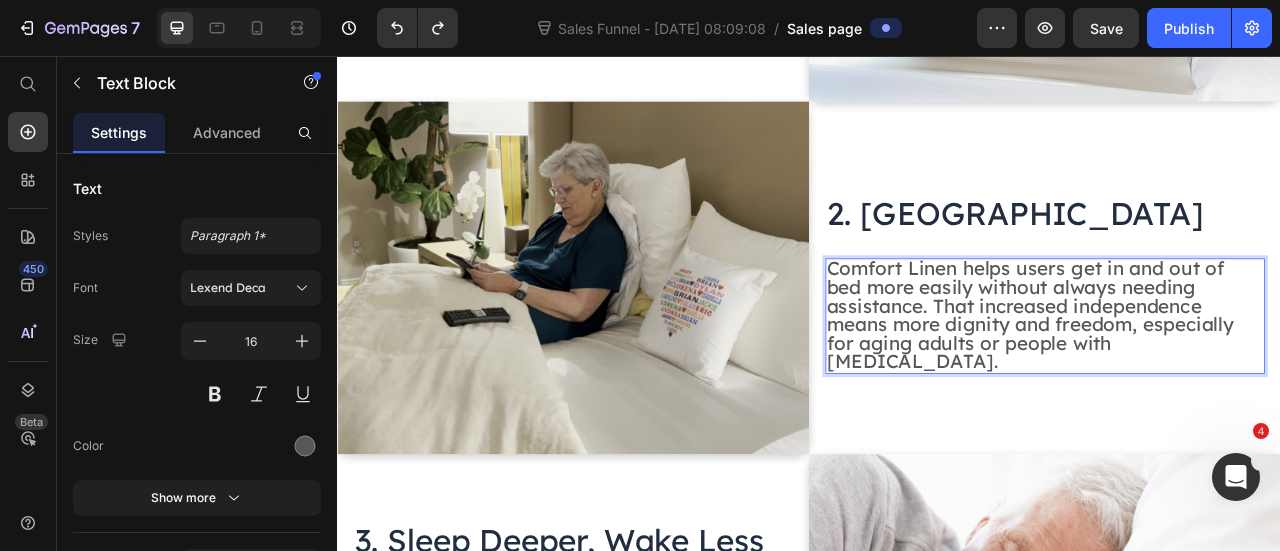 drag, startPoint x: 1106, startPoint y: 434, endPoint x: 959, endPoint y: 305, distance: 195.57607 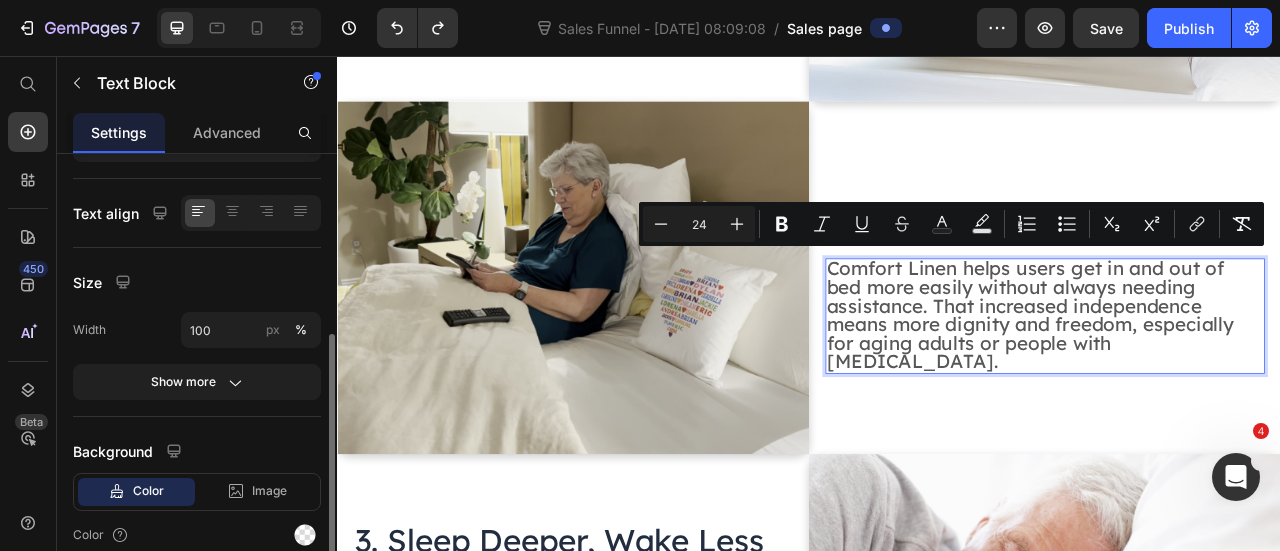 scroll, scrollTop: 230, scrollLeft: 0, axis: vertical 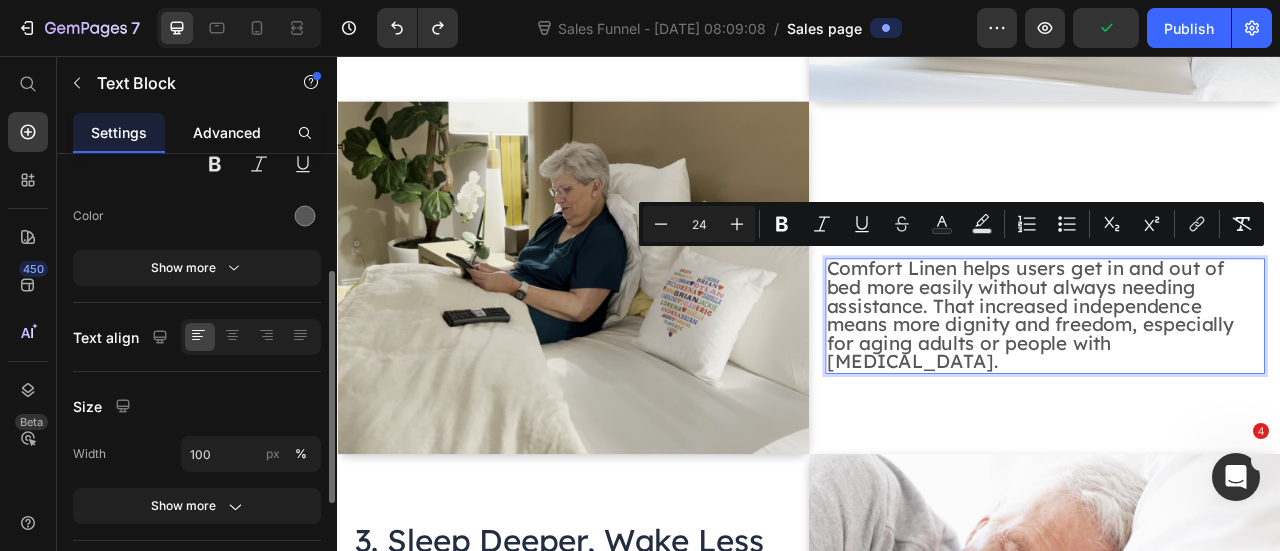 click on "Advanced" at bounding box center [227, 132] 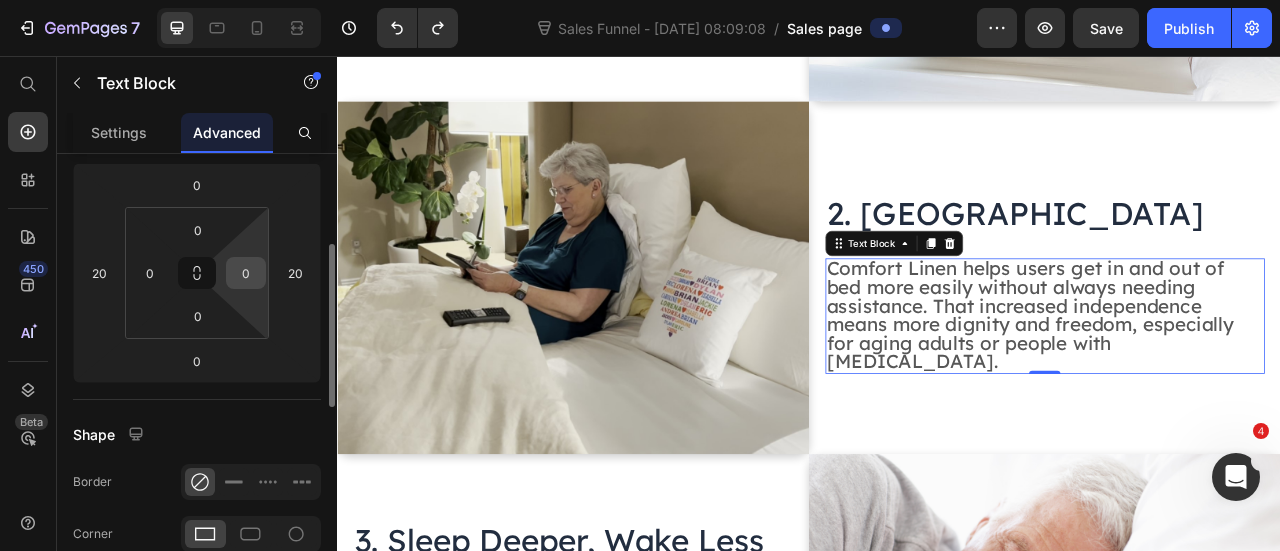 scroll, scrollTop: 379, scrollLeft: 0, axis: vertical 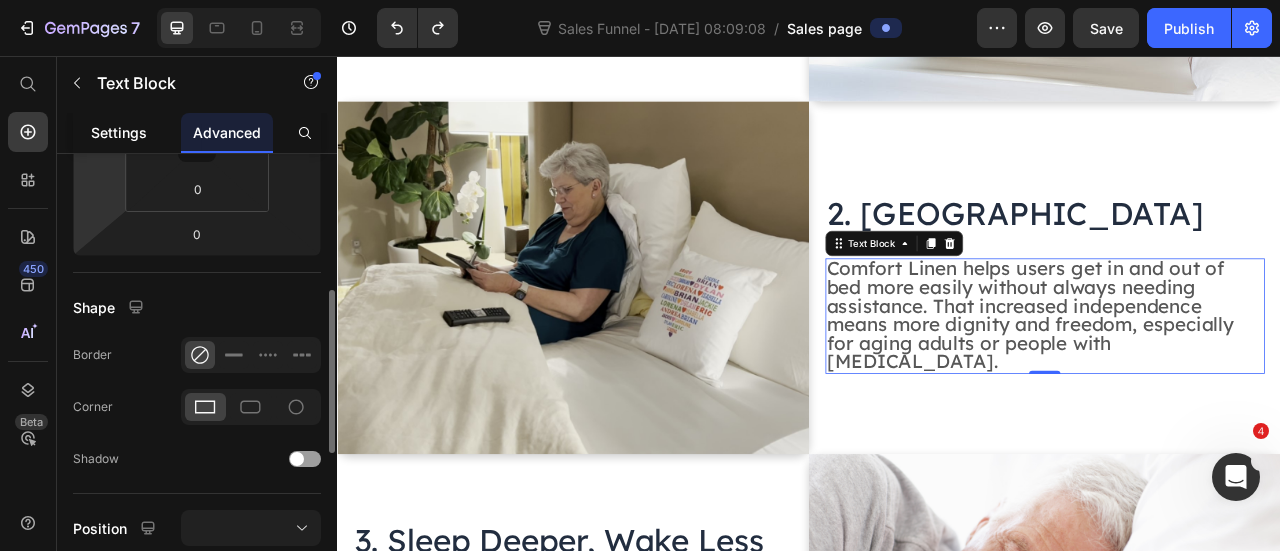 click on "Settings" at bounding box center (119, 132) 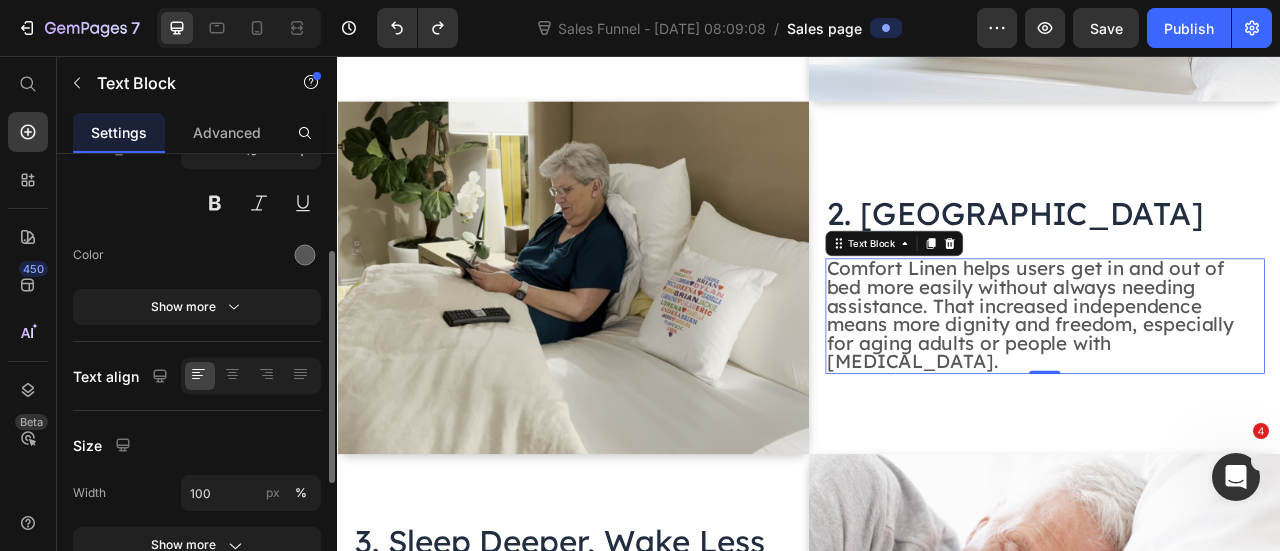 scroll, scrollTop: 142, scrollLeft: 0, axis: vertical 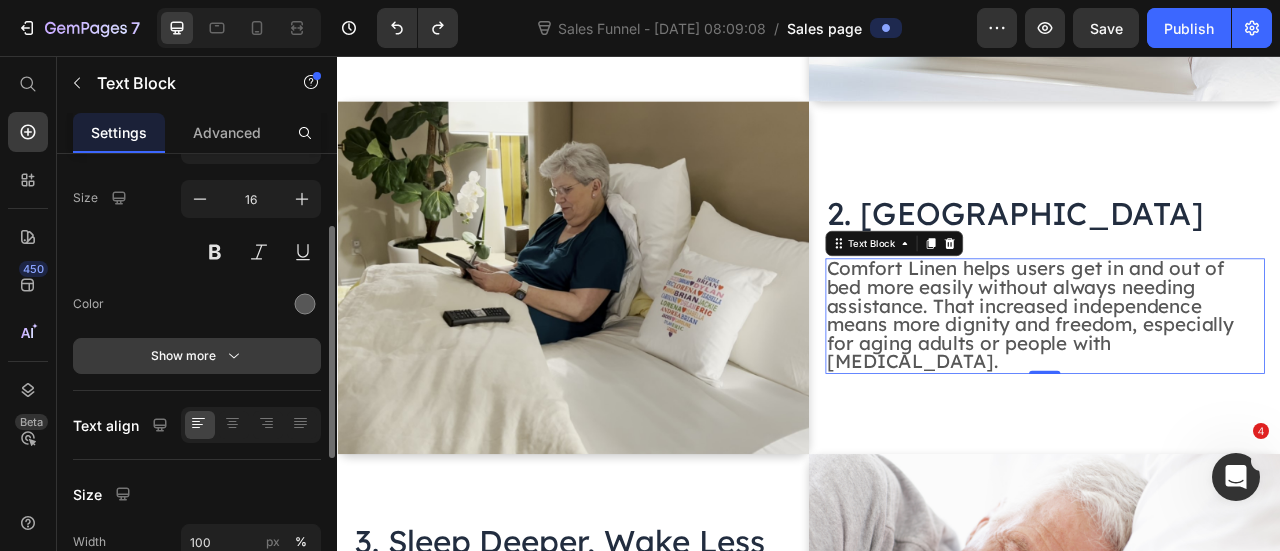 click on "Show more" at bounding box center [197, 356] 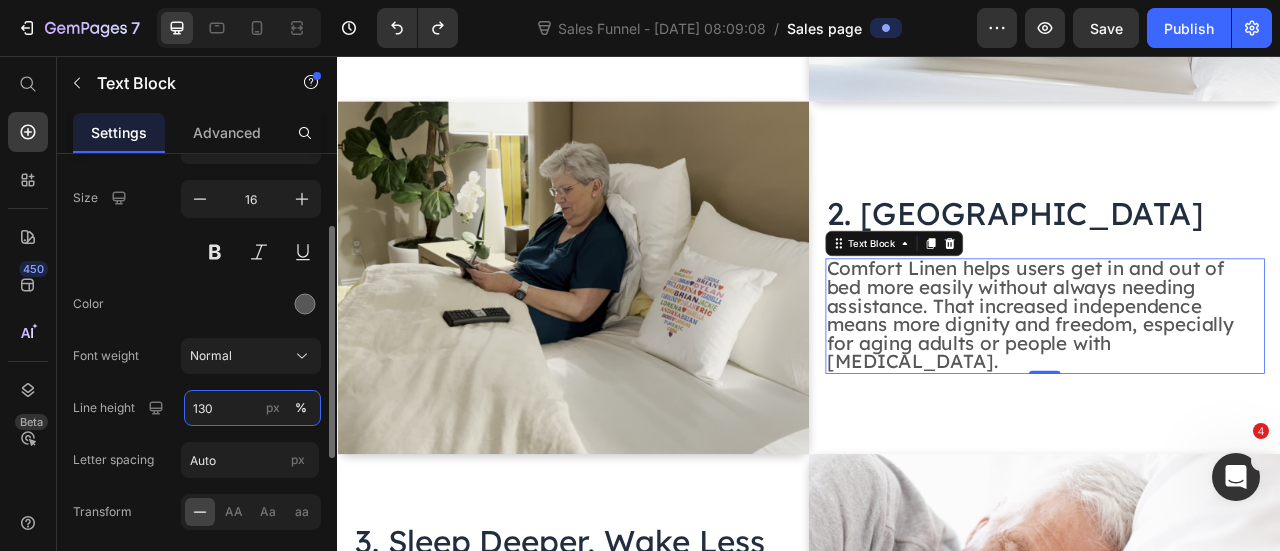 click on "130" at bounding box center (252, 408) 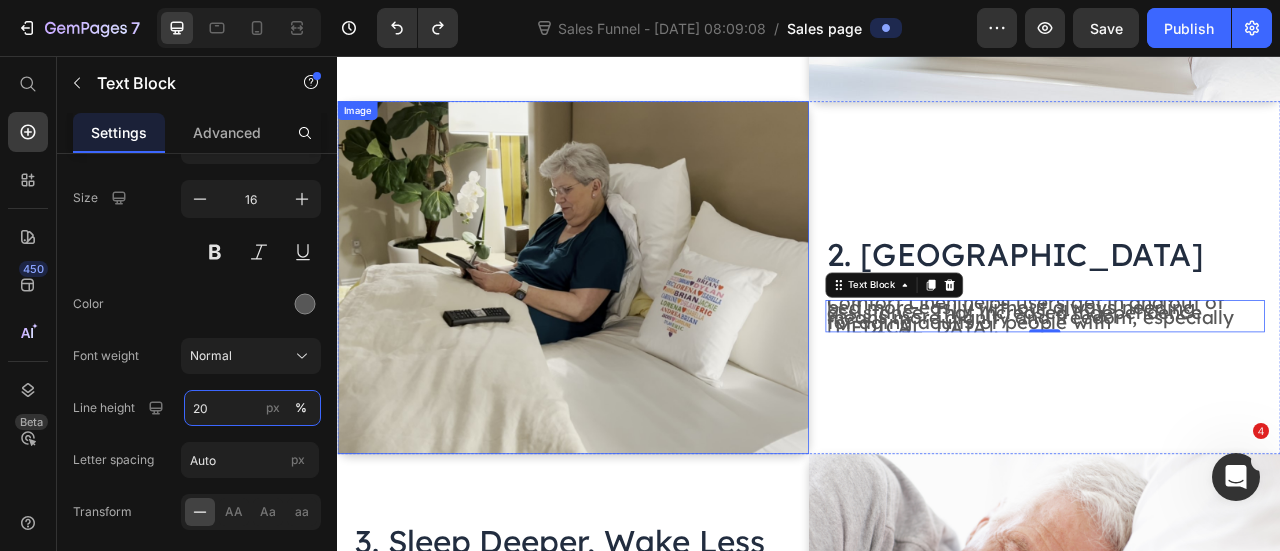 type on "200" 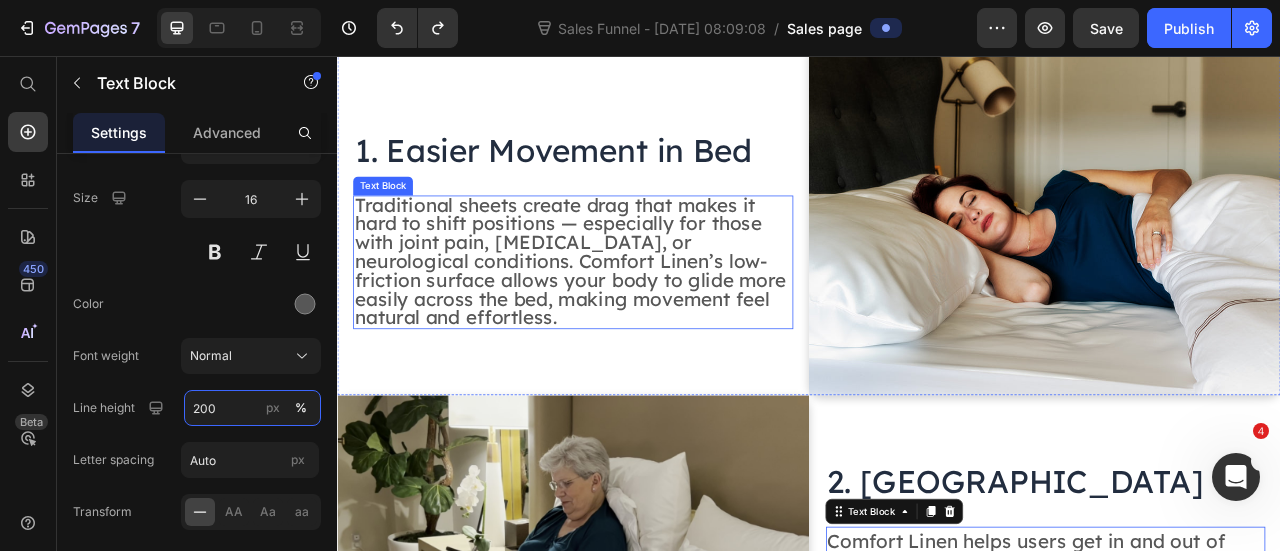 scroll, scrollTop: 998, scrollLeft: 0, axis: vertical 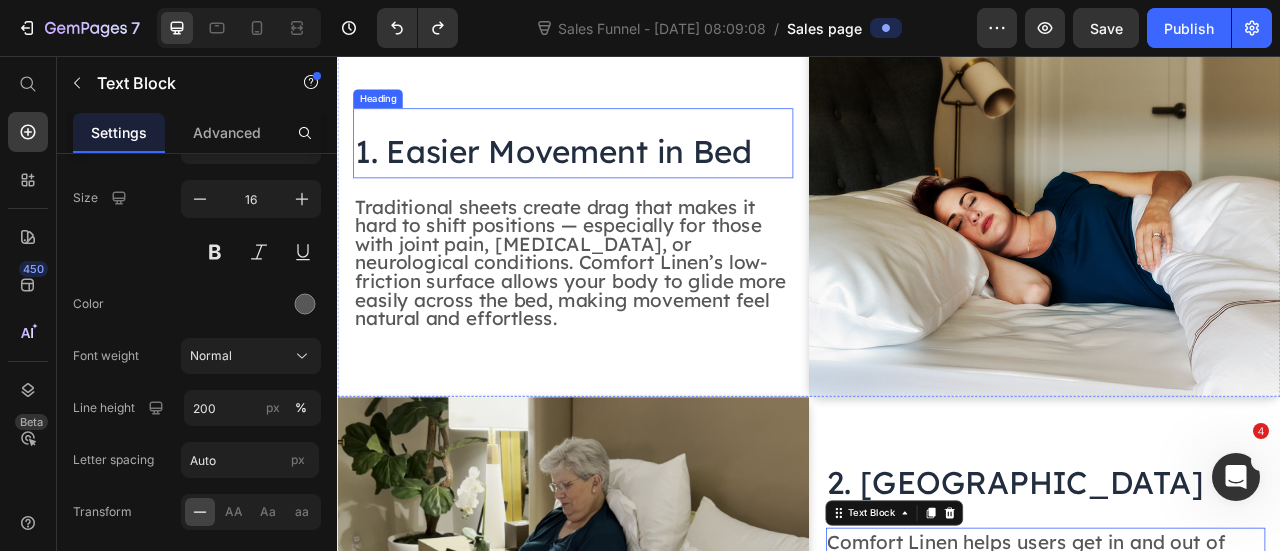 click on "1. Easier Movement in Bed" at bounding box center [611, 177] 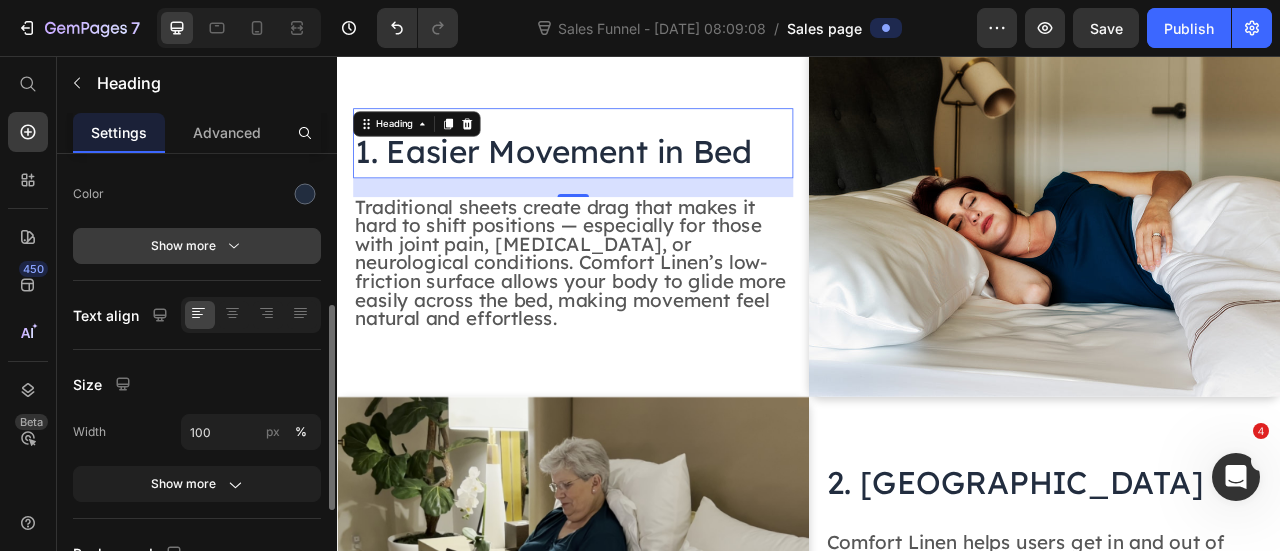 scroll, scrollTop: 278, scrollLeft: 0, axis: vertical 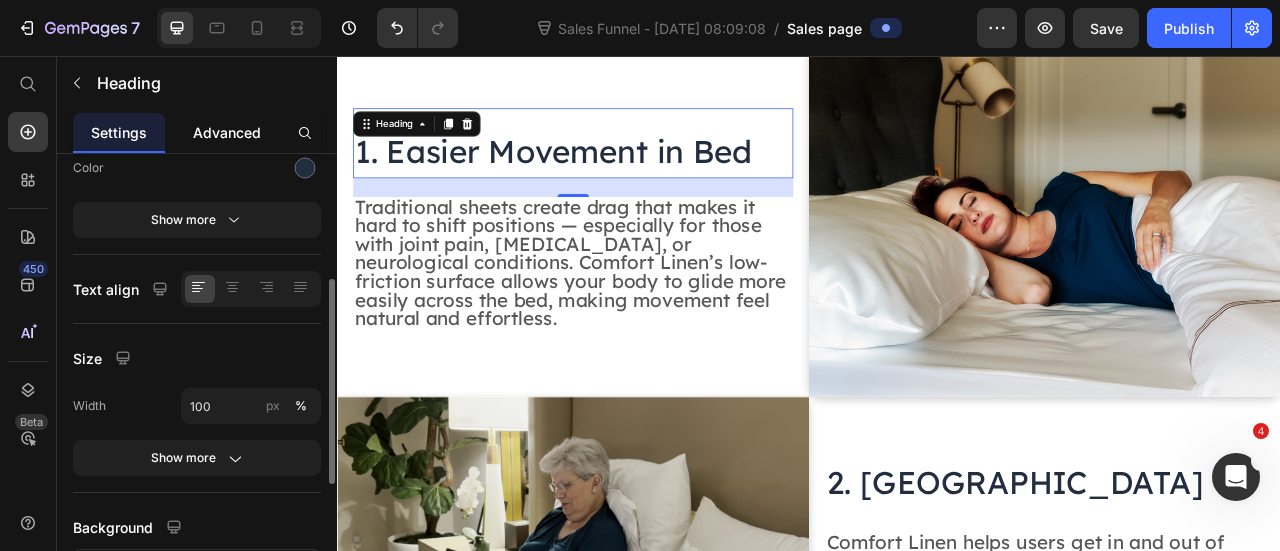 click on "Advanced" at bounding box center [227, 132] 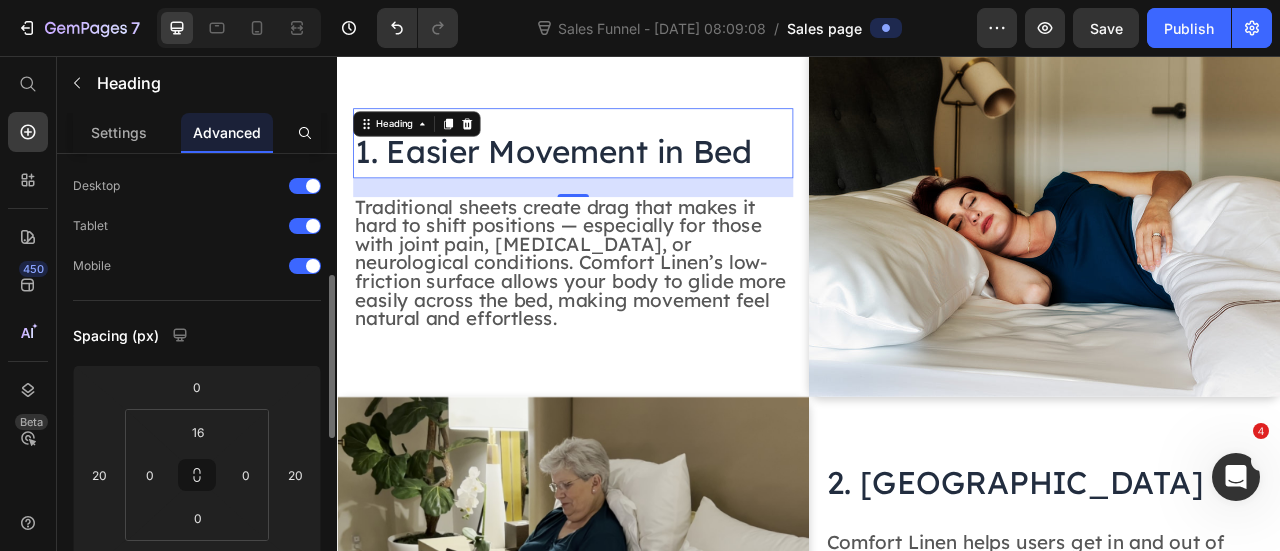 scroll, scrollTop: 126, scrollLeft: 0, axis: vertical 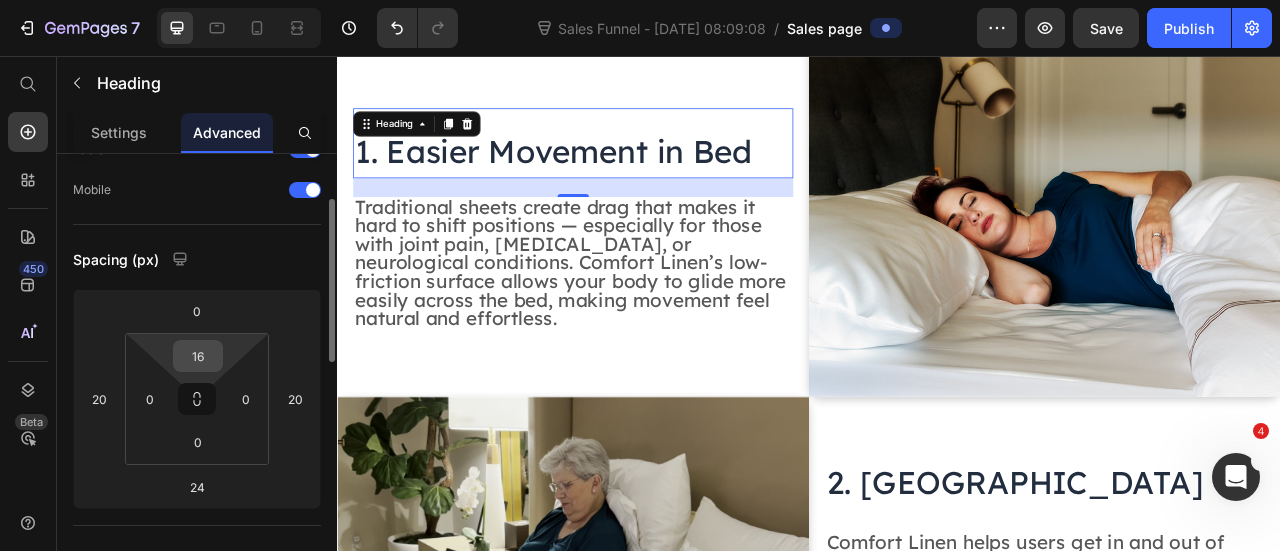 click on "16" at bounding box center (198, 356) 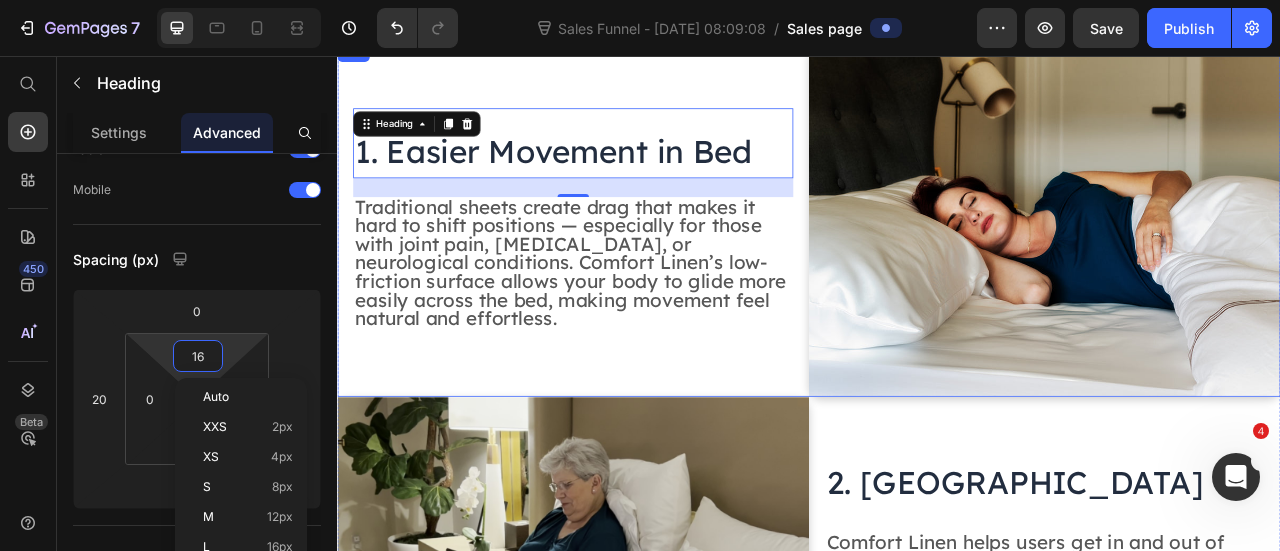type on "2" 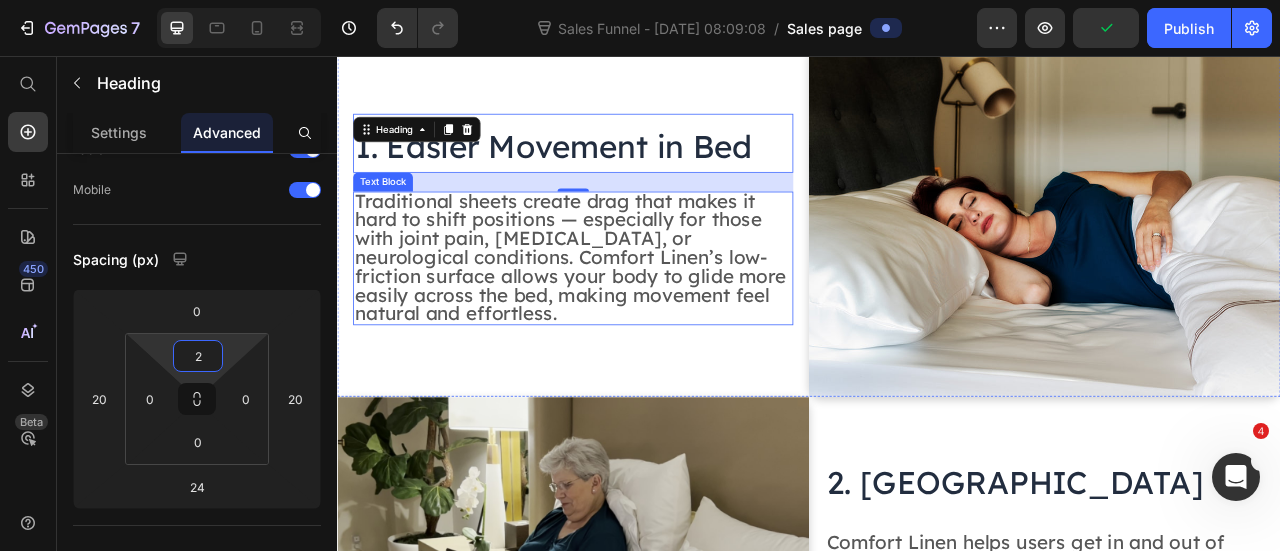 click on "Traditional sheets create drag that makes it hard to shift positions — especially for those with joint pain, [MEDICAL_DATA], or neurological conditions. Comfort Linen’s low-friction surface allows your body to glide more easily across the bed, making movement feel natural and effortless." at bounding box center [633, 311] 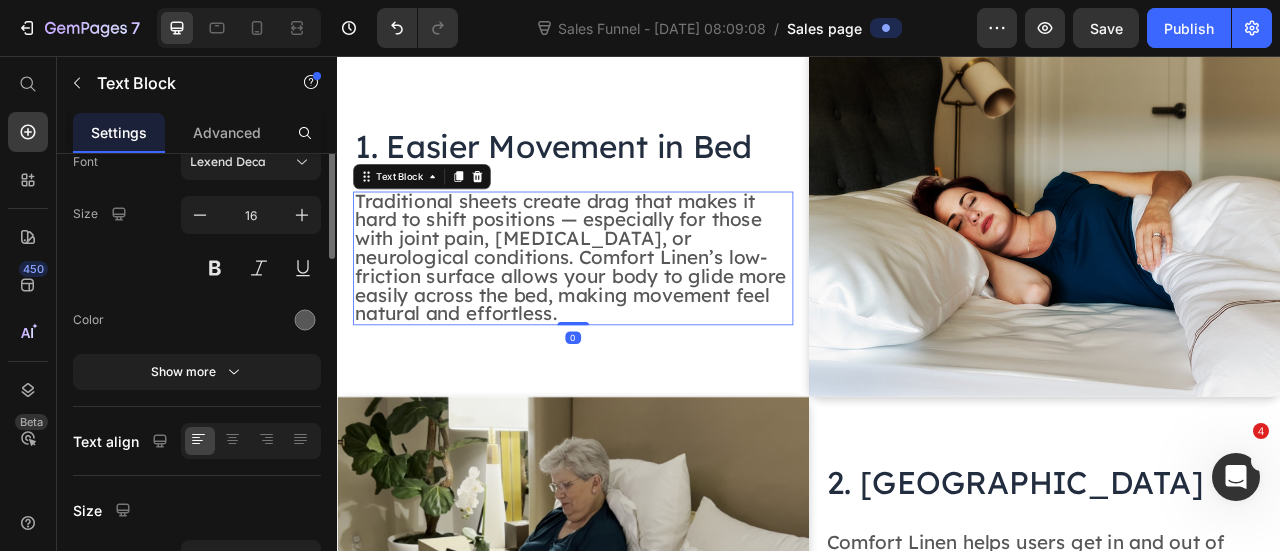 scroll, scrollTop: 0, scrollLeft: 0, axis: both 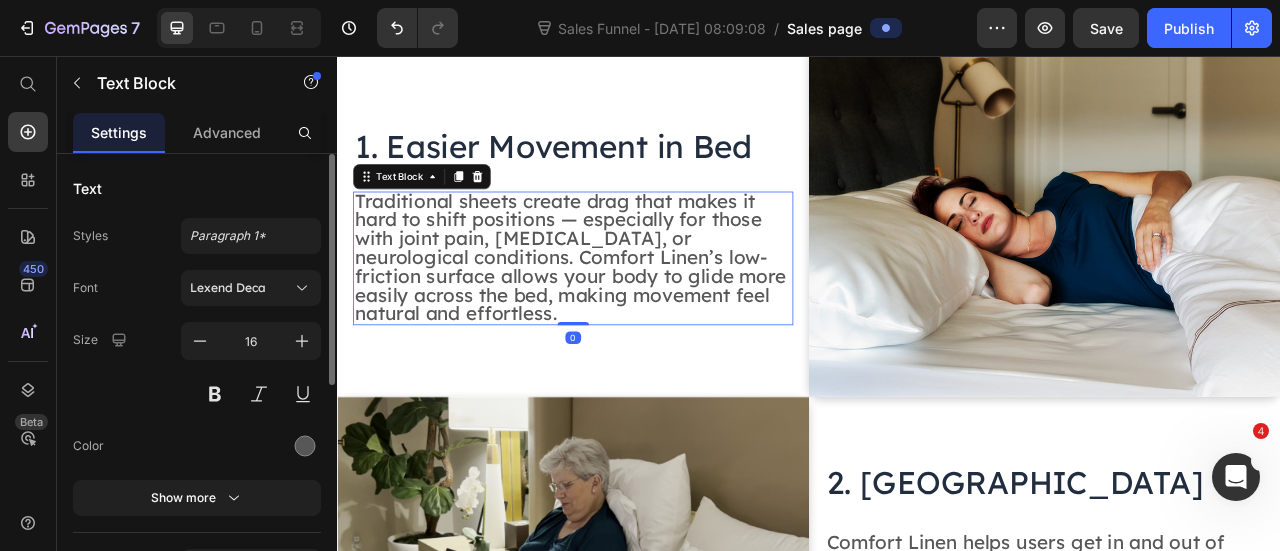 click on "Traditional sheets create drag that makes it hard to shift positions — especially for those with joint pain, [MEDICAL_DATA], or neurological conditions. Comfort Linen’s low-friction surface allows your body to glide more easily across the bed, making movement feel natural and effortless." at bounding box center [637, 313] 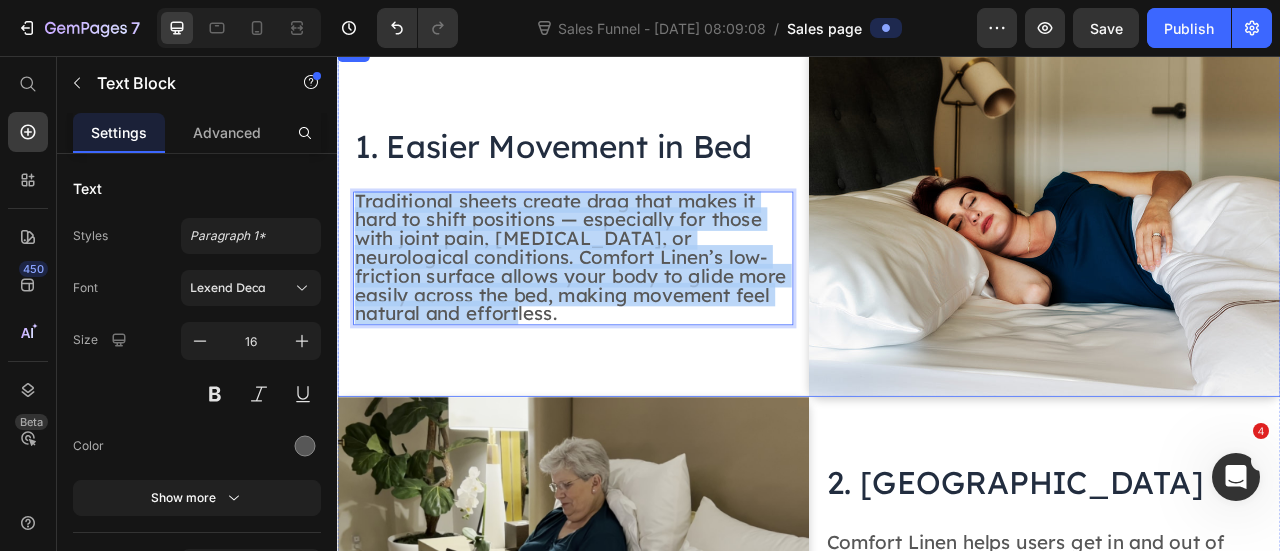 drag, startPoint x: 546, startPoint y: 376, endPoint x: 356, endPoint y: 221, distance: 245.204 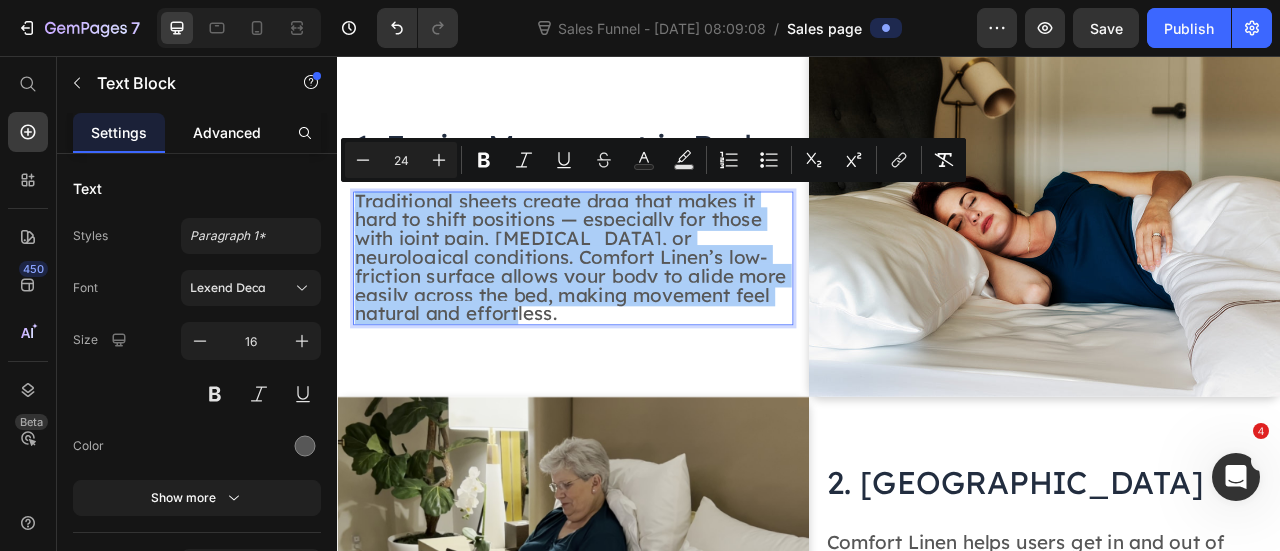 click on "Advanced" at bounding box center (227, 132) 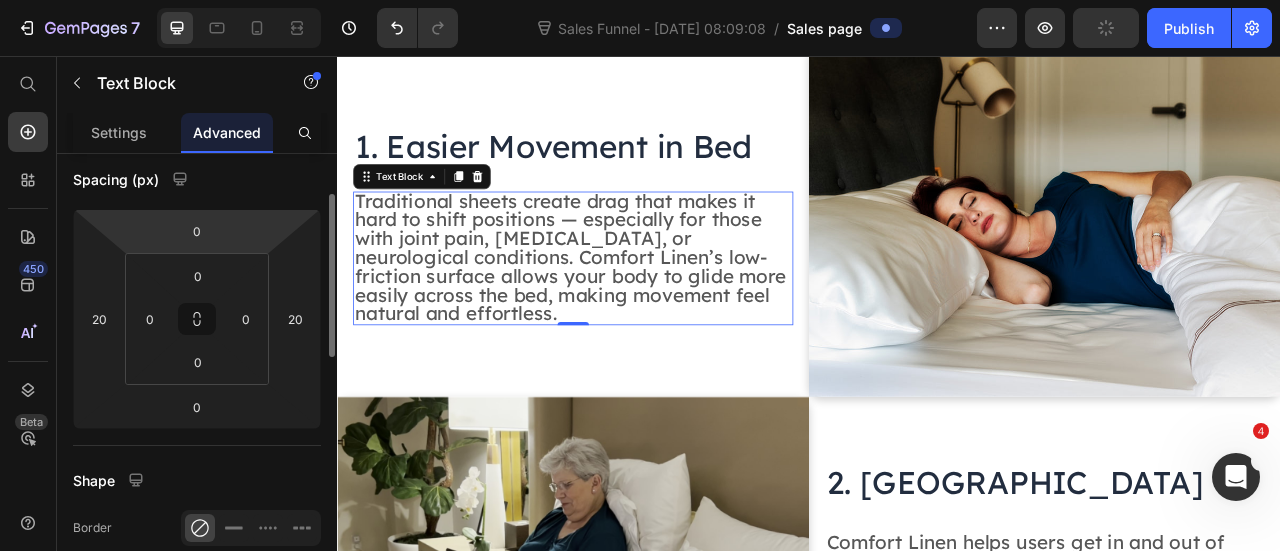scroll, scrollTop: 181, scrollLeft: 0, axis: vertical 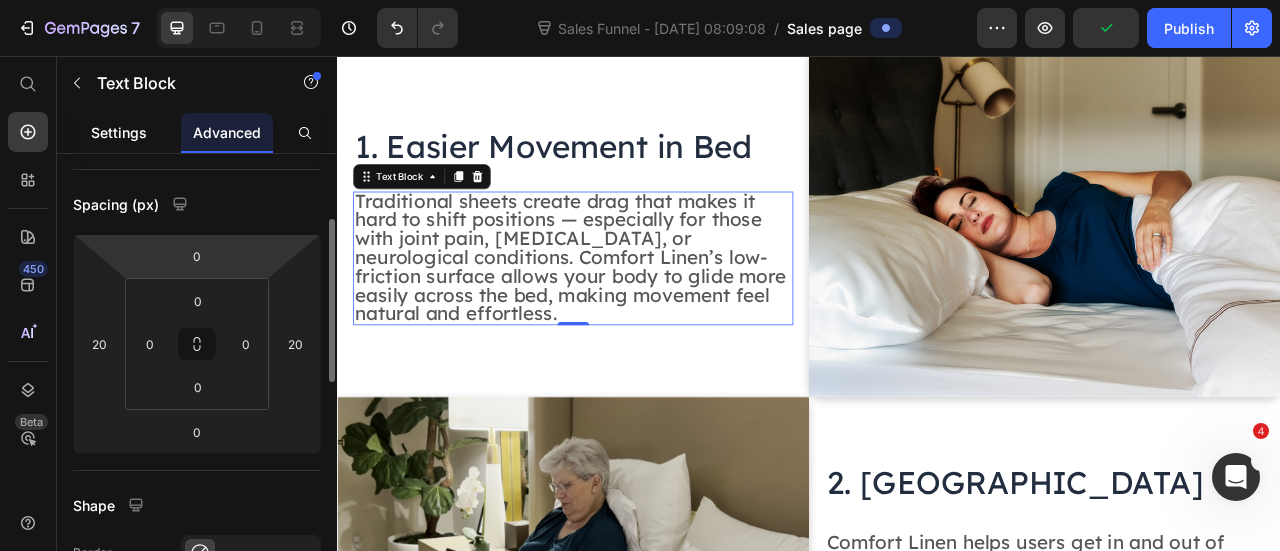 click on "Settings" 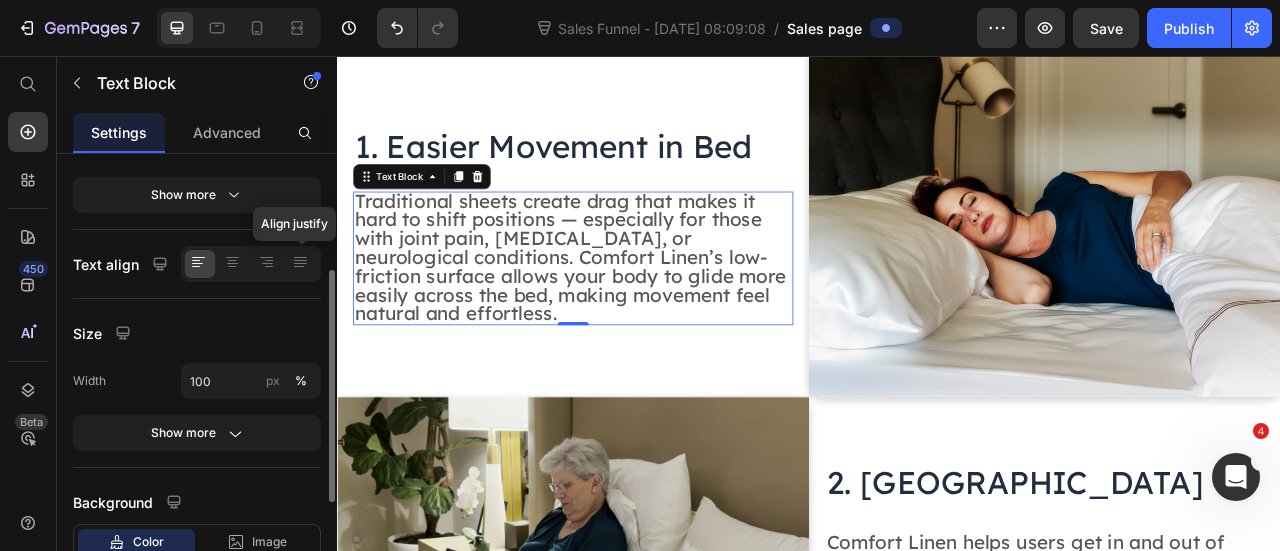 scroll, scrollTop: 328, scrollLeft: 0, axis: vertical 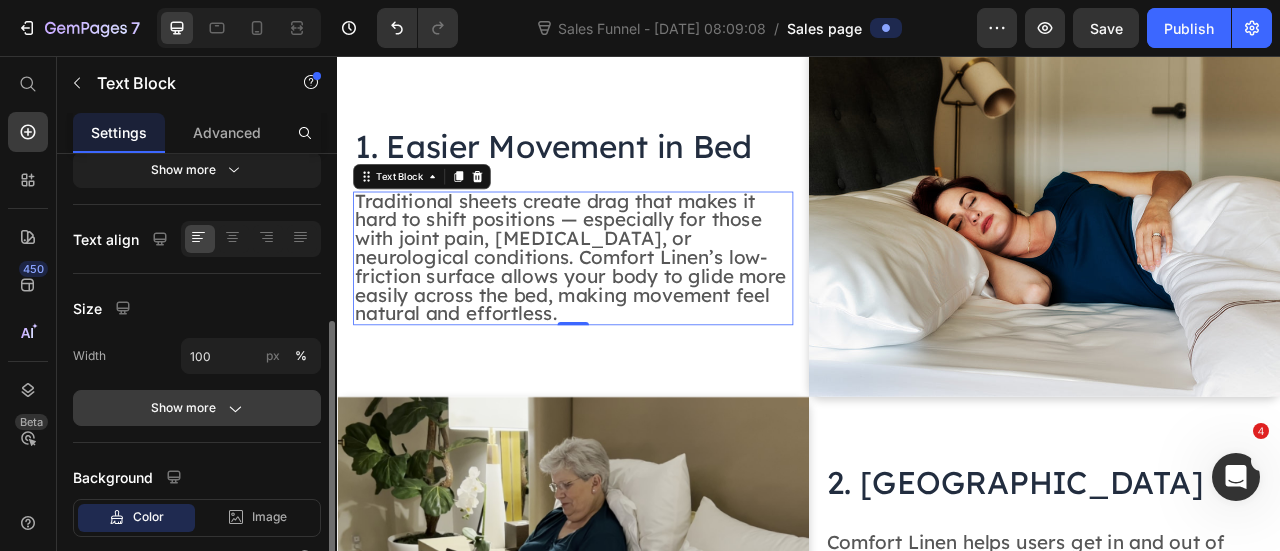 click 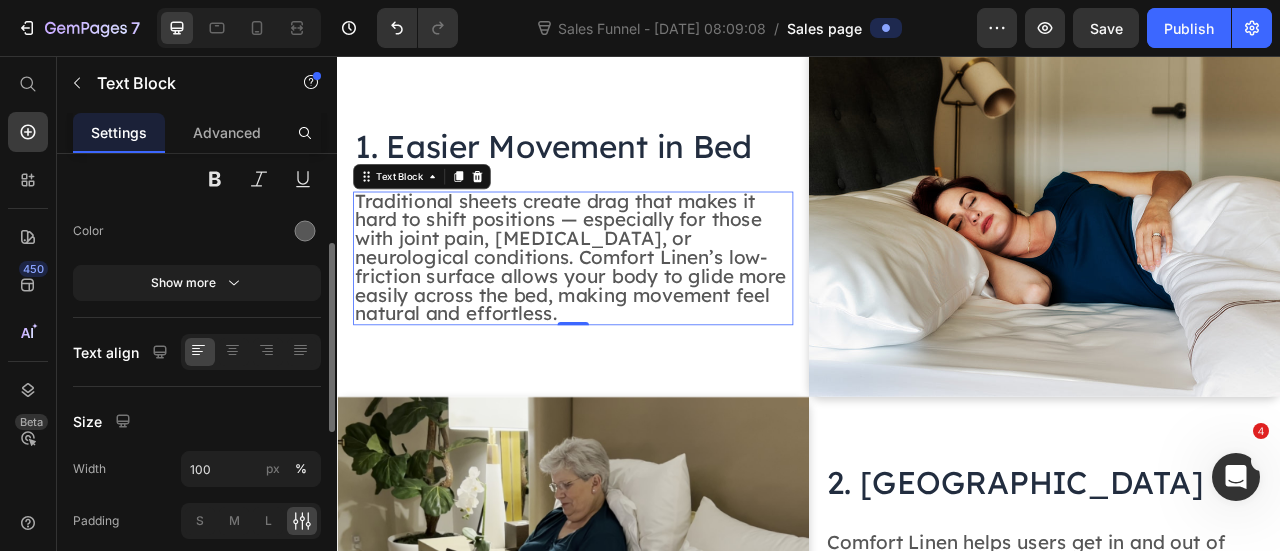 scroll, scrollTop: 141, scrollLeft: 0, axis: vertical 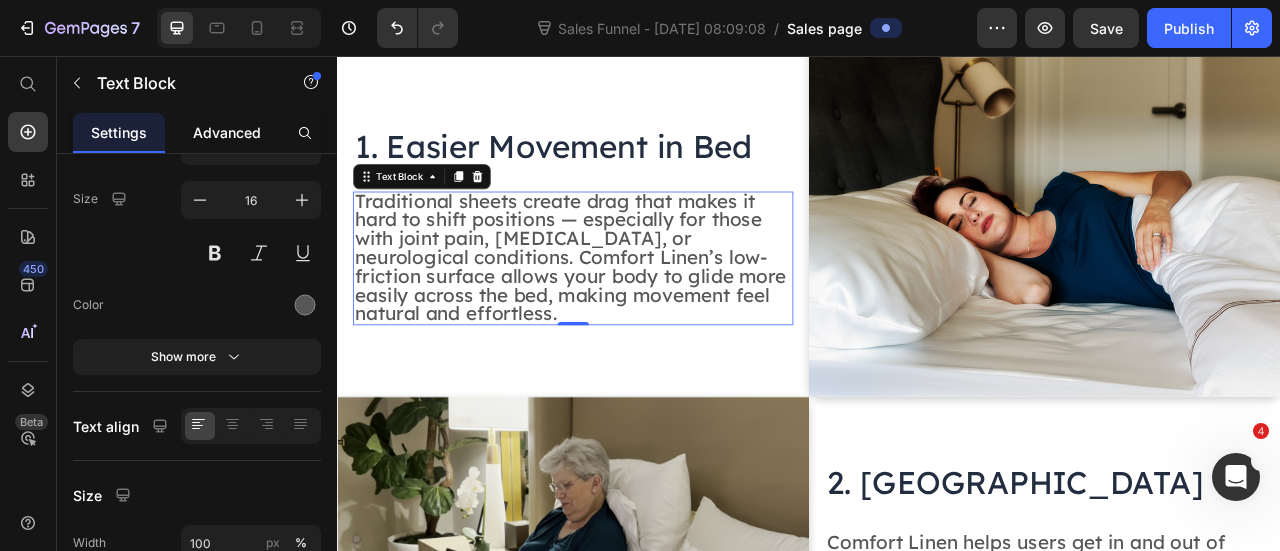 click on "Advanced" at bounding box center [227, 132] 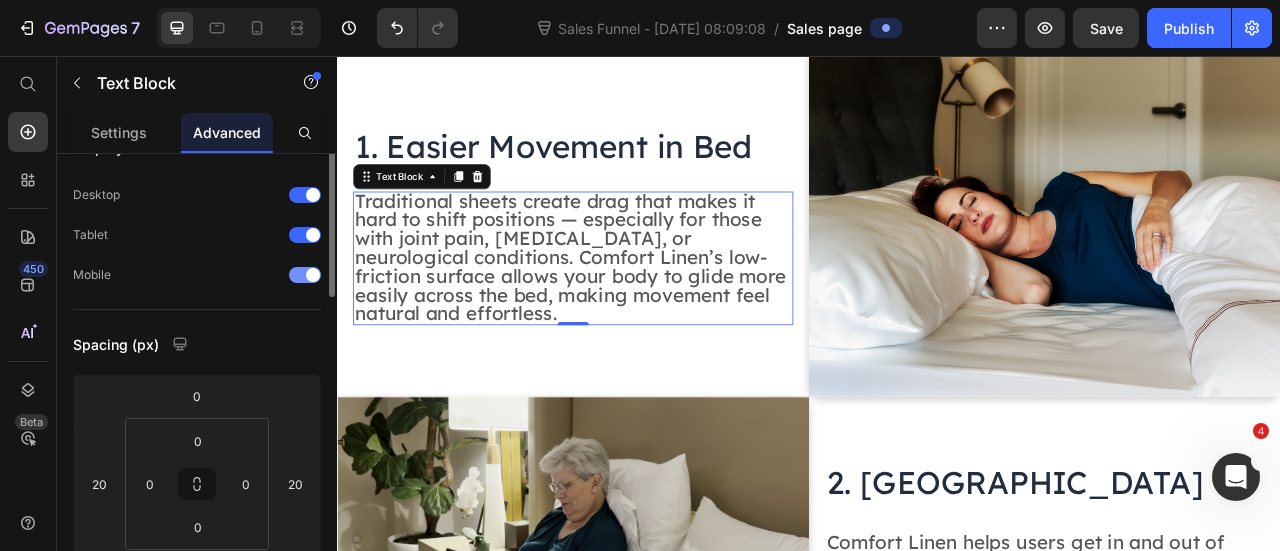scroll, scrollTop: 0, scrollLeft: 0, axis: both 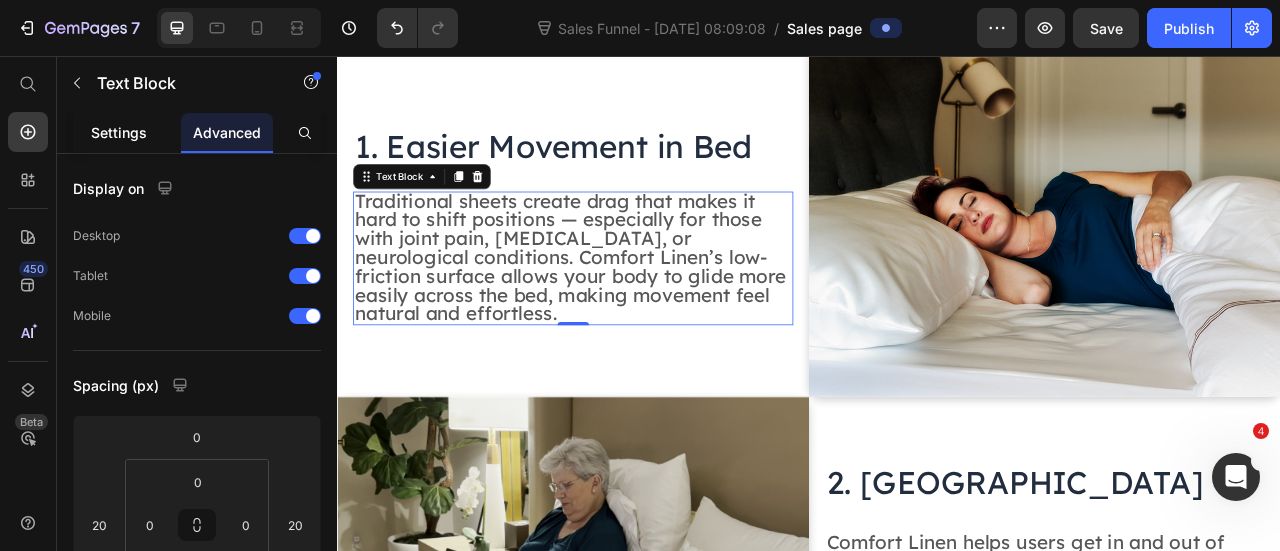 click on "Settings" at bounding box center (119, 132) 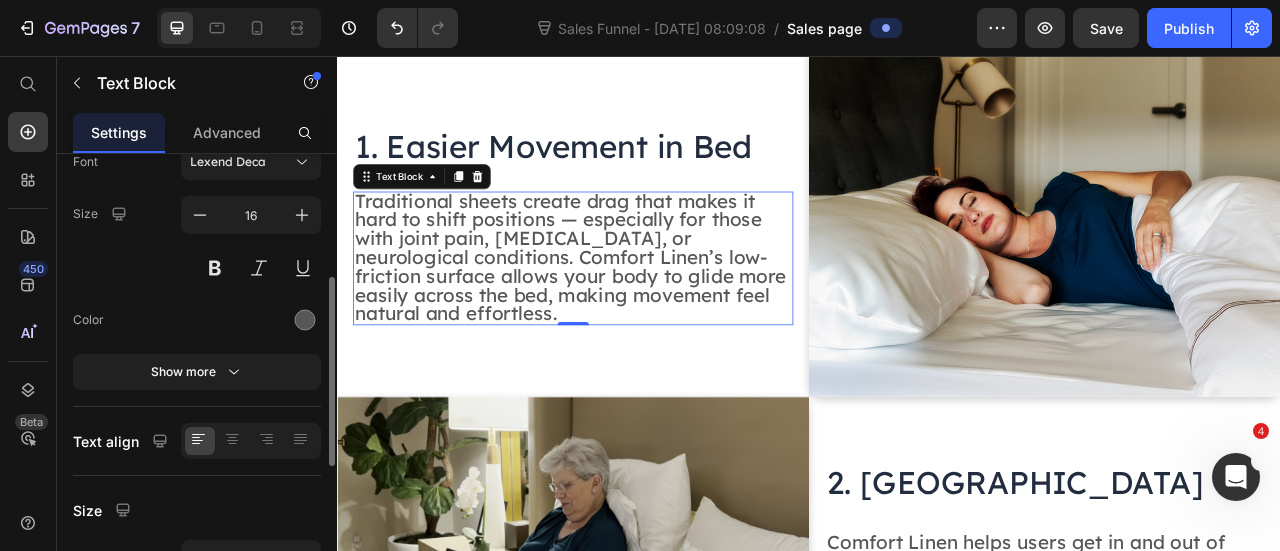 scroll, scrollTop: 227, scrollLeft: 0, axis: vertical 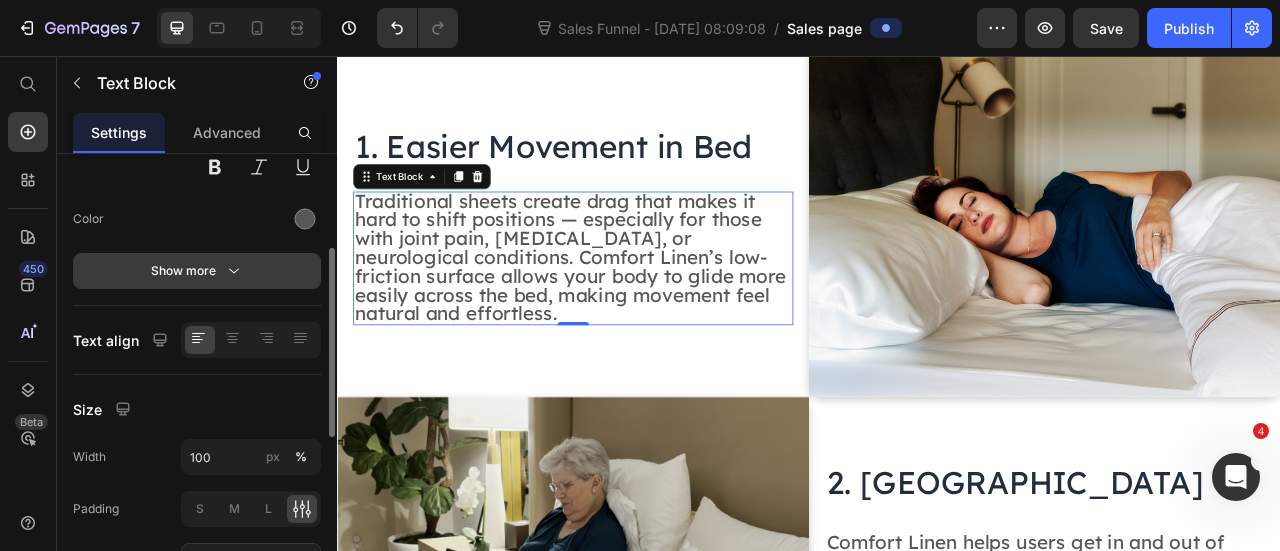 click on "Show more" at bounding box center [197, 271] 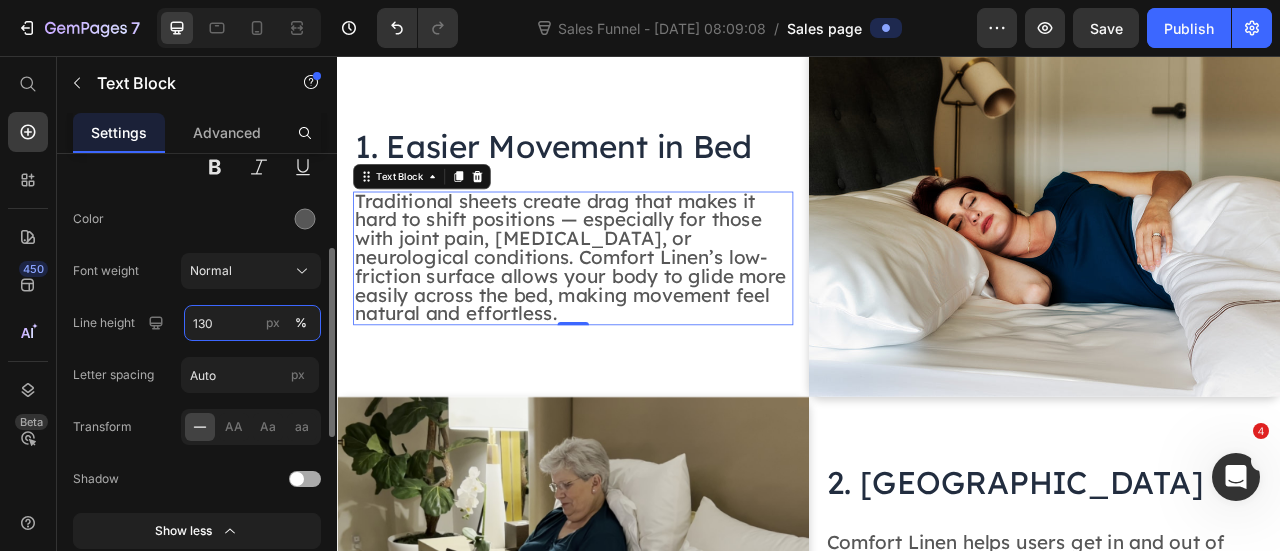 click on "130" at bounding box center [252, 323] 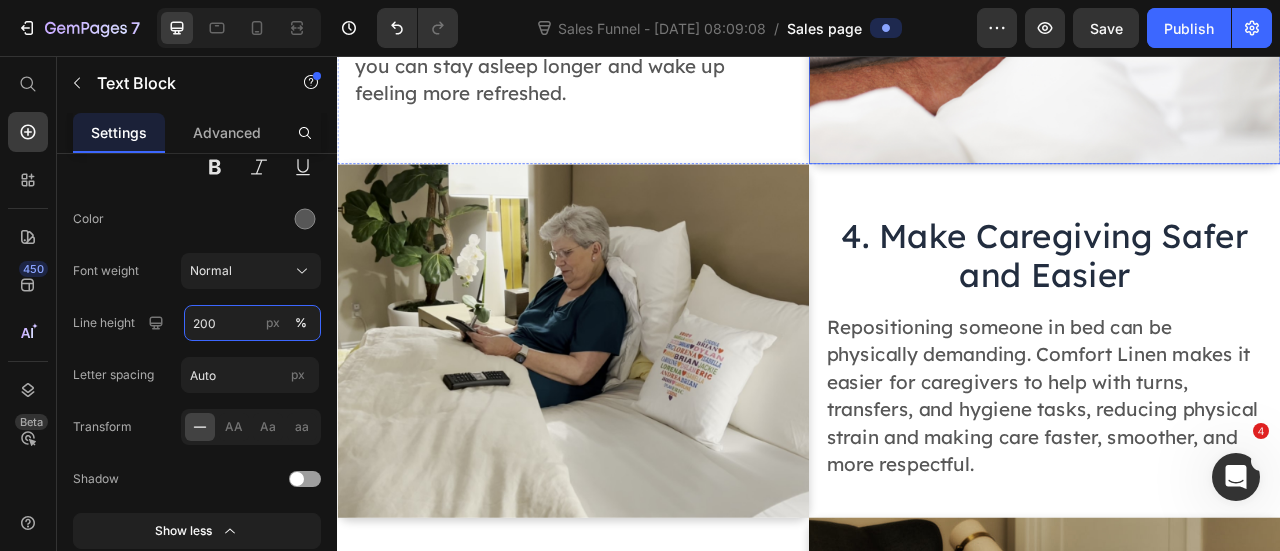 scroll, scrollTop: 2237, scrollLeft: 0, axis: vertical 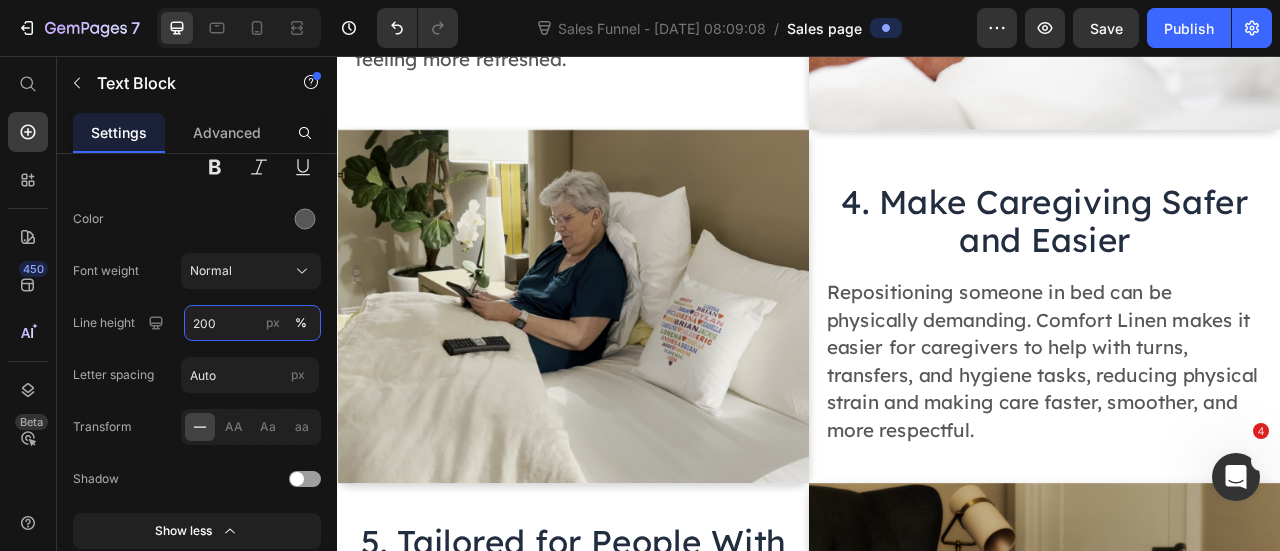type on "200" 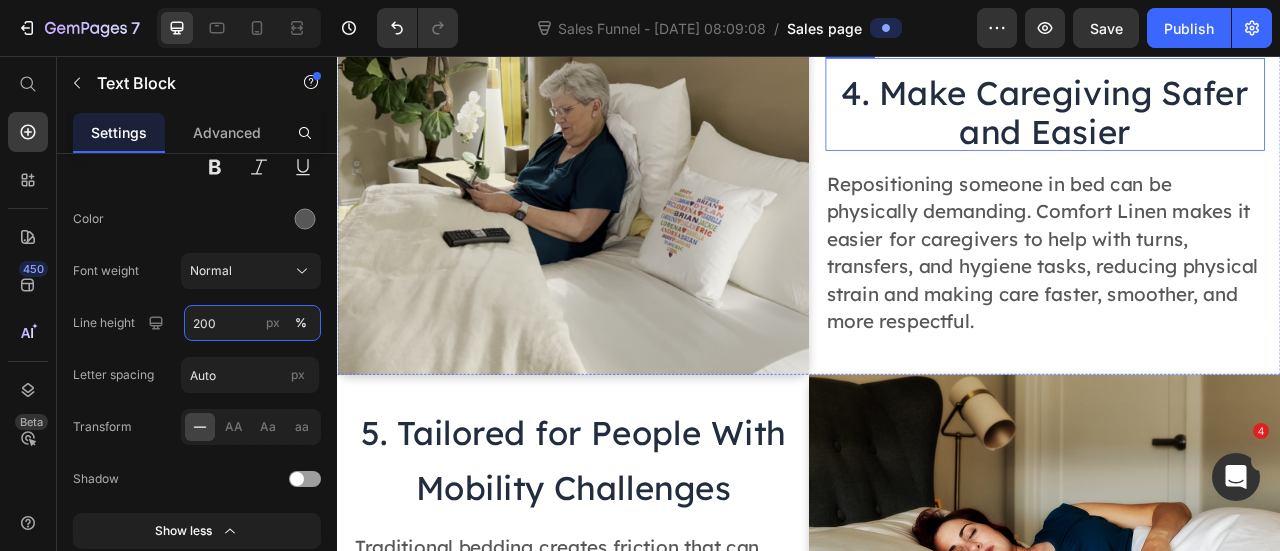 scroll, scrollTop: 2387, scrollLeft: 0, axis: vertical 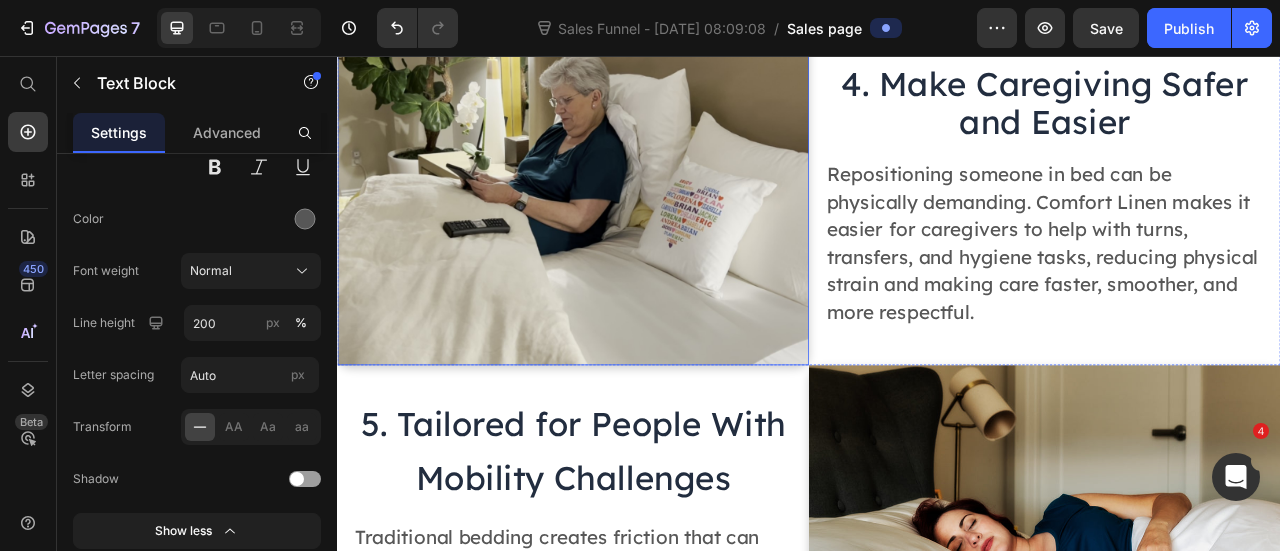 click at bounding box center (637, 224) 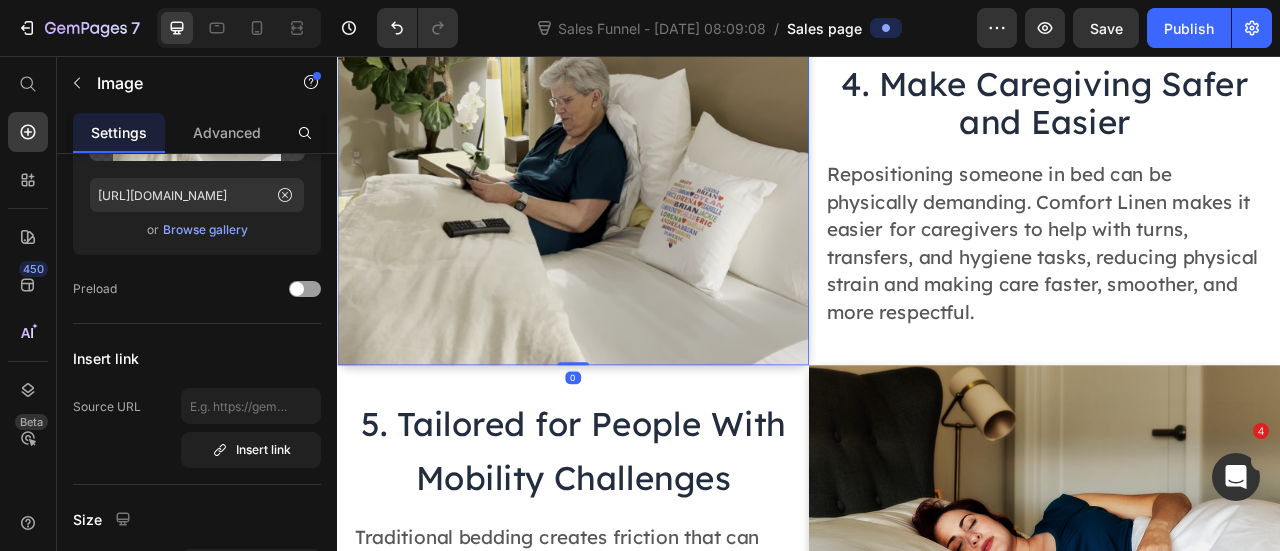 scroll, scrollTop: 0, scrollLeft: 0, axis: both 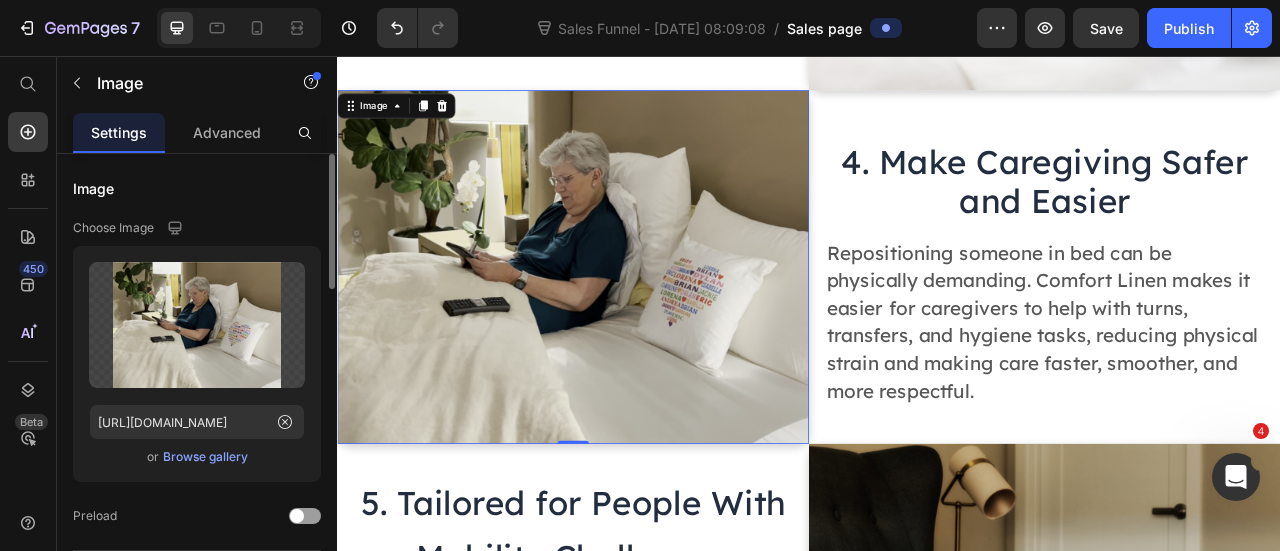 click on "Browse gallery" at bounding box center [205, 457] 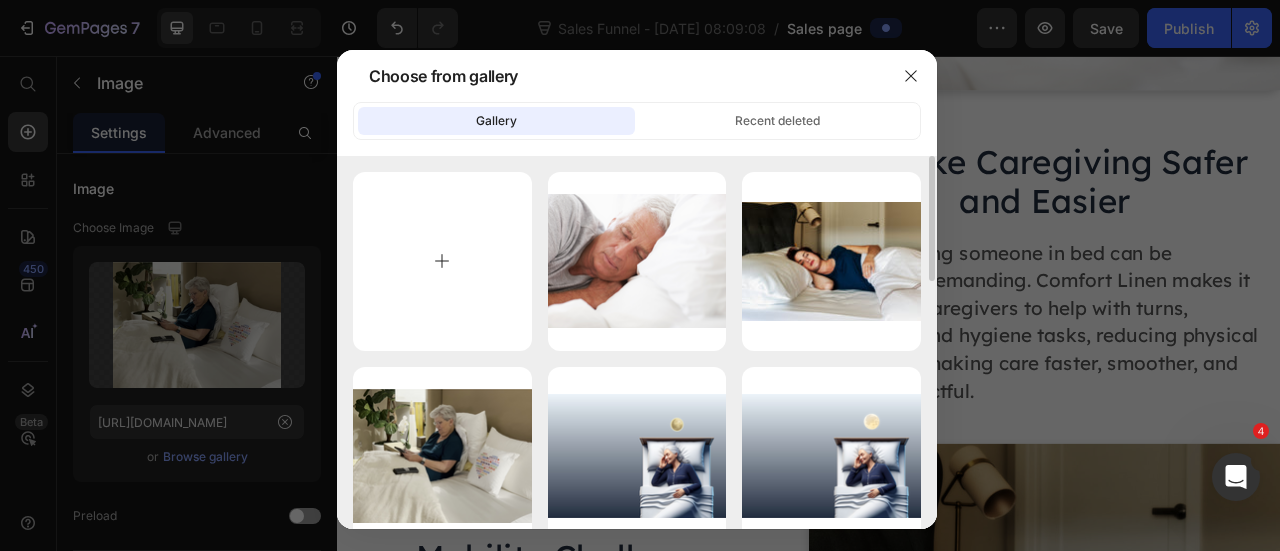 click at bounding box center [442, 261] 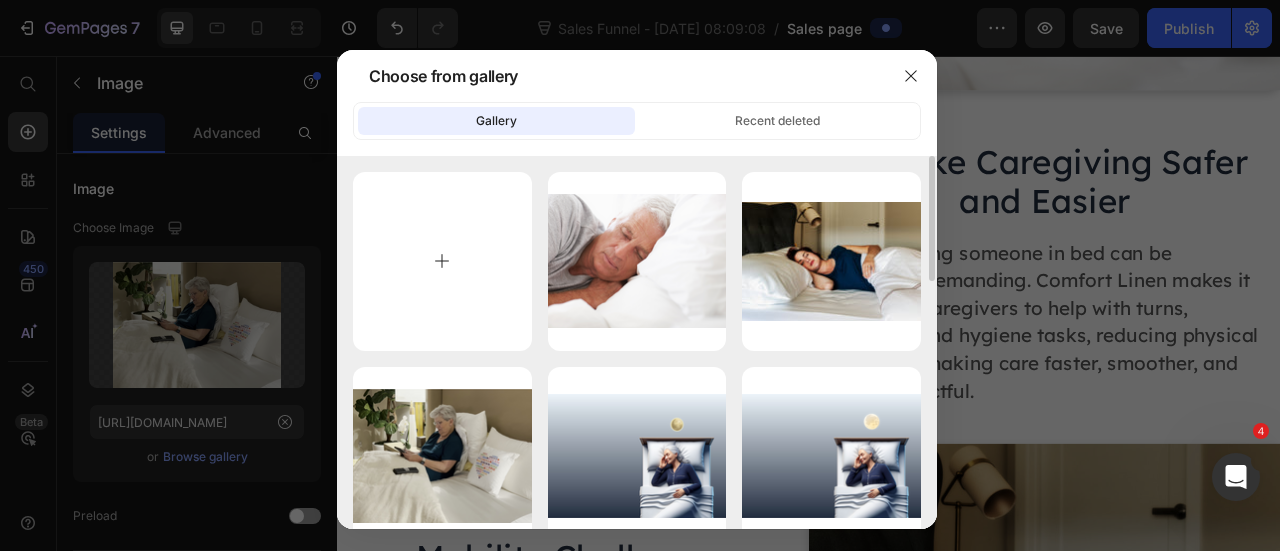 type on "C:\fakepath\Untitled design (6).png" 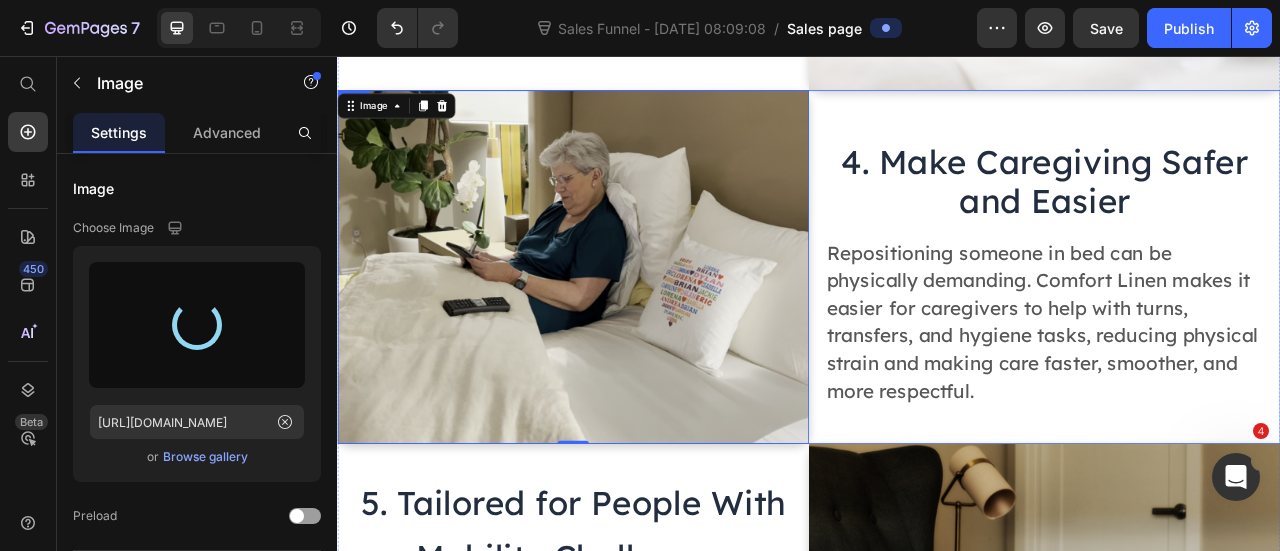 type on "[URL][DOMAIN_NAME]" 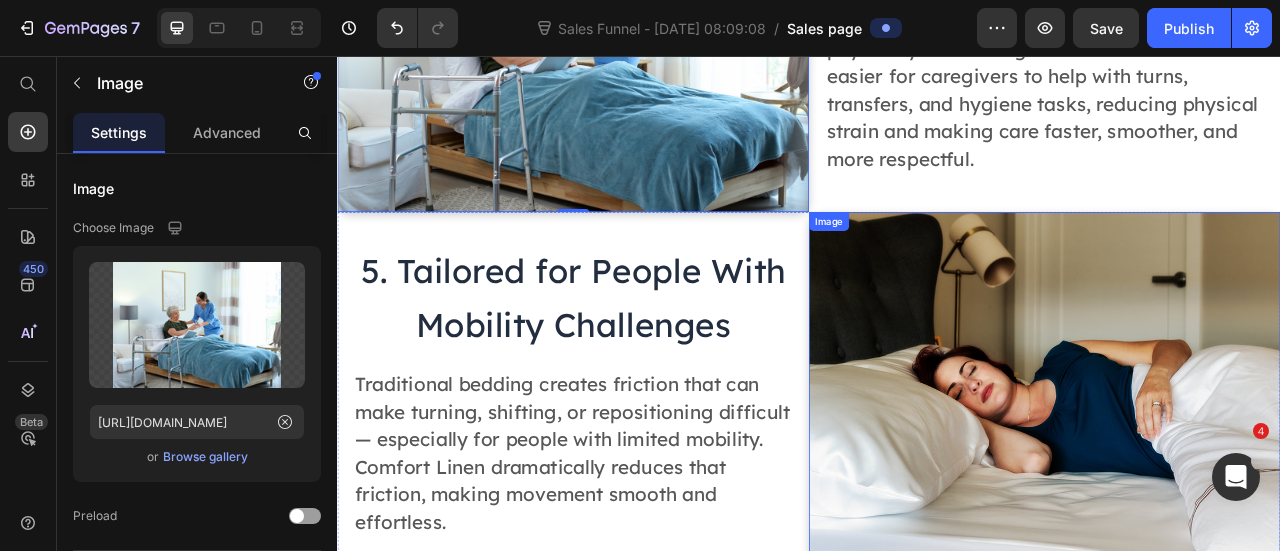 scroll, scrollTop: 2587, scrollLeft: 0, axis: vertical 